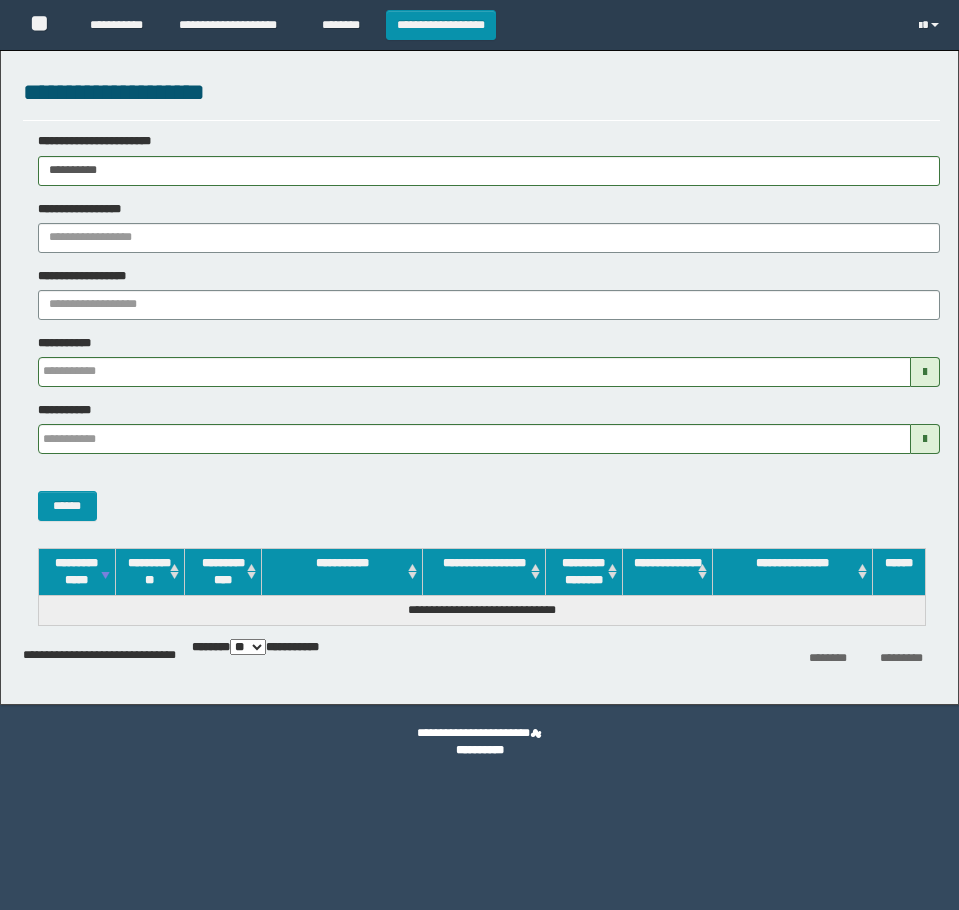 scroll, scrollTop: 0, scrollLeft: 0, axis: both 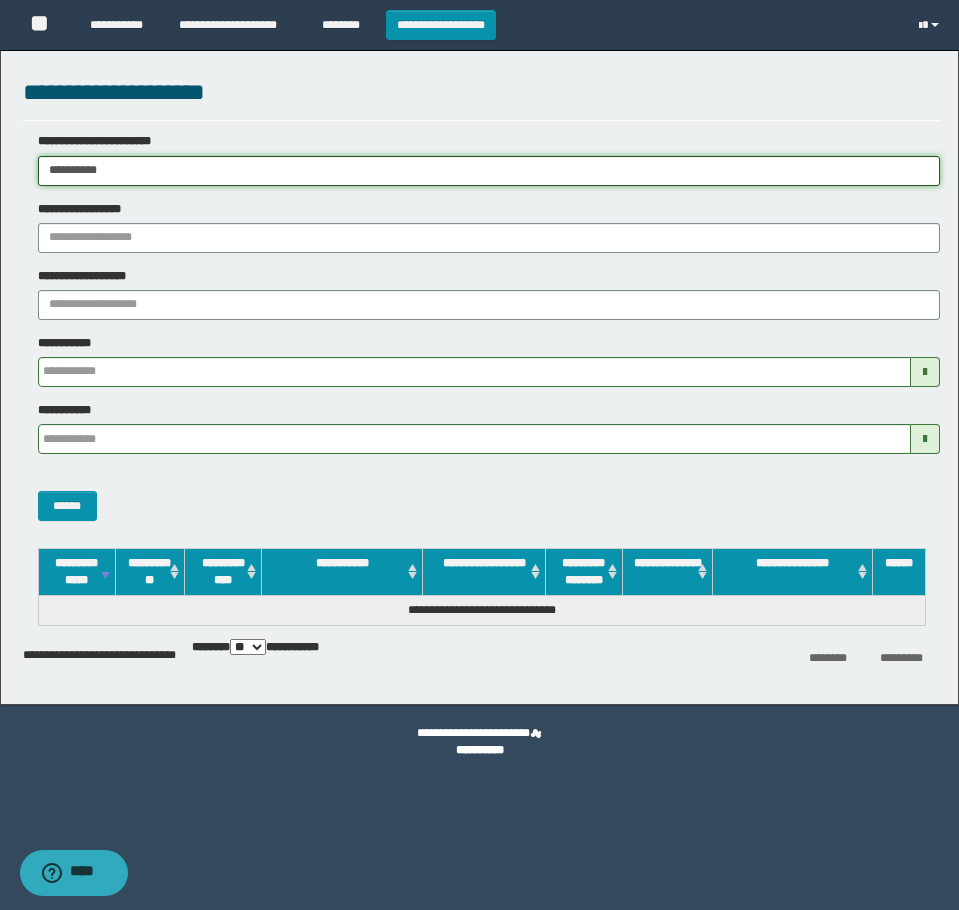 drag, startPoint x: 232, startPoint y: 164, endPoint x: -7, endPoint y: 211, distance: 243.5775 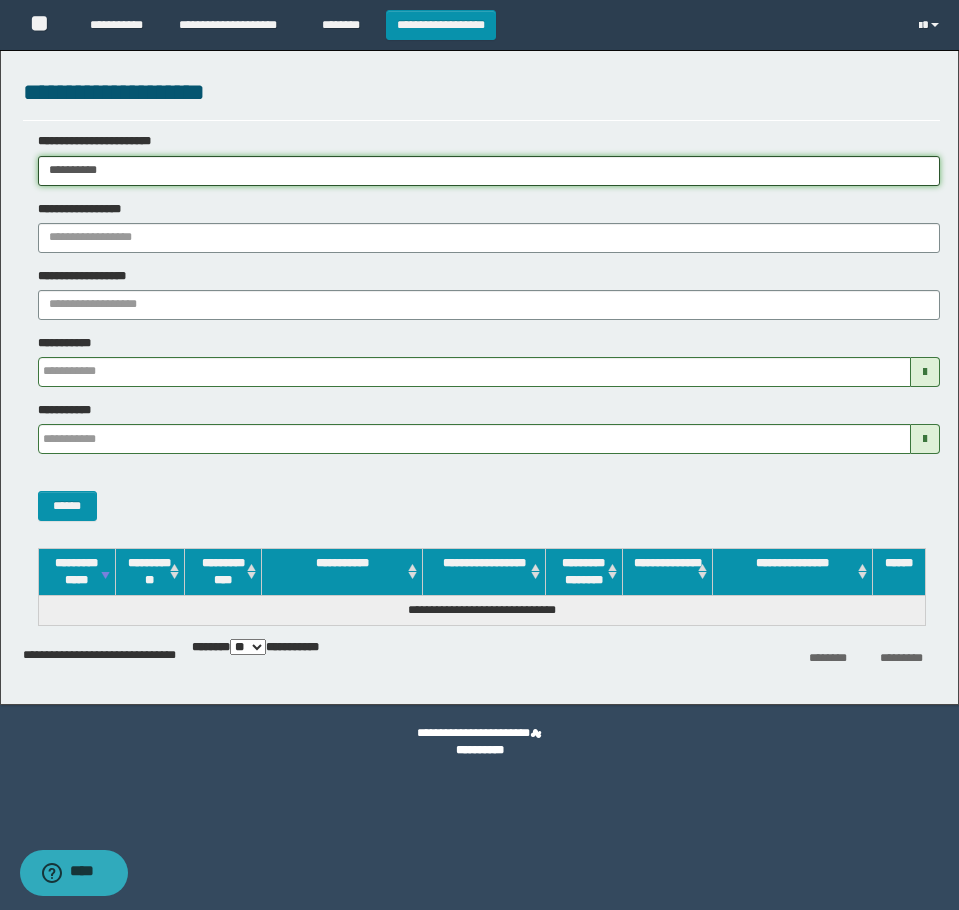 click on "**********" at bounding box center [479, 455] 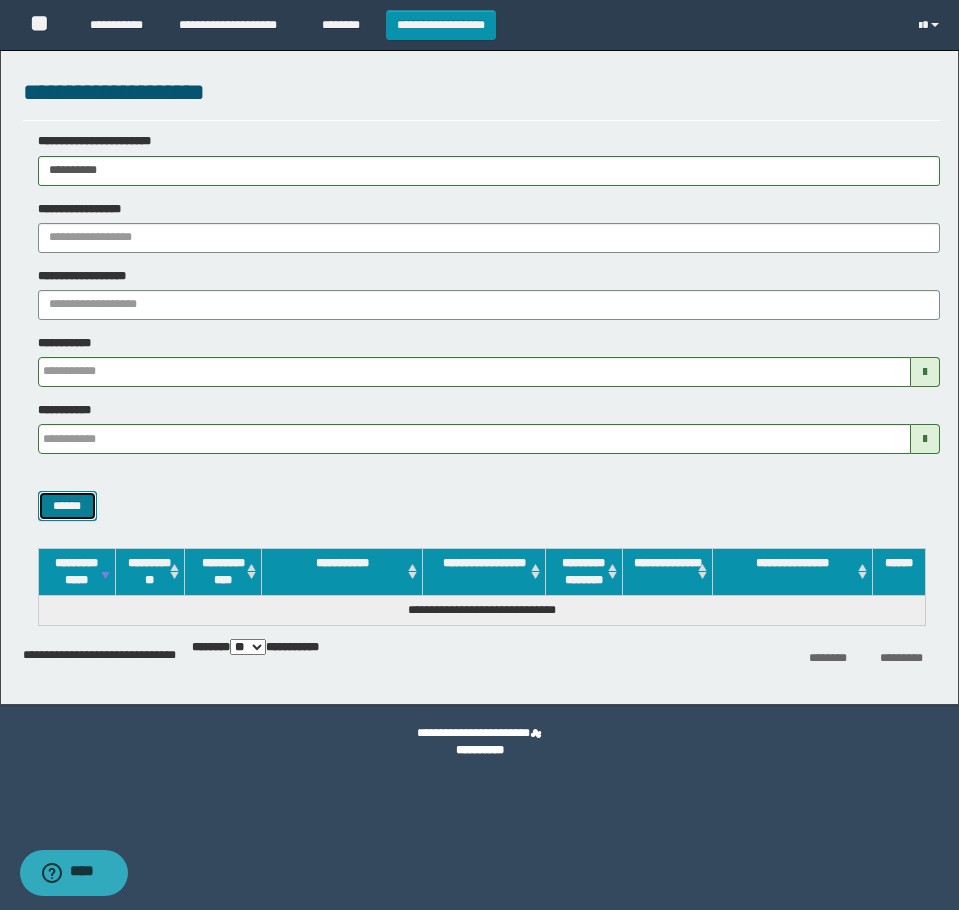 click on "******" at bounding box center [67, 506] 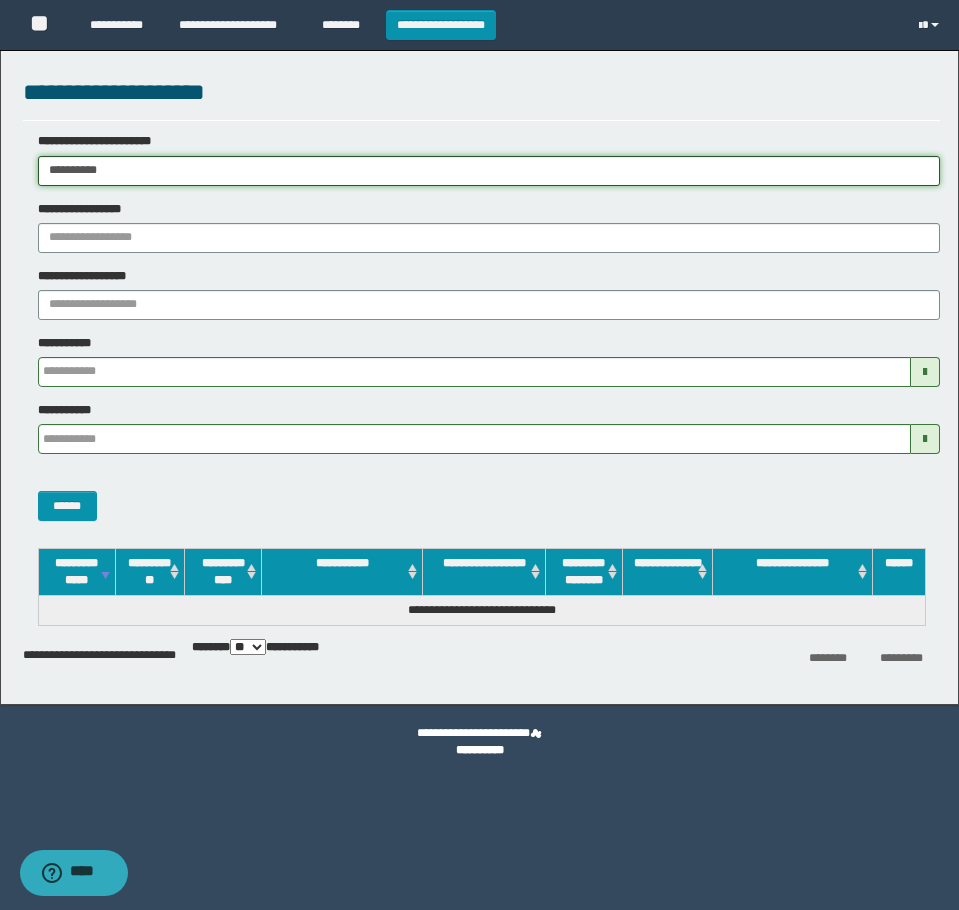 drag, startPoint x: 243, startPoint y: 172, endPoint x: -7, endPoint y: 159, distance: 250.33777 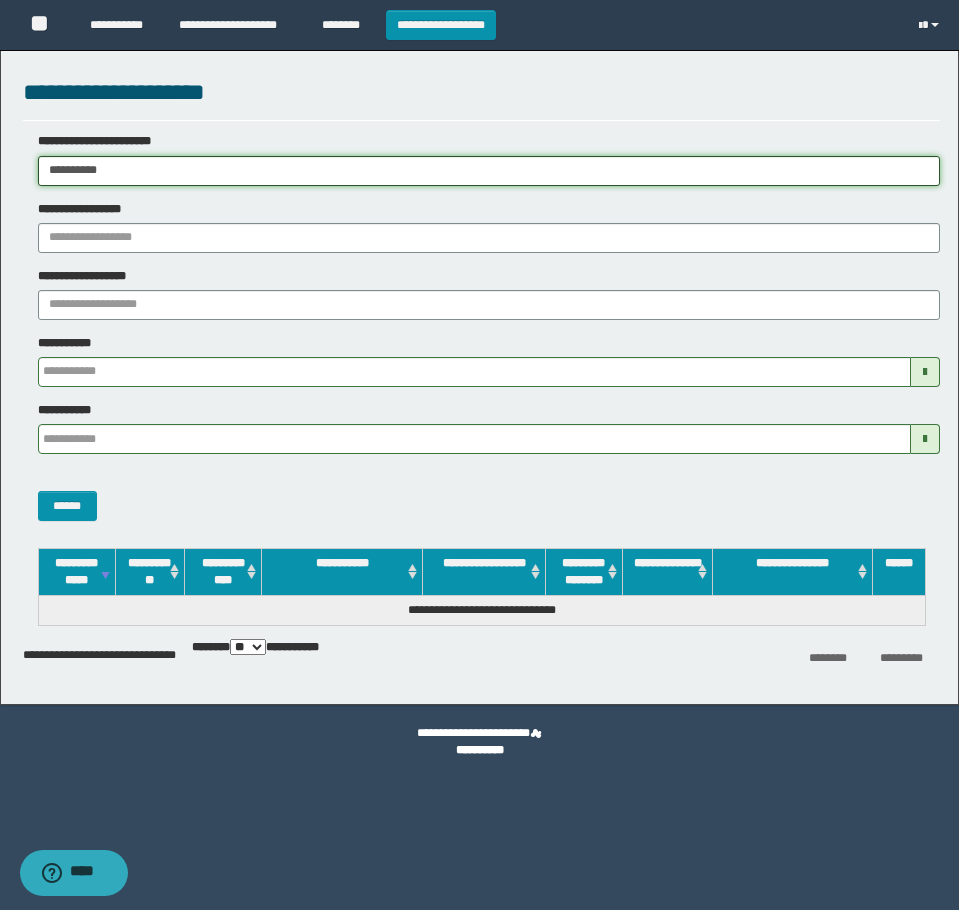 click on "**********" at bounding box center [479, 455] 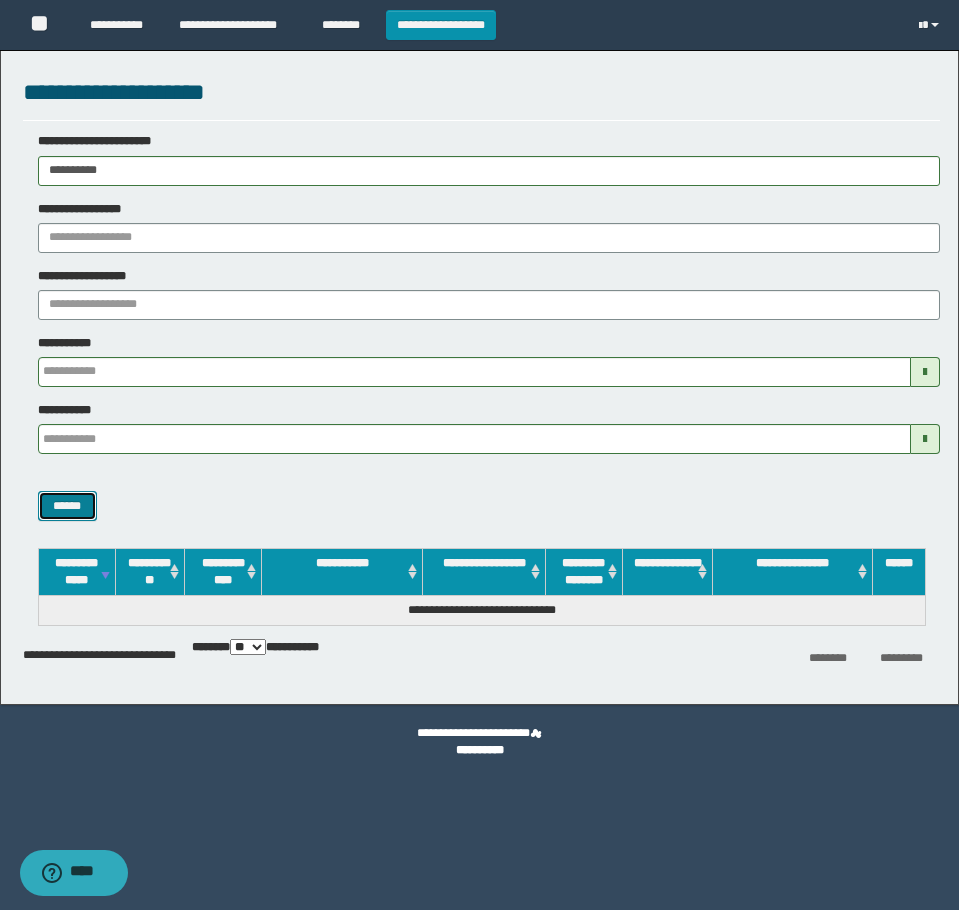 click on "******" at bounding box center [67, 506] 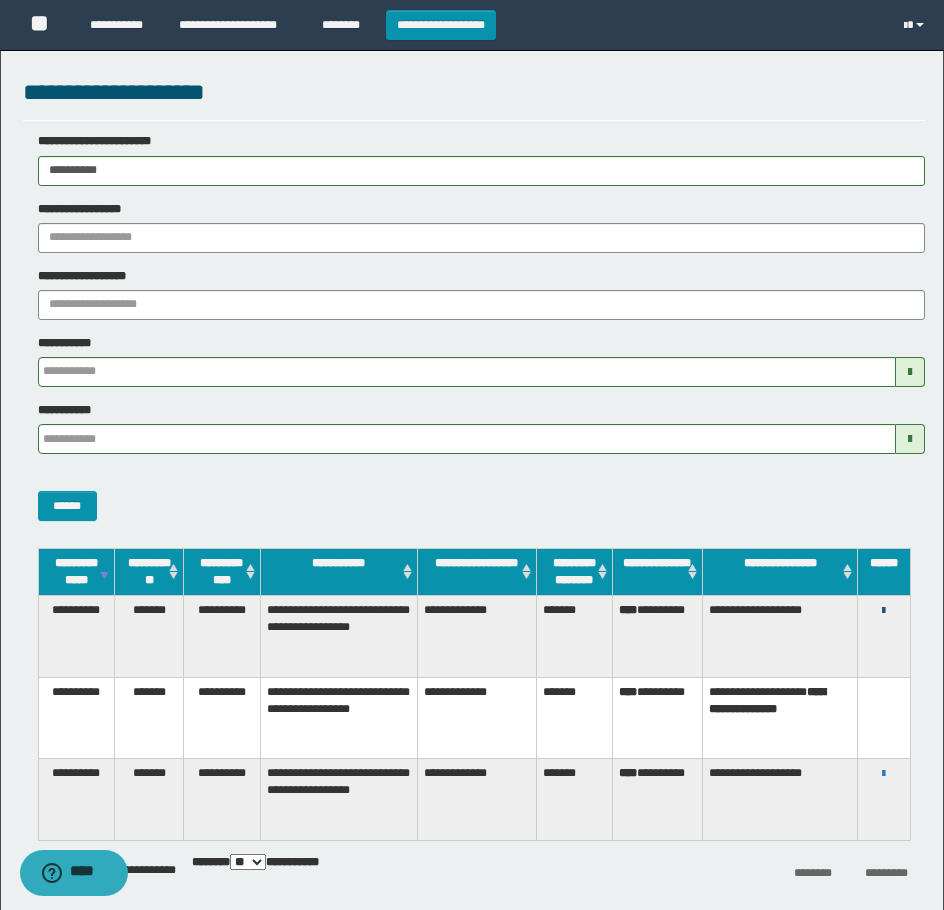 click at bounding box center [883, 611] 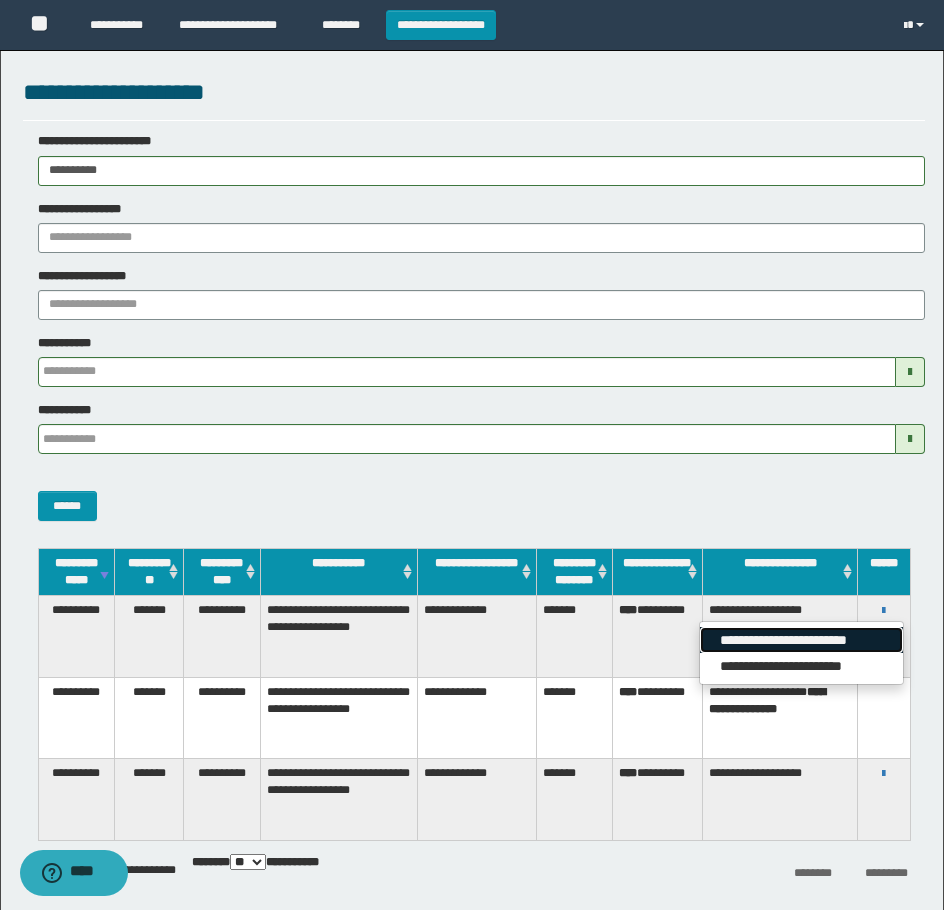 click on "**********" at bounding box center [801, 640] 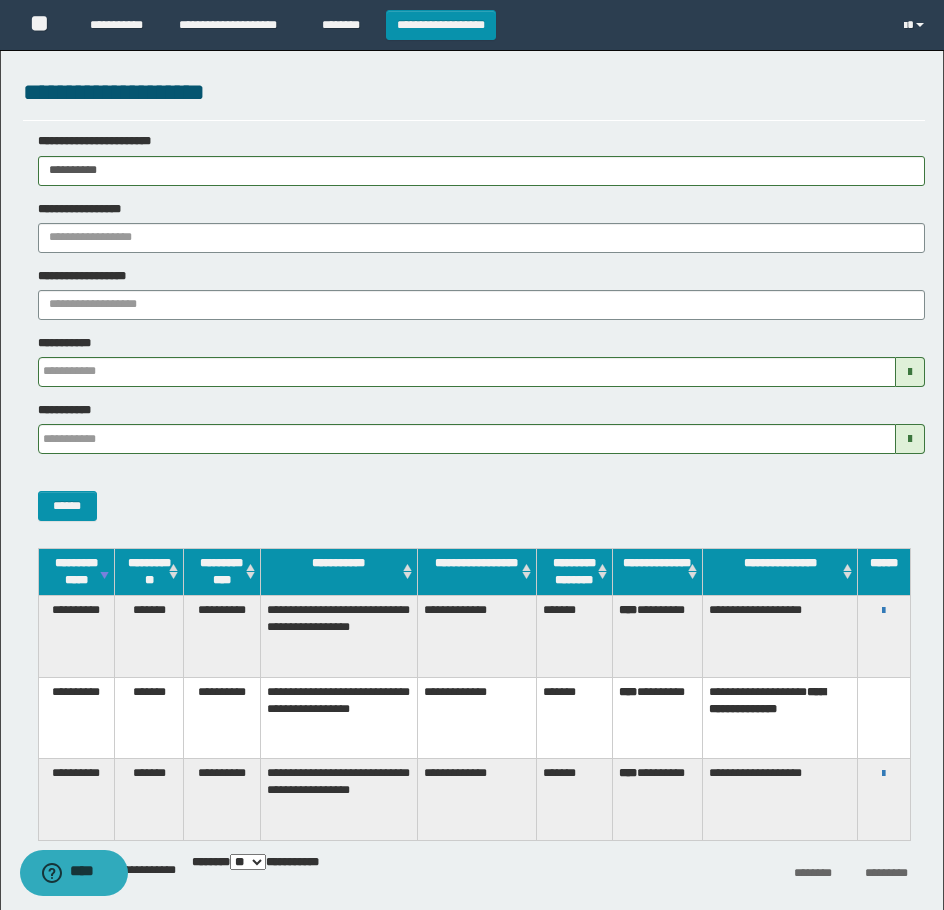 drag, startPoint x: 200, startPoint y: 148, endPoint x: 168, endPoint y: 171, distance: 39.40812 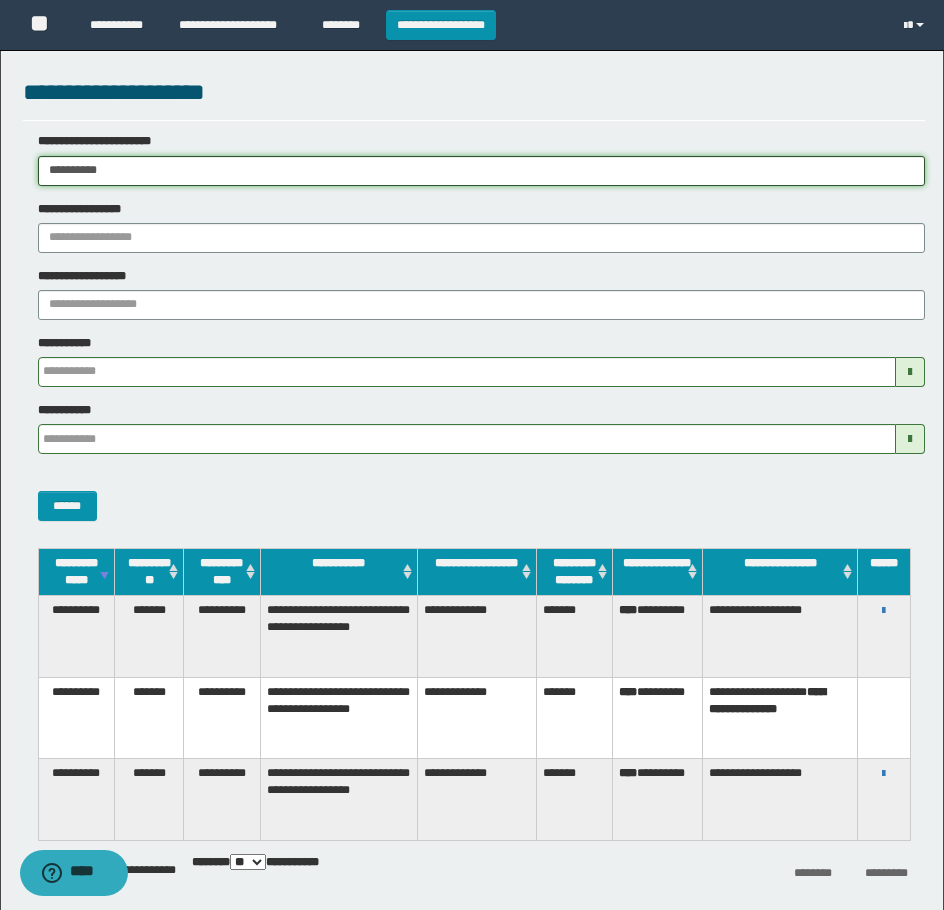 drag, startPoint x: 166, startPoint y: 174, endPoint x: -7, endPoint y: 231, distance: 182.14828 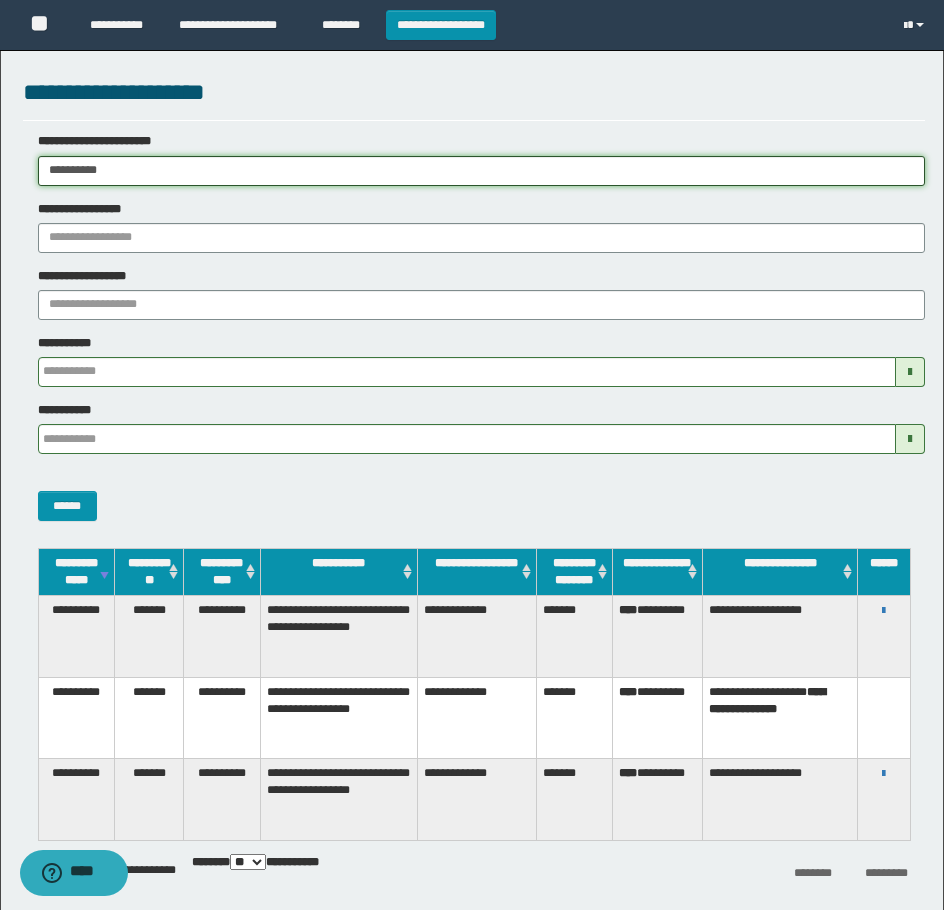 click on "**********" at bounding box center [472, 455] 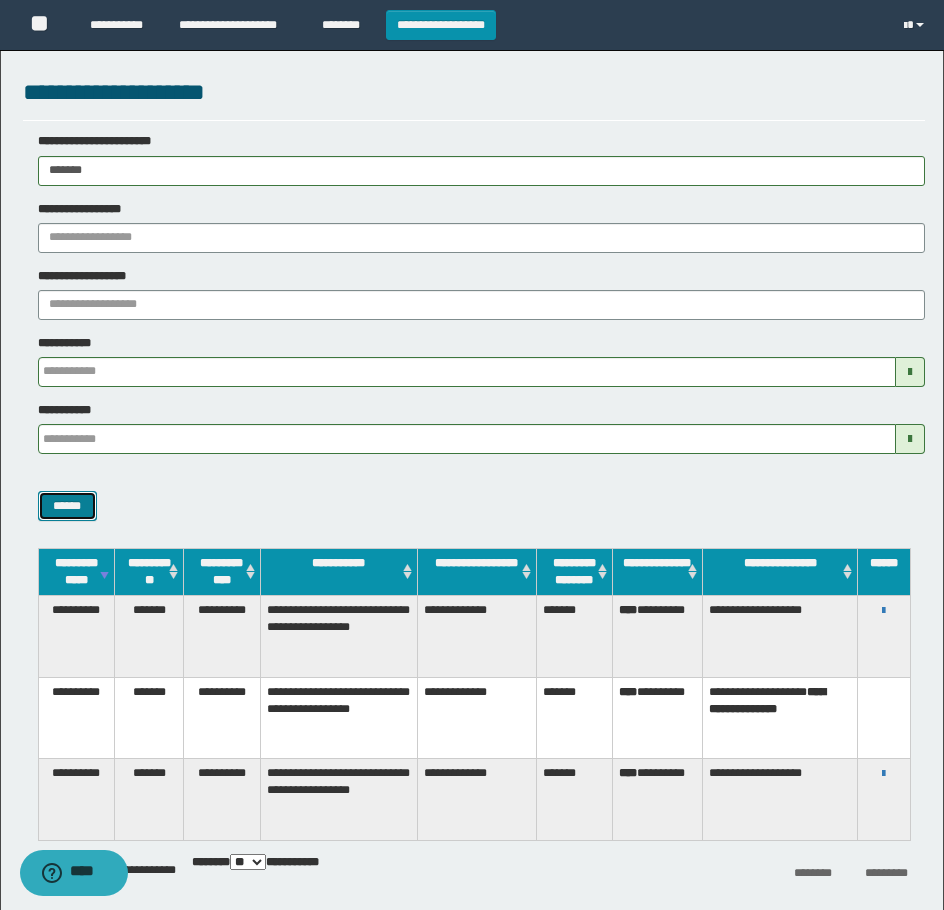 click on "******" at bounding box center (67, 506) 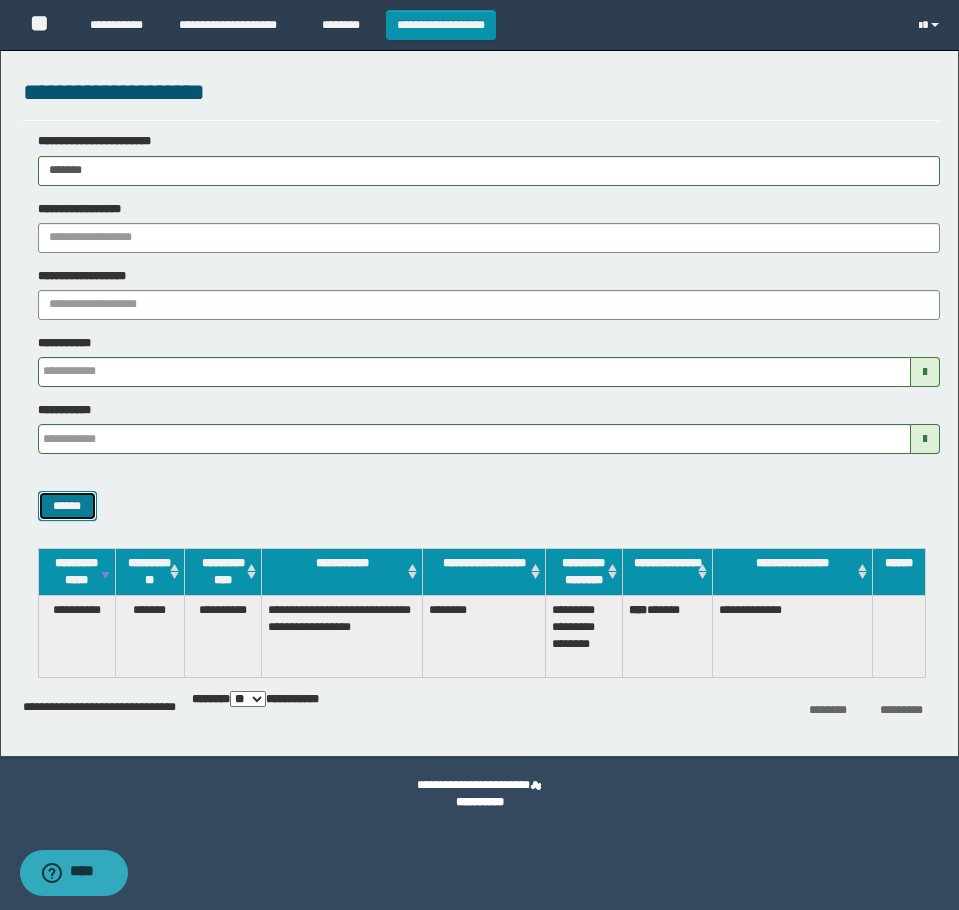 click on "******" at bounding box center [67, 506] 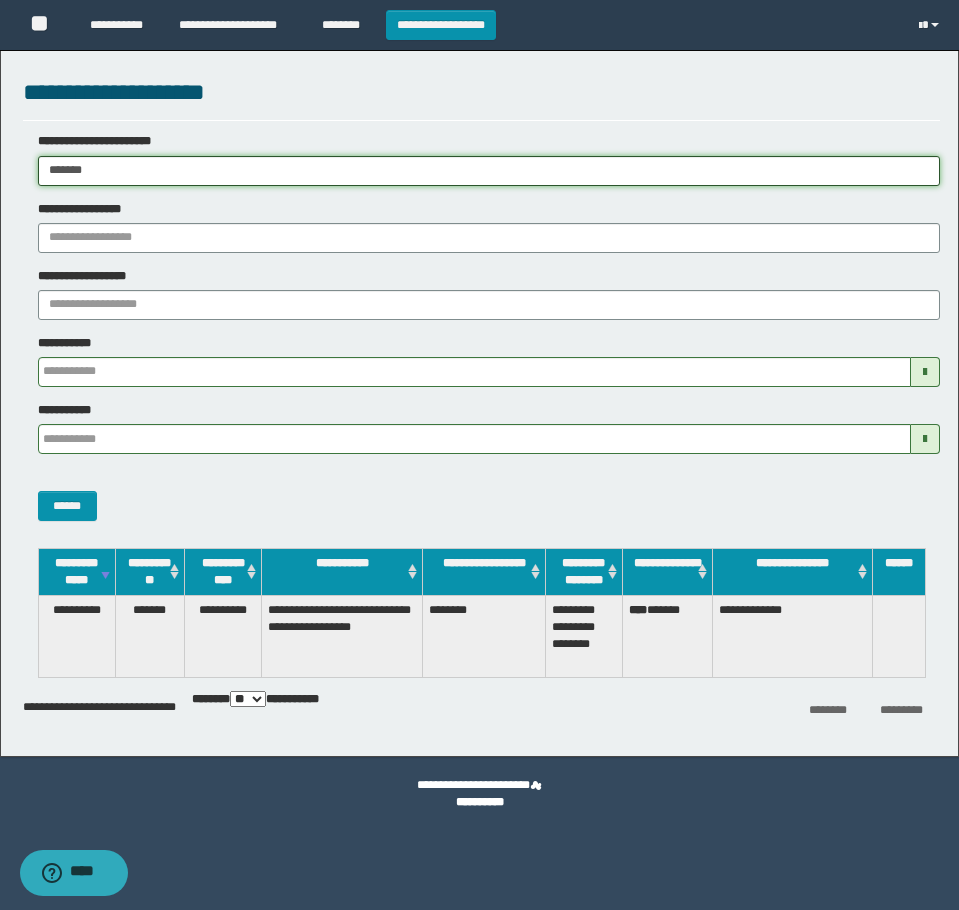 paste on "*" 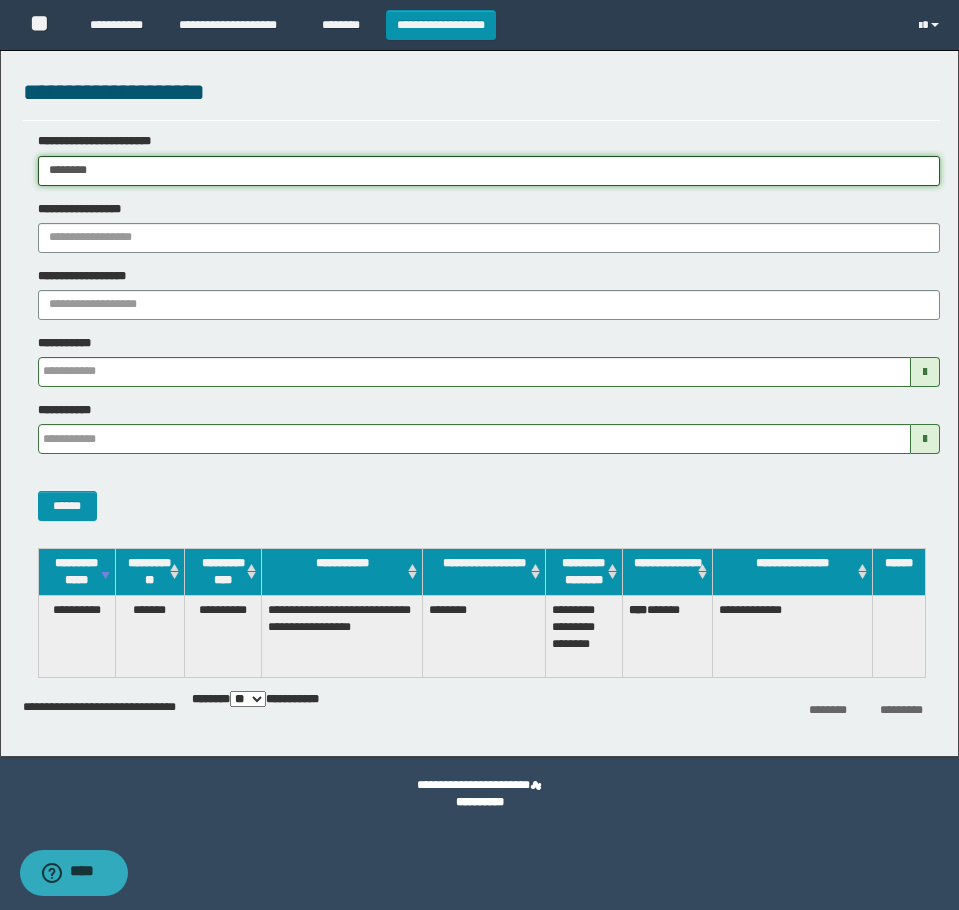 drag, startPoint x: 99, startPoint y: 171, endPoint x: -7, endPoint y: 216, distance: 115.15642 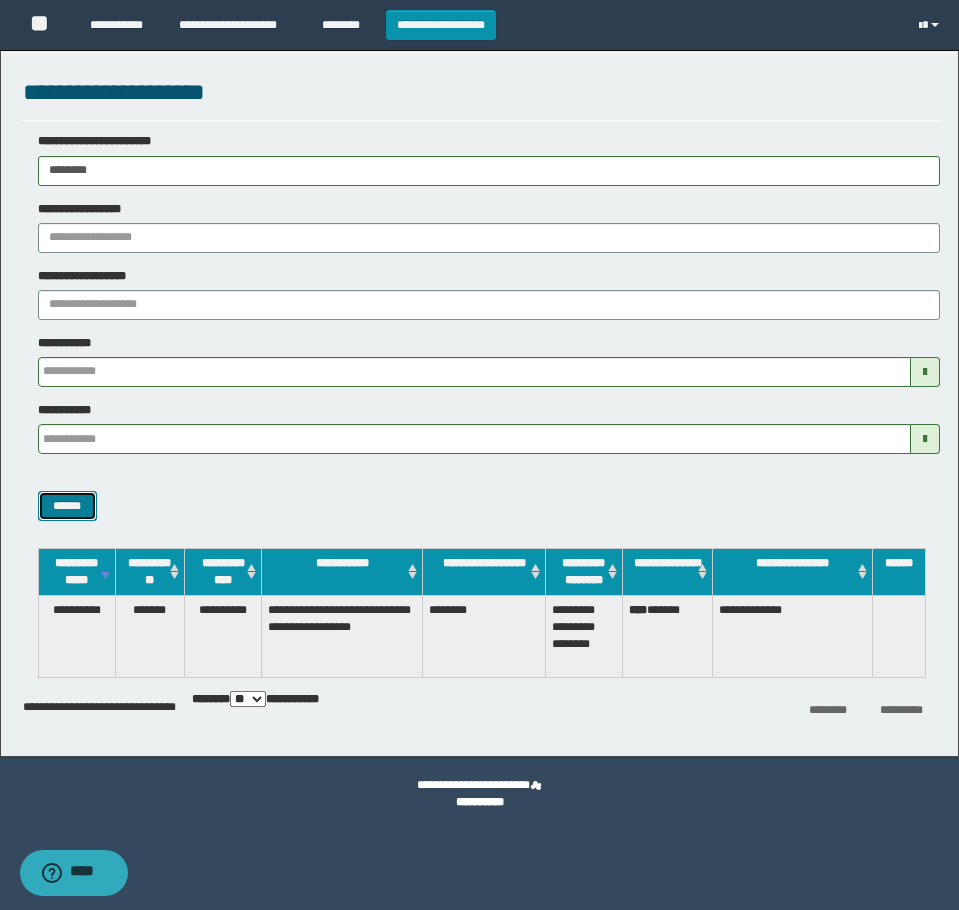 click on "******" at bounding box center (67, 506) 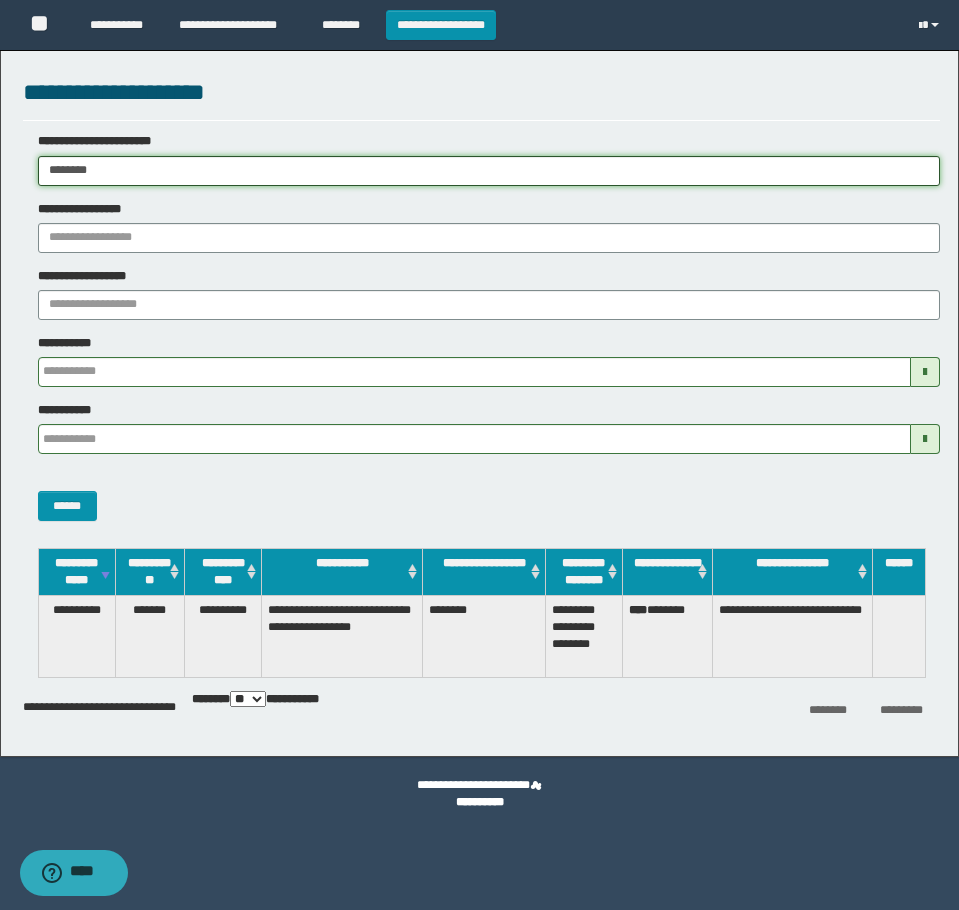 paste 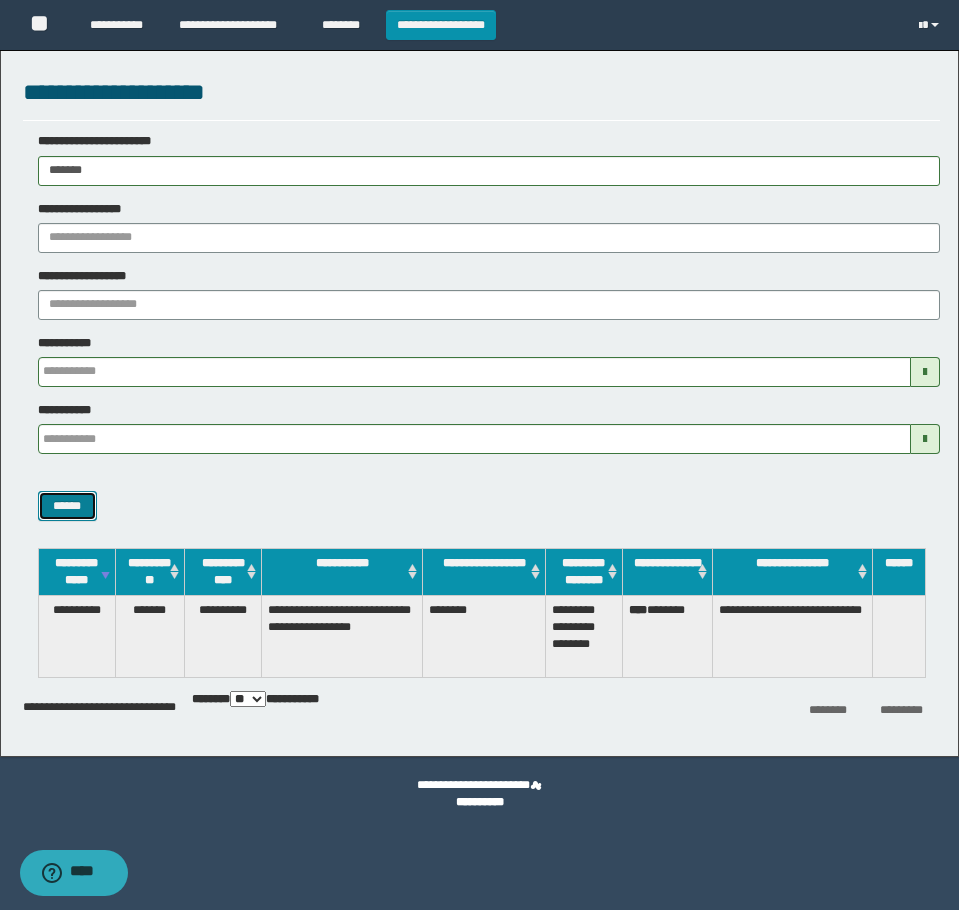 click on "******" at bounding box center [67, 506] 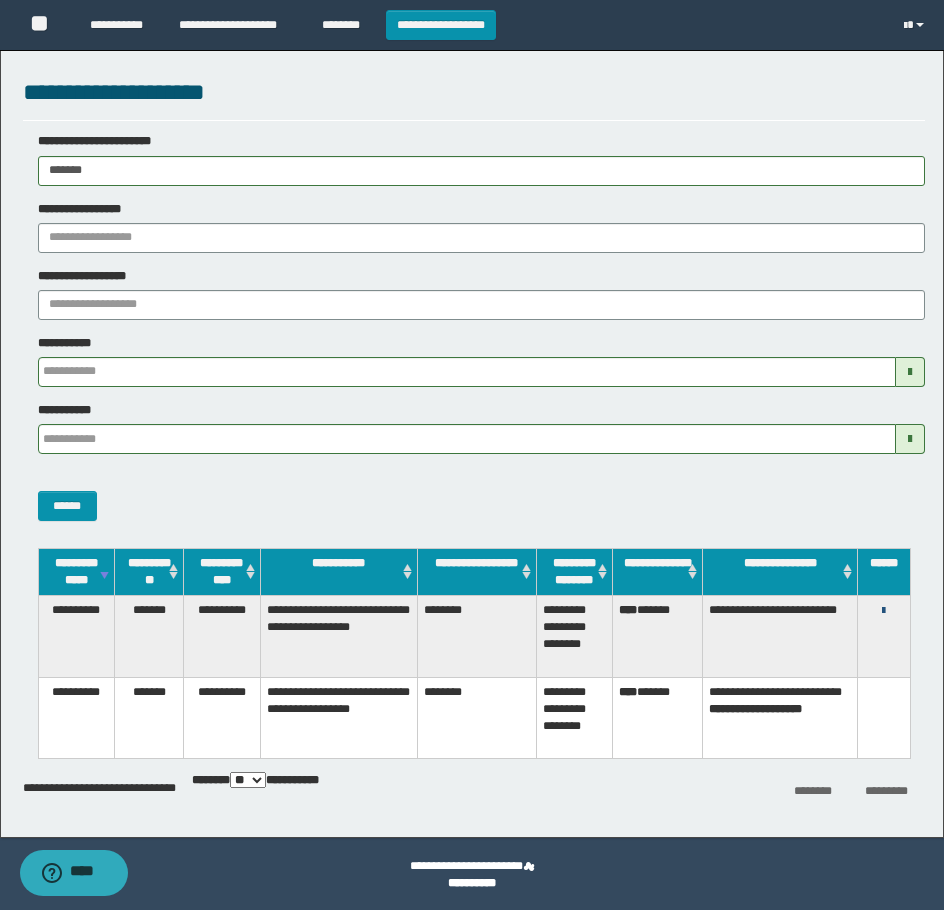 click at bounding box center (883, 611) 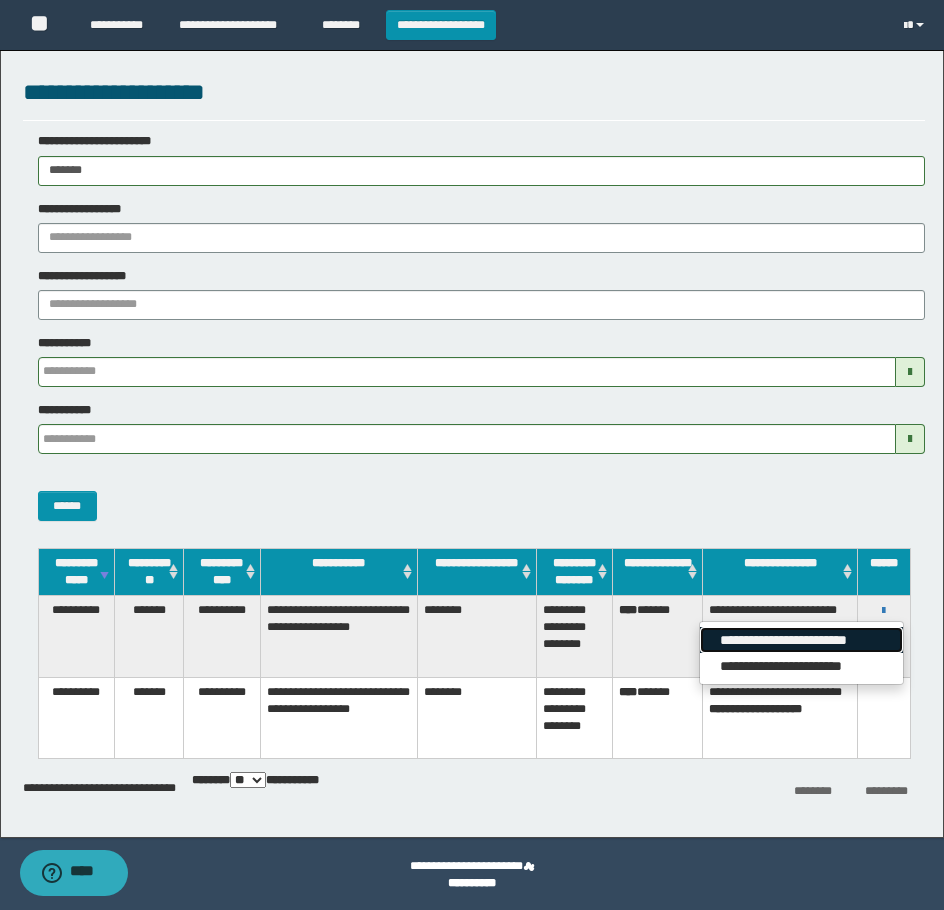 click on "**********" at bounding box center (801, 640) 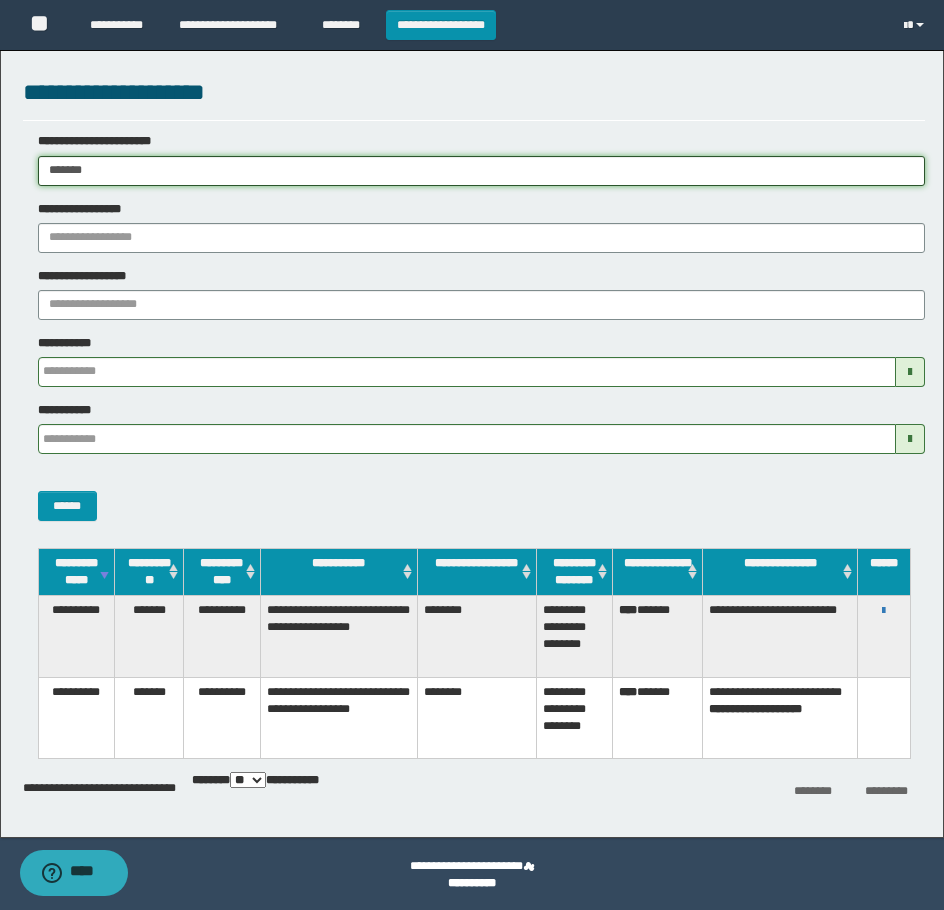 drag, startPoint x: 110, startPoint y: 170, endPoint x: -7, endPoint y: 180, distance: 117.426575 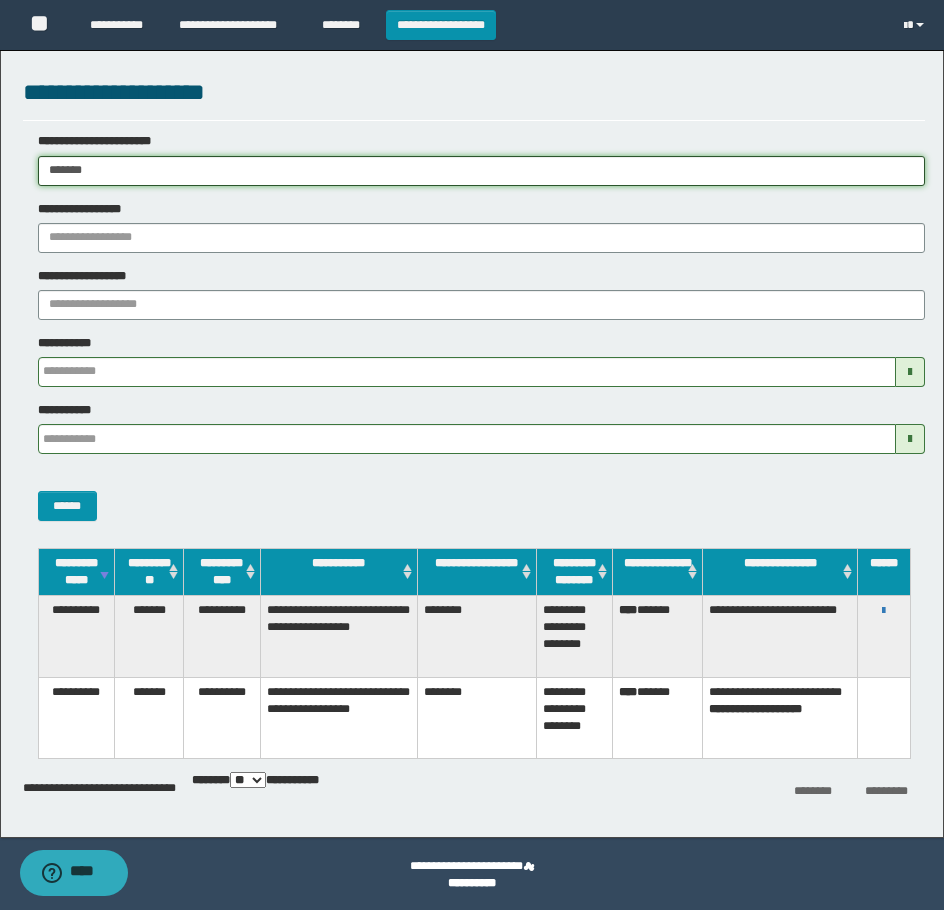 click on "**********" at bounding box center (472, 455) 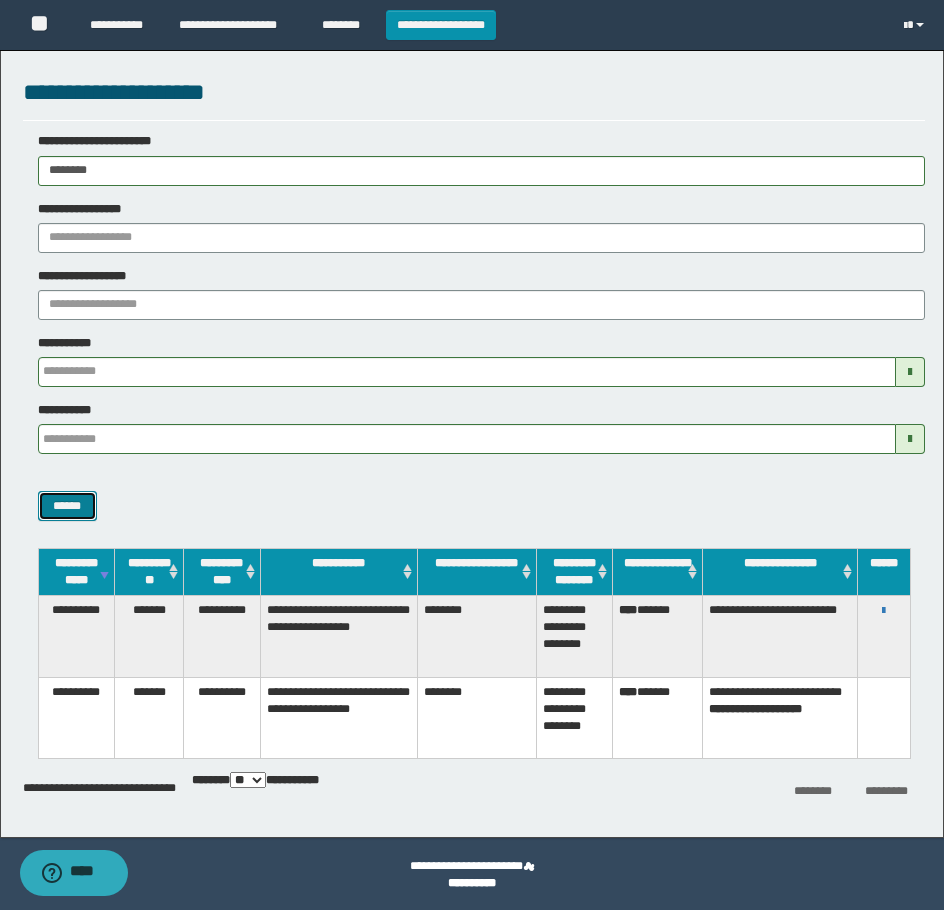 click on "******" at bounding box center [67, 506] 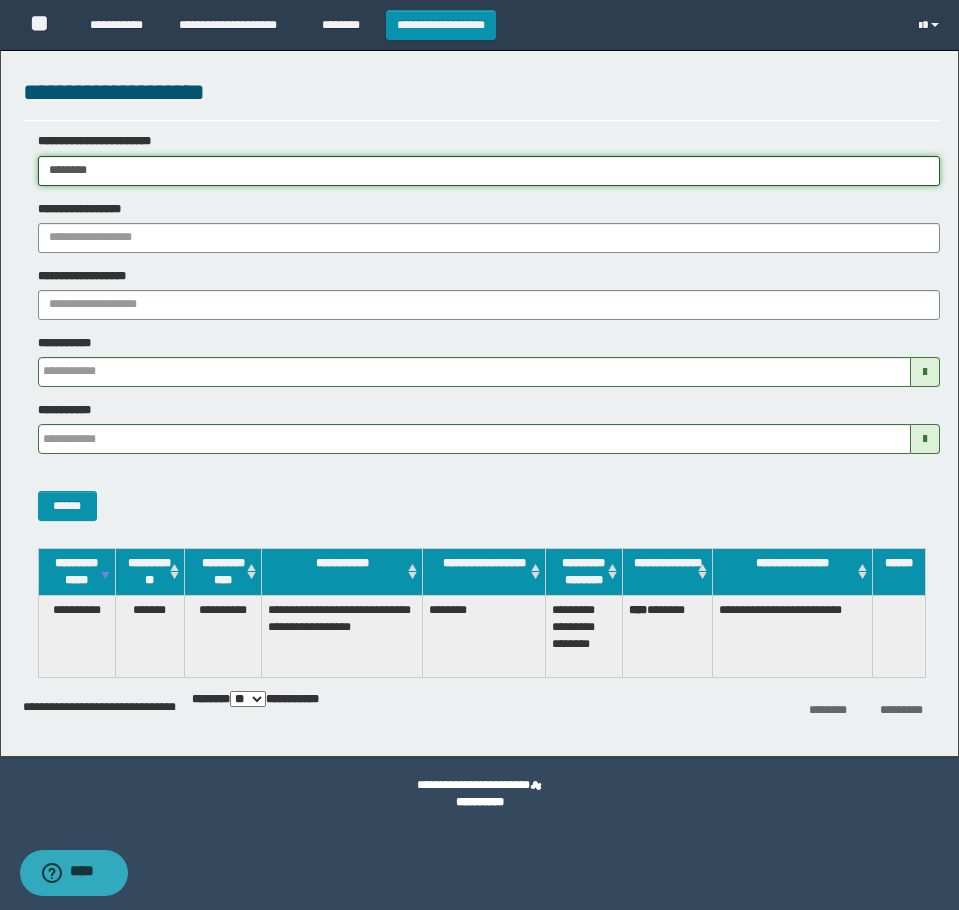 drag, startPoint x: 129, startPoint y: 173, endPoint x: -7, endPoint y: 191, distance: 137.186 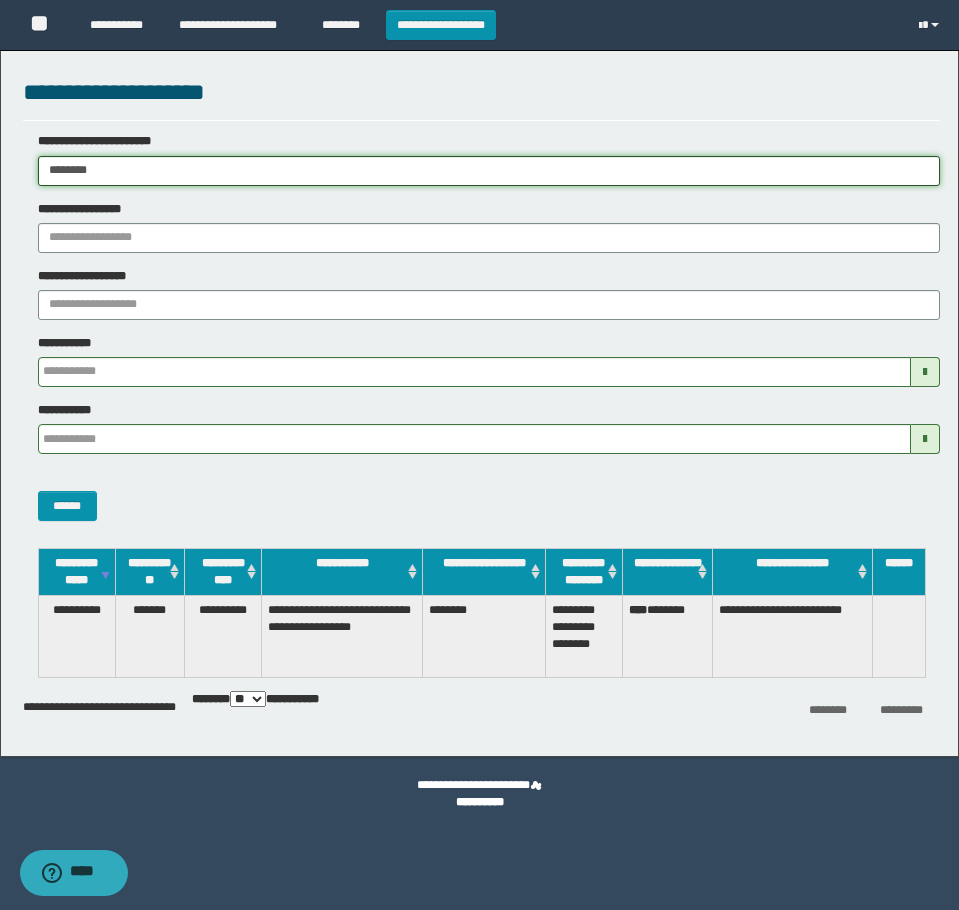 click on "**********" at bounding box center [479, 455] 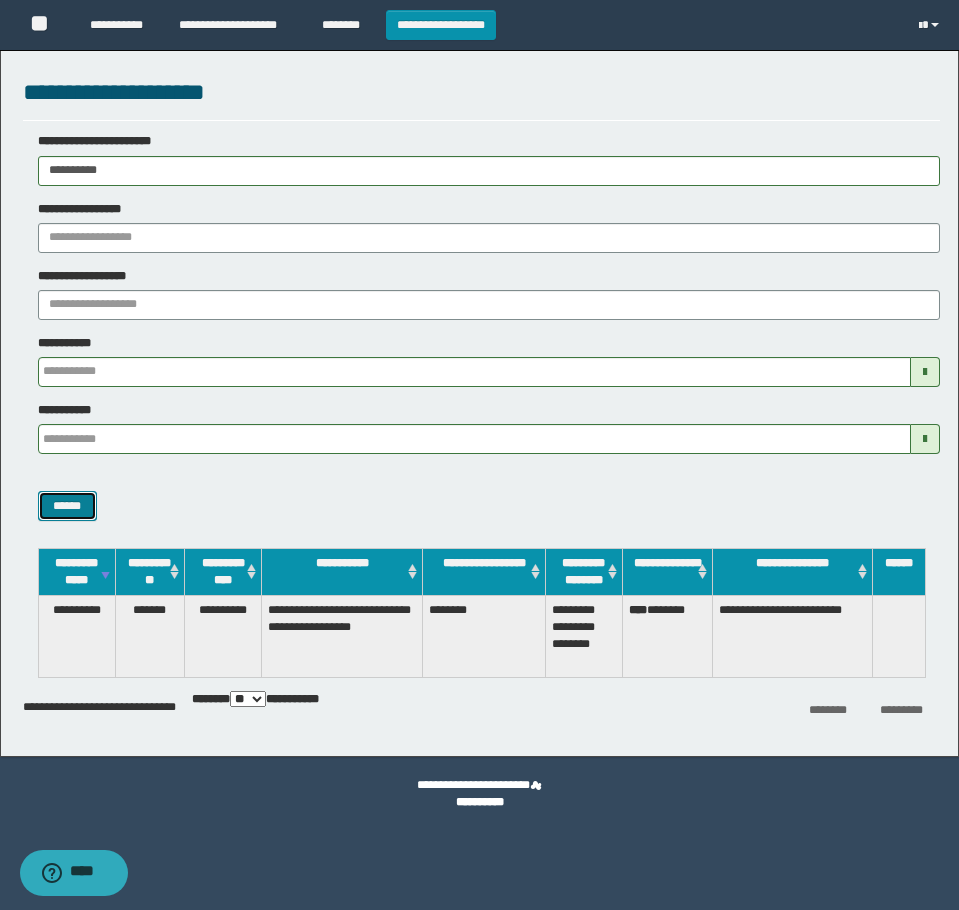 click on "******" at bounding box center (67, 506) 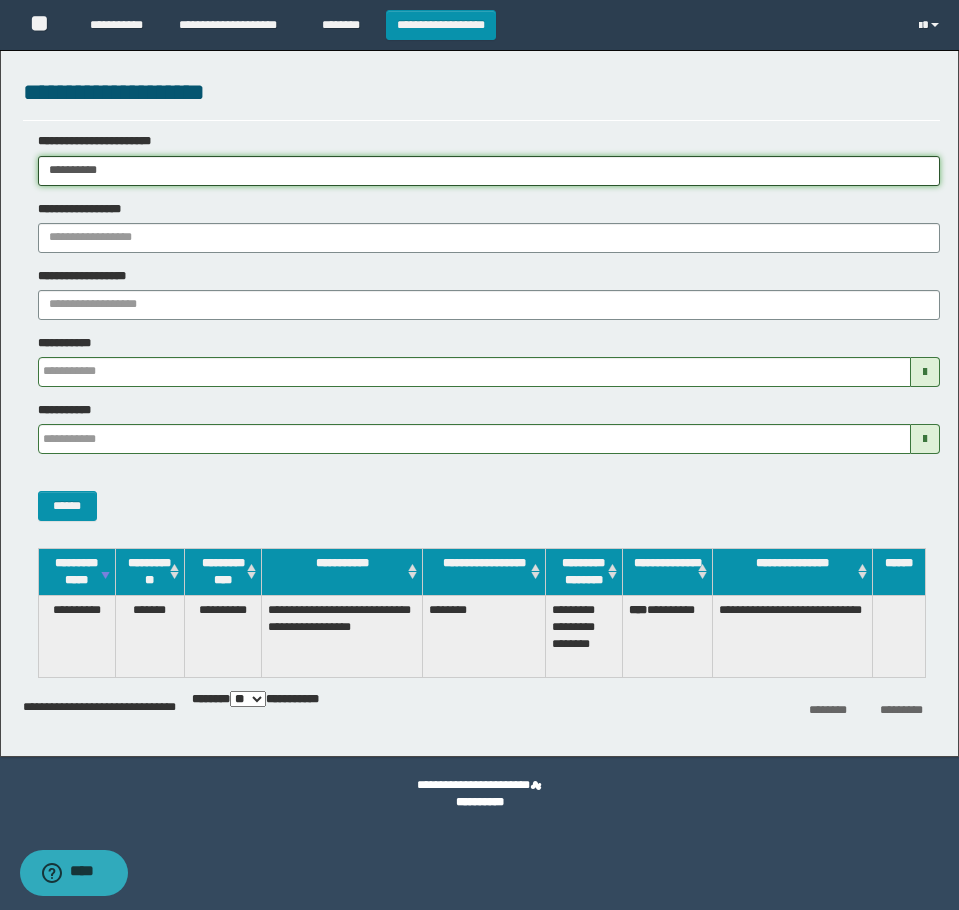 drag, startPoint x: 30, startPoint y: 168, endPoint x: -7, endPoint y: 184, distance: 40.311287 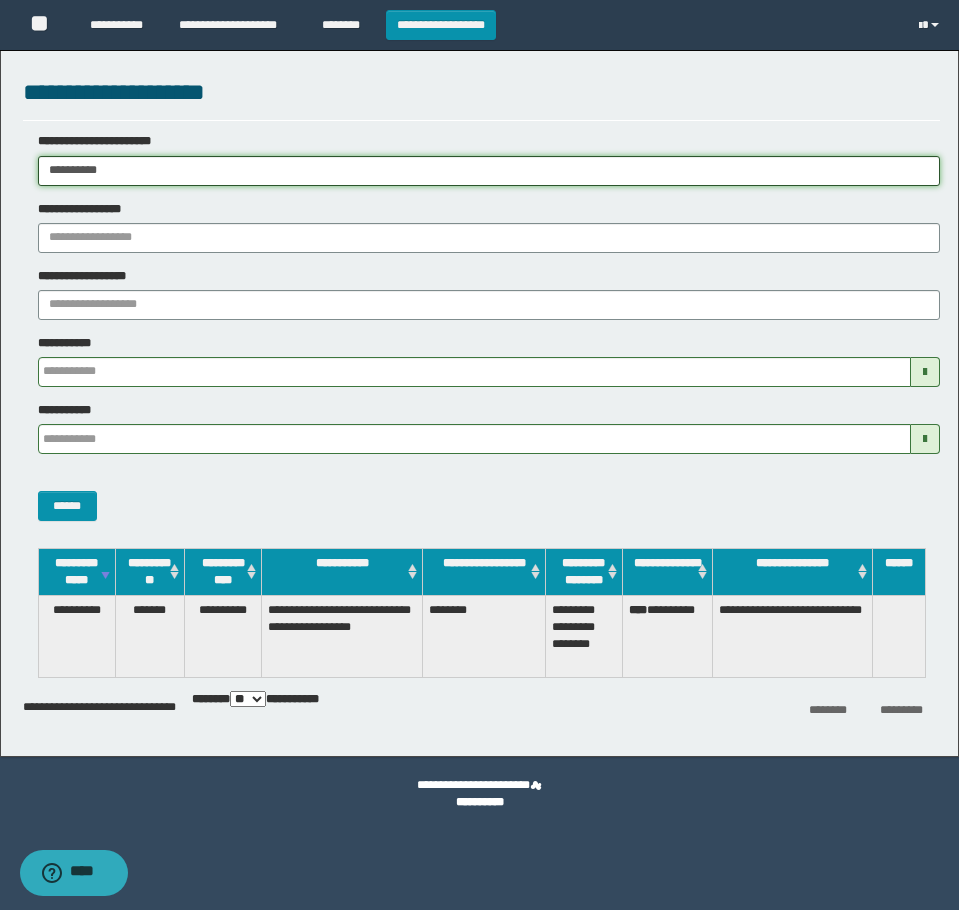 click on "**********" at bounding box center [479, 455] 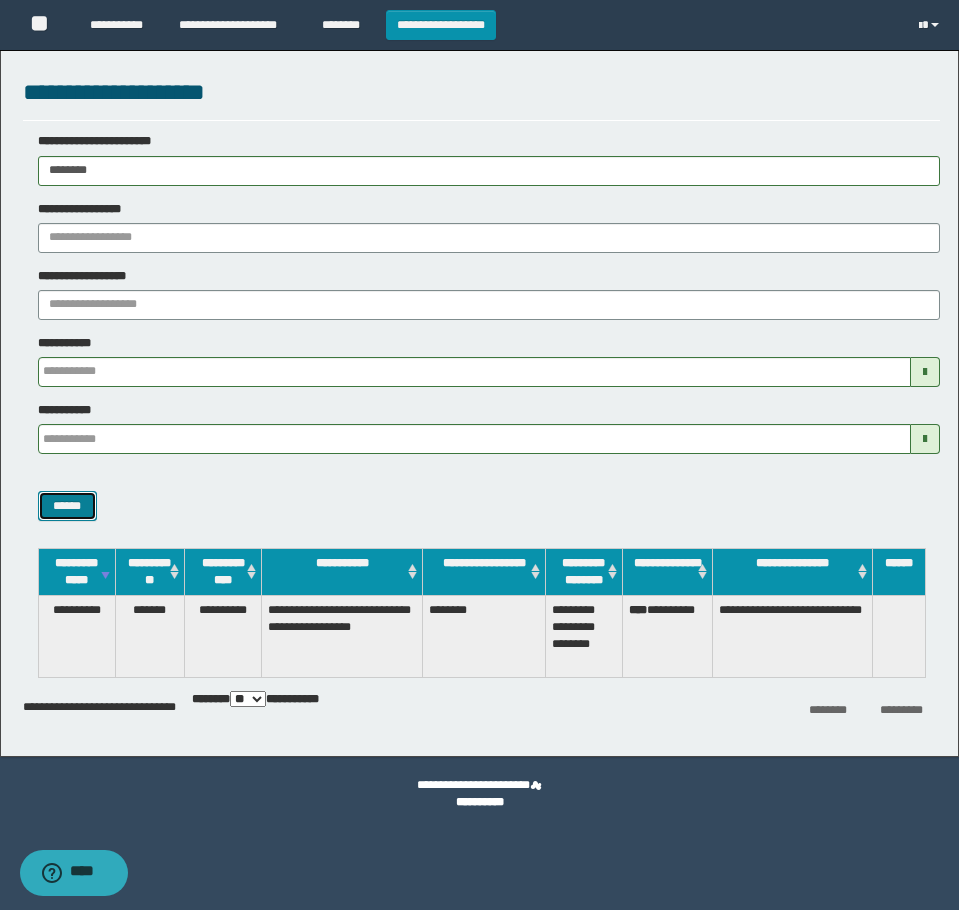 click on "******" at bounding box center (67, 506) 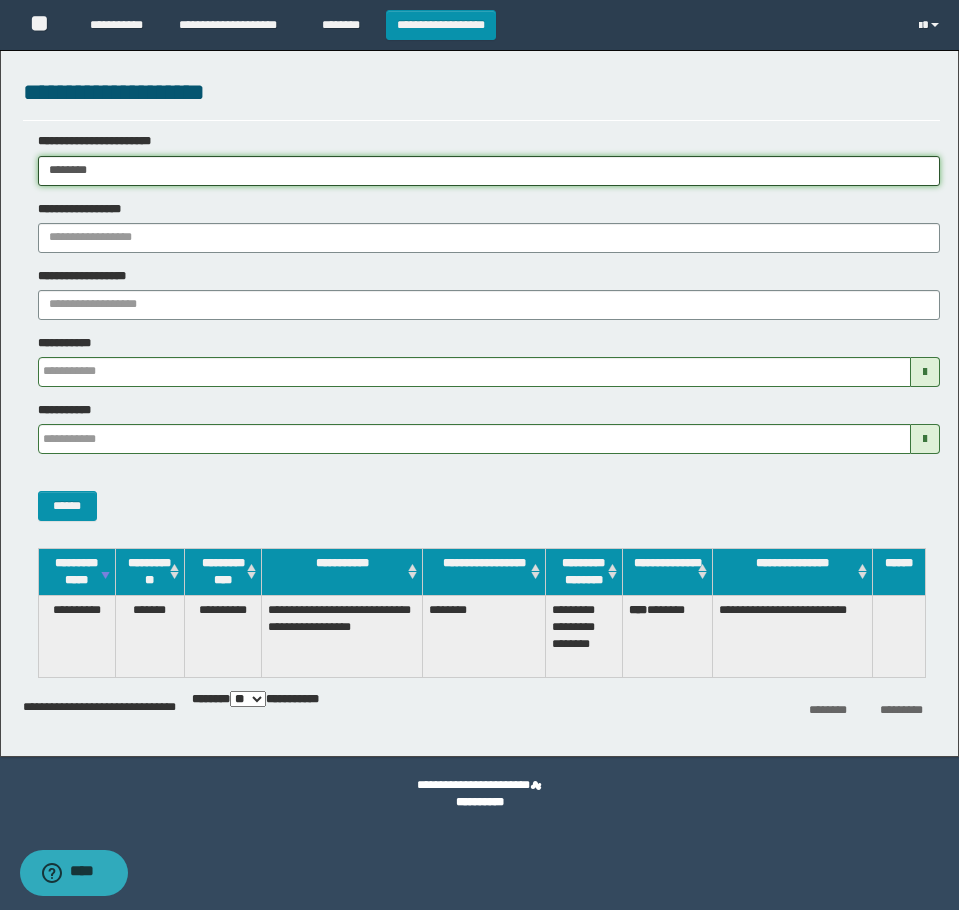 drag, startPoint x: 156, startPoint y: 166, endPoint x: -7, endPoint y: 204, distance: 167.37085 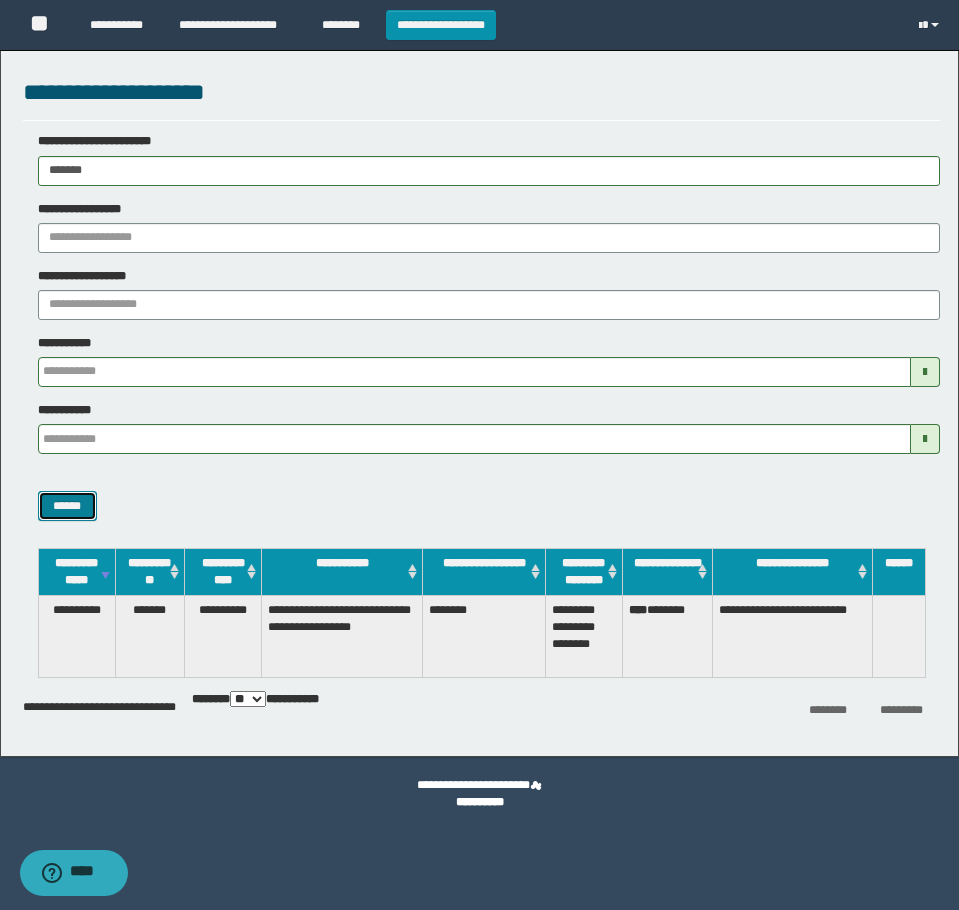 click on "******" at bounding box center [67, 506] 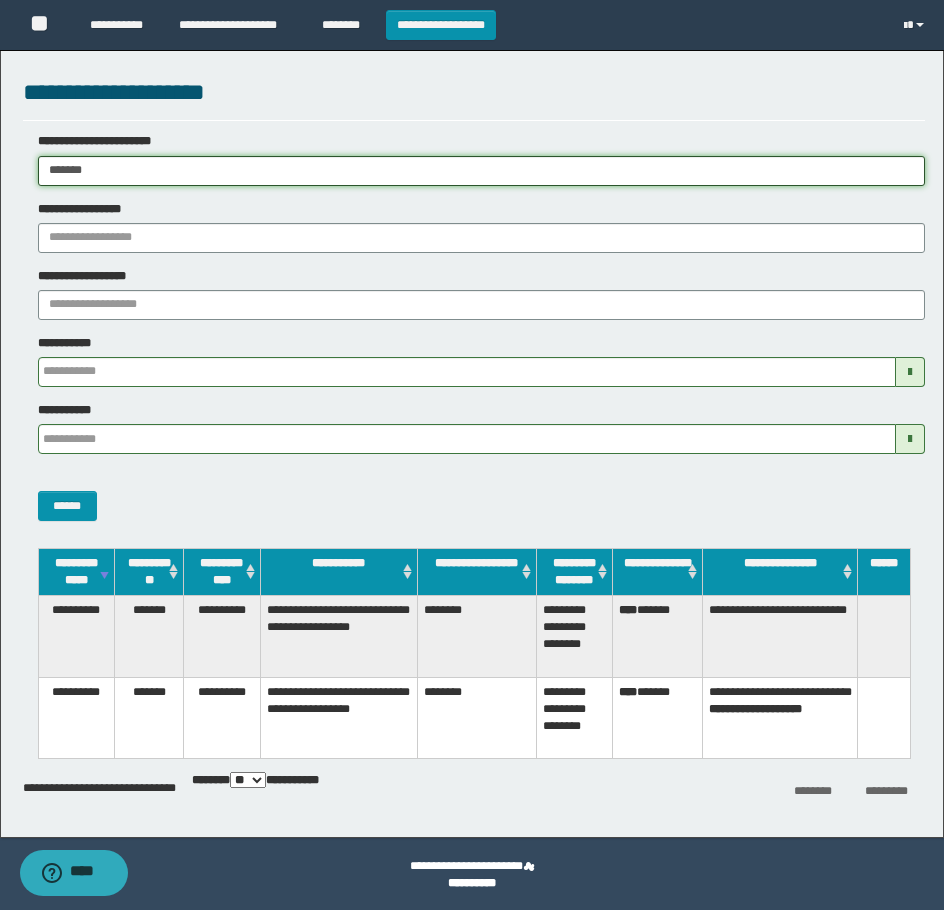 drag, startPoint x: 266, startPoint y: 179, endPoint x: 28, endPoint y: 279, distance: 258.155 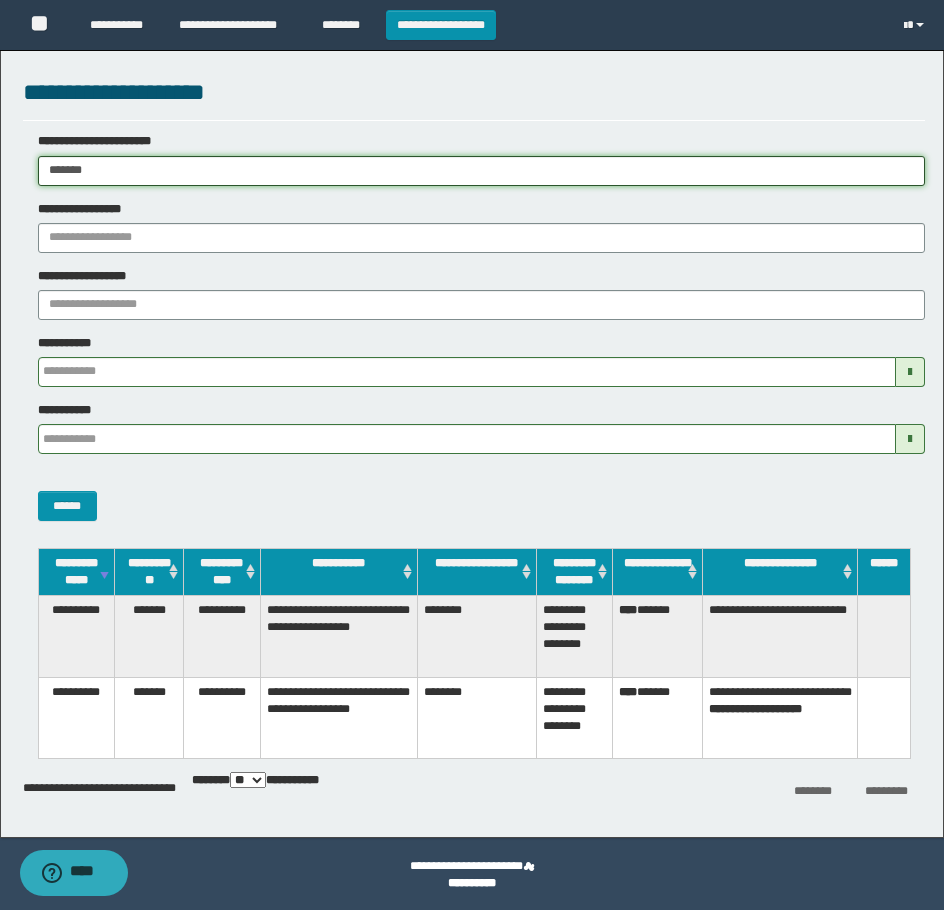 click on "**********" at bounding box center (472, 455) 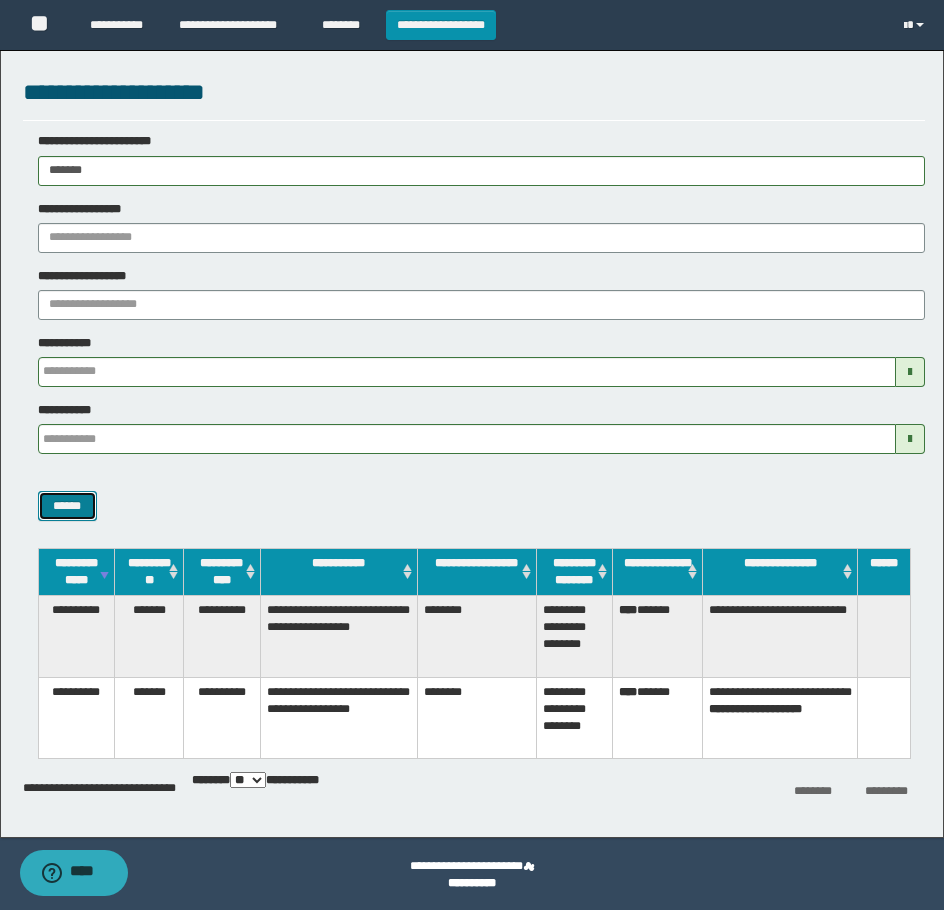 click on "******" at bounding box center (67, 506) 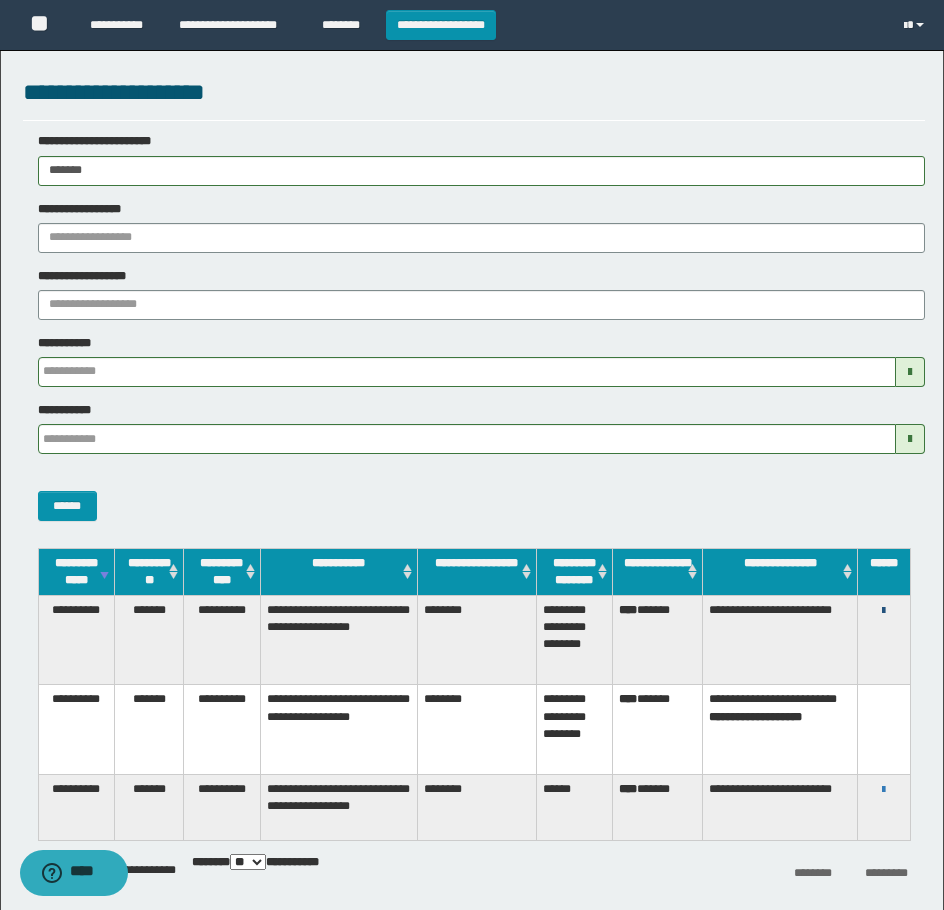 click at bounding box center [883, 611] 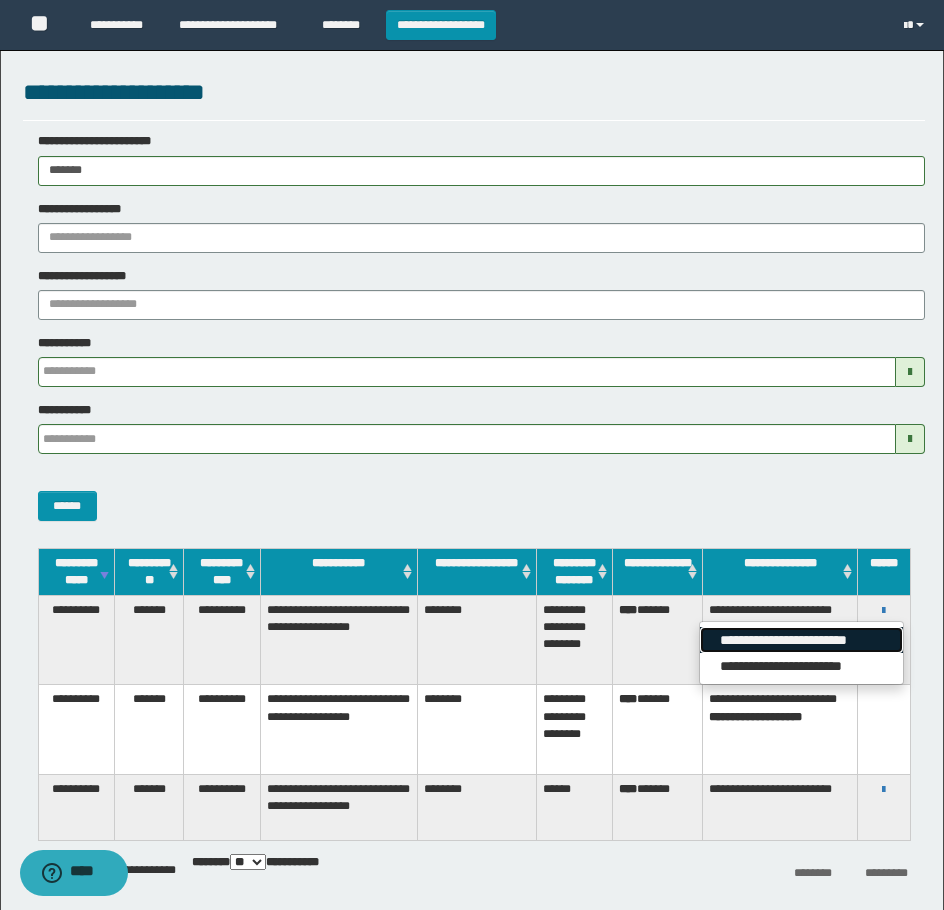click on "**********" at bounding box center (801, 640) 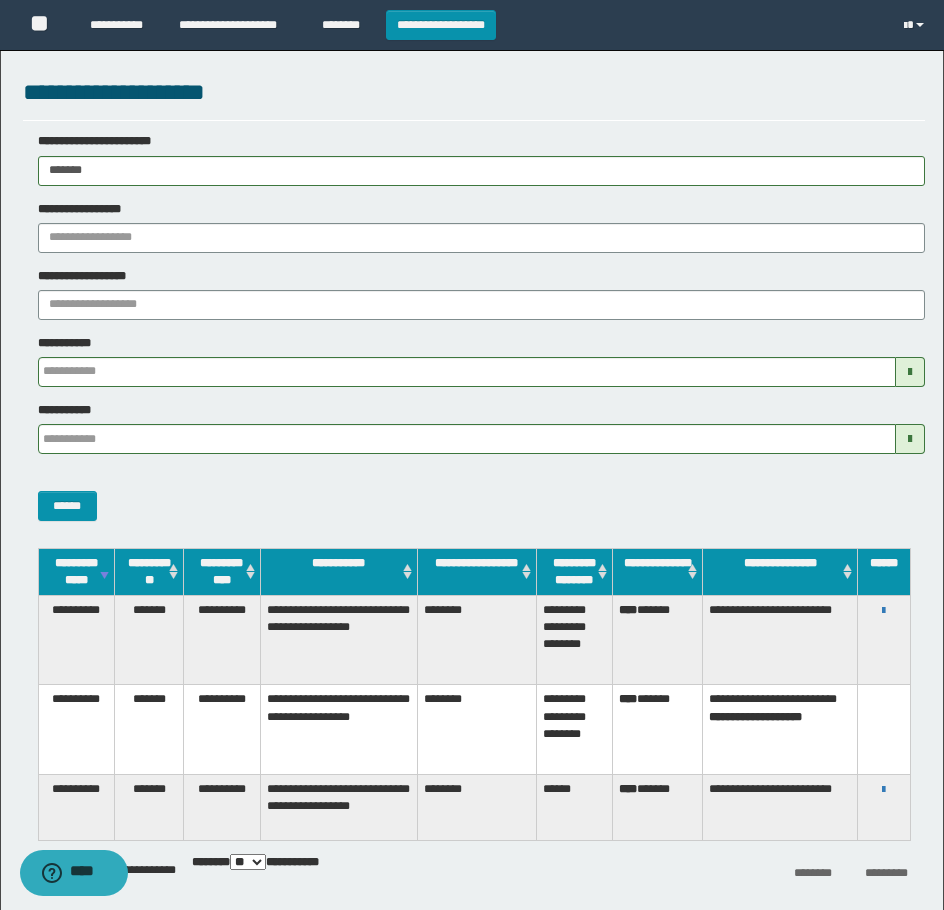 drag, startPoint x: 161, startPoint y: 180, endPoint x: -7, endPoint y: 196, distance: 168.76018 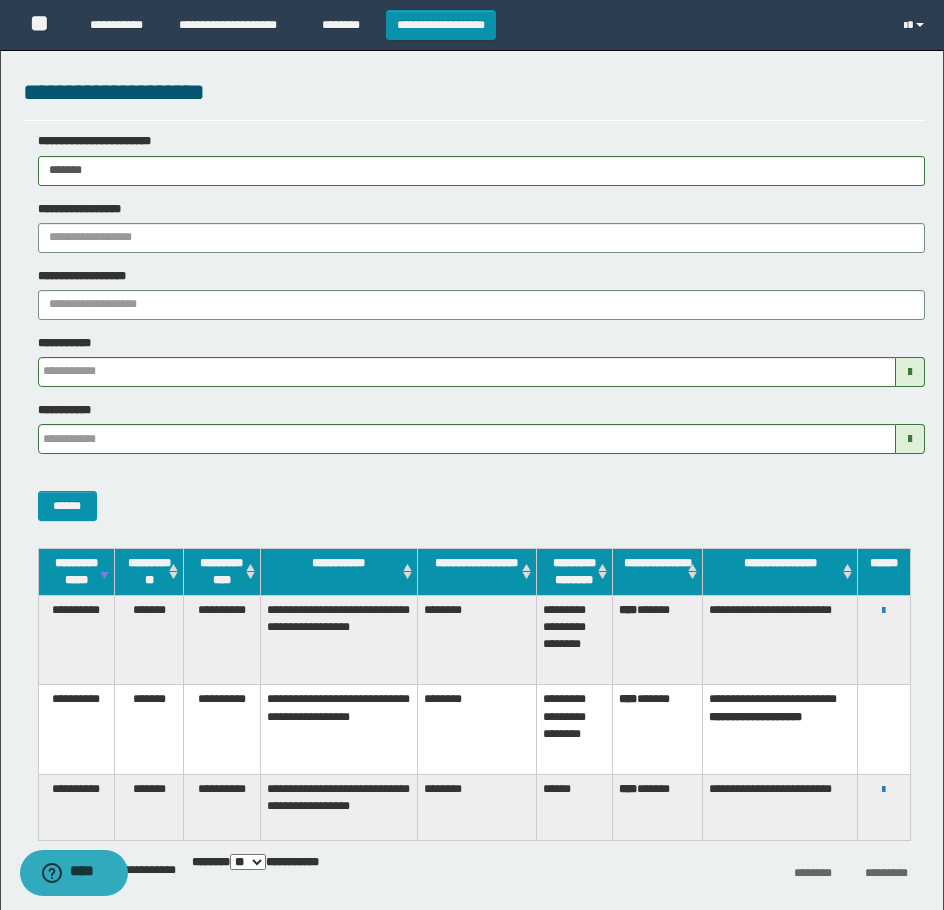 click on "**********" at bounding box center [472, 455] 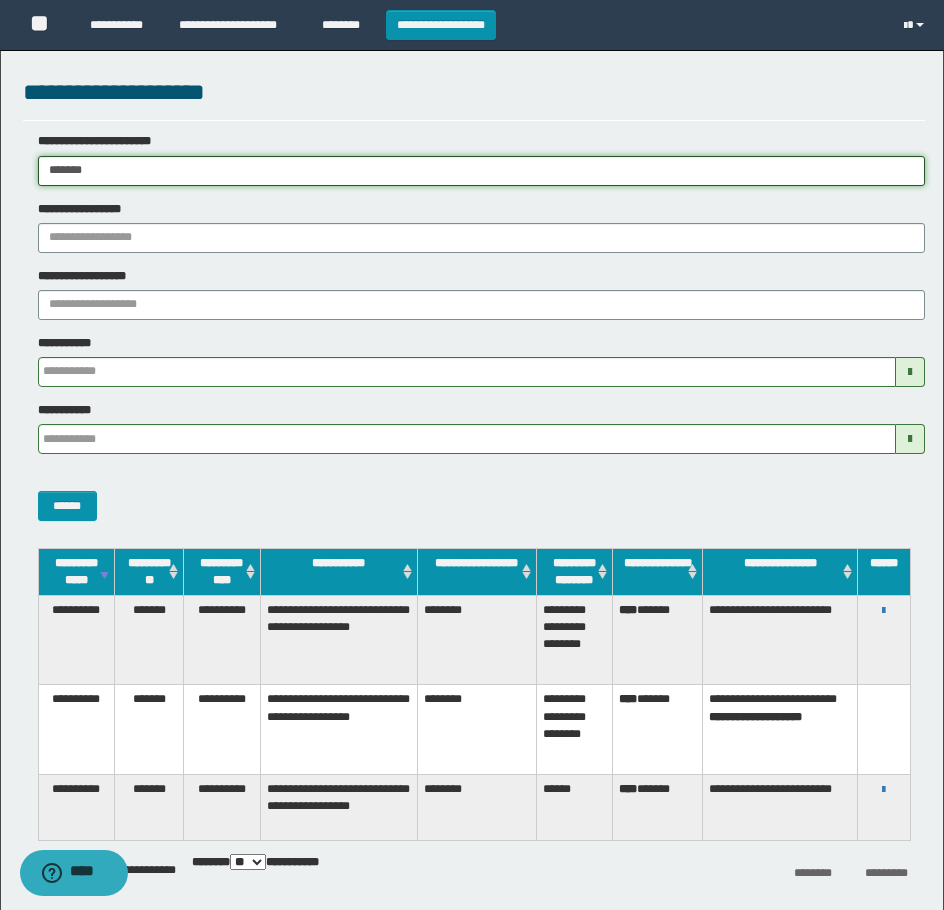 paste 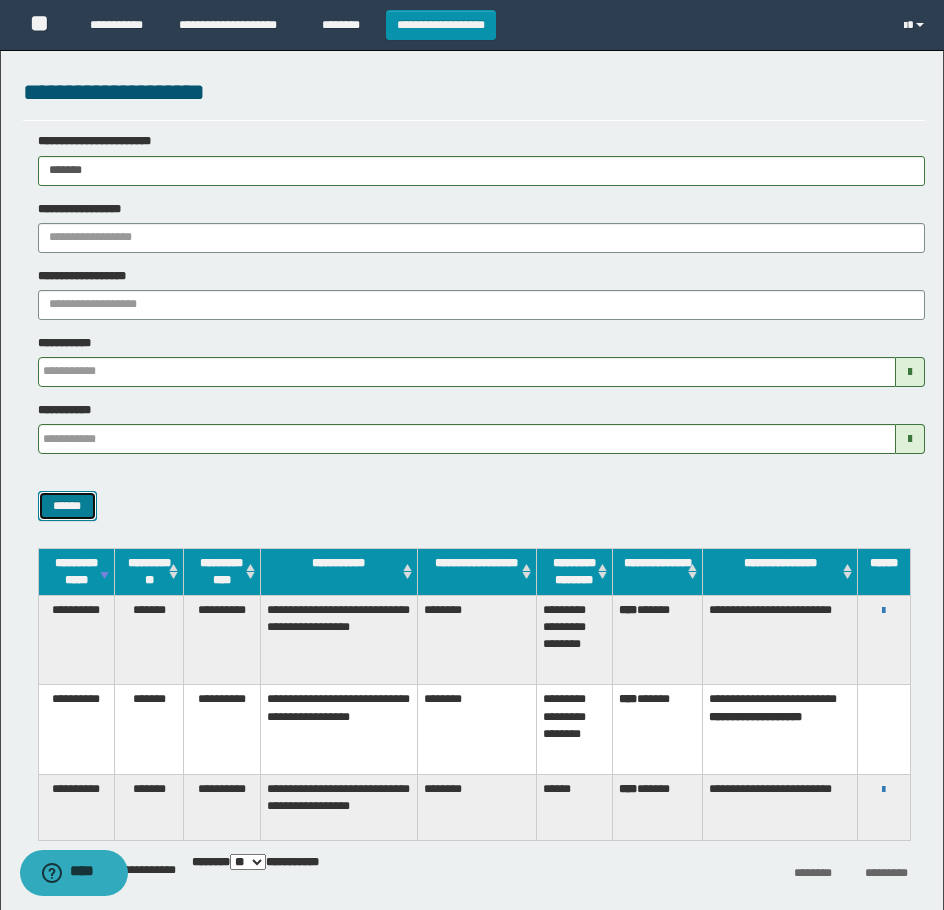 click on "******" at bounding box center (67, 506) 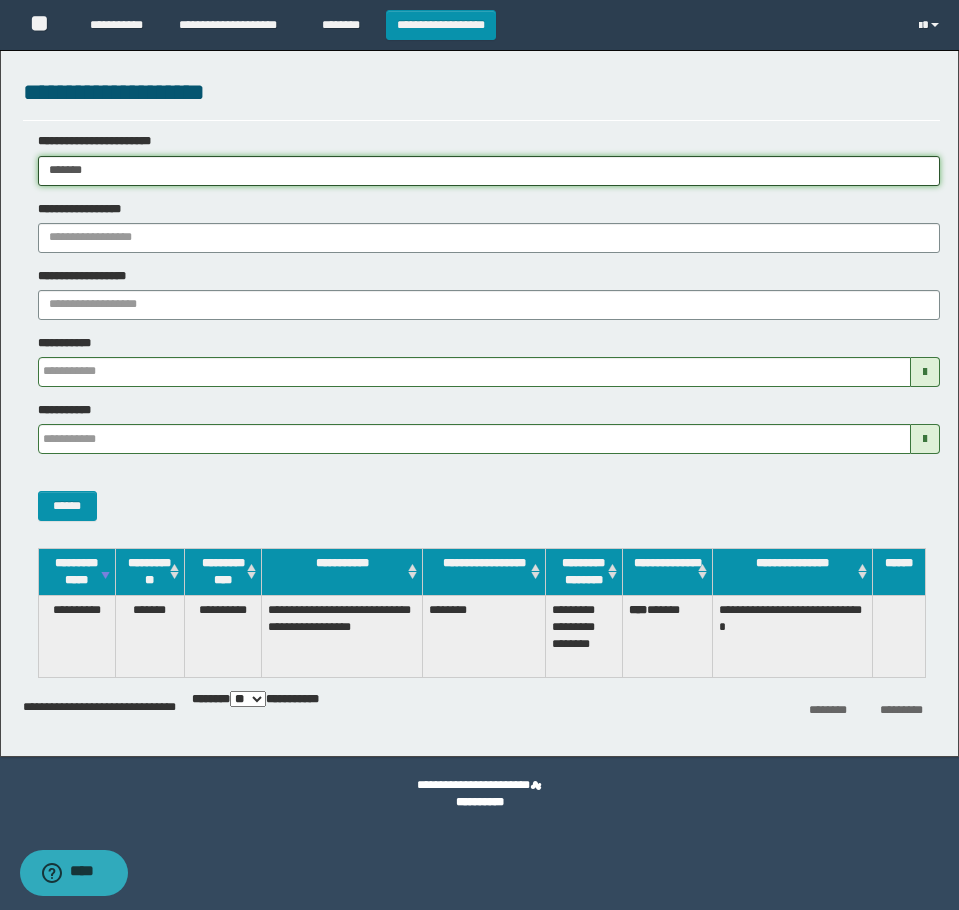 drag, startPoint x: 101, startPoint y: 164, endPoint x: -7, endPoint y: 179, distance: 109.03669 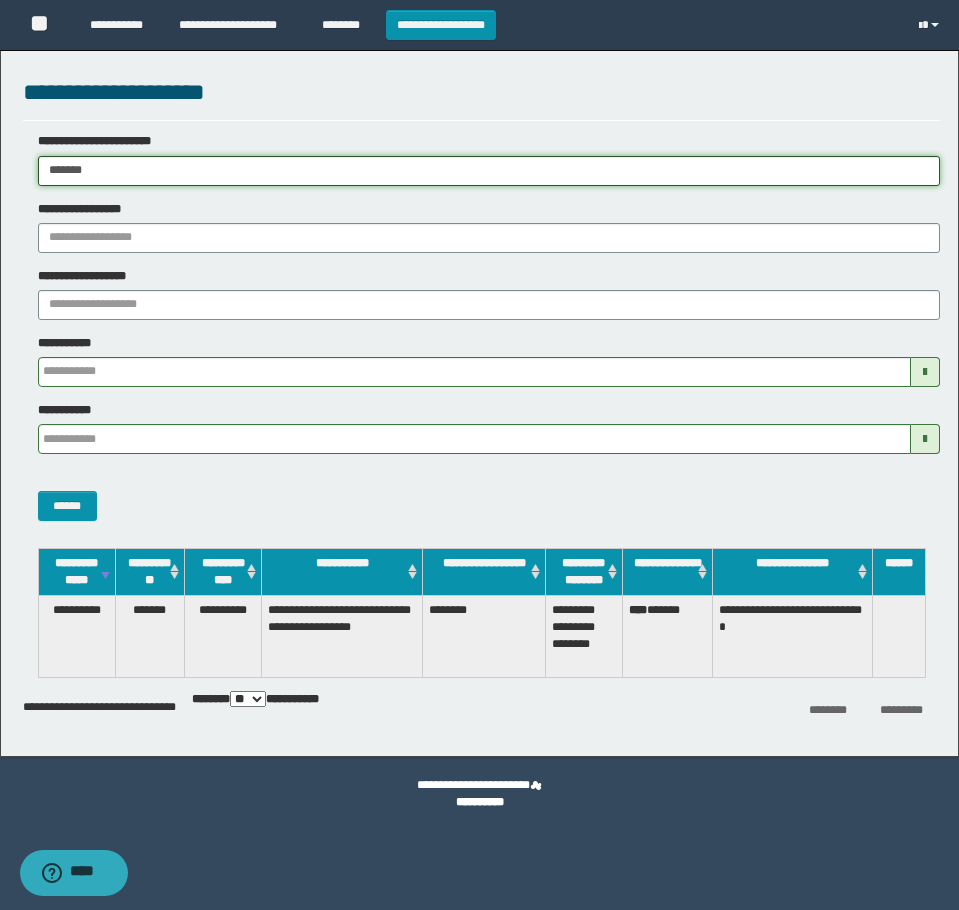 click on "**********" at bounding box center [479, 455] 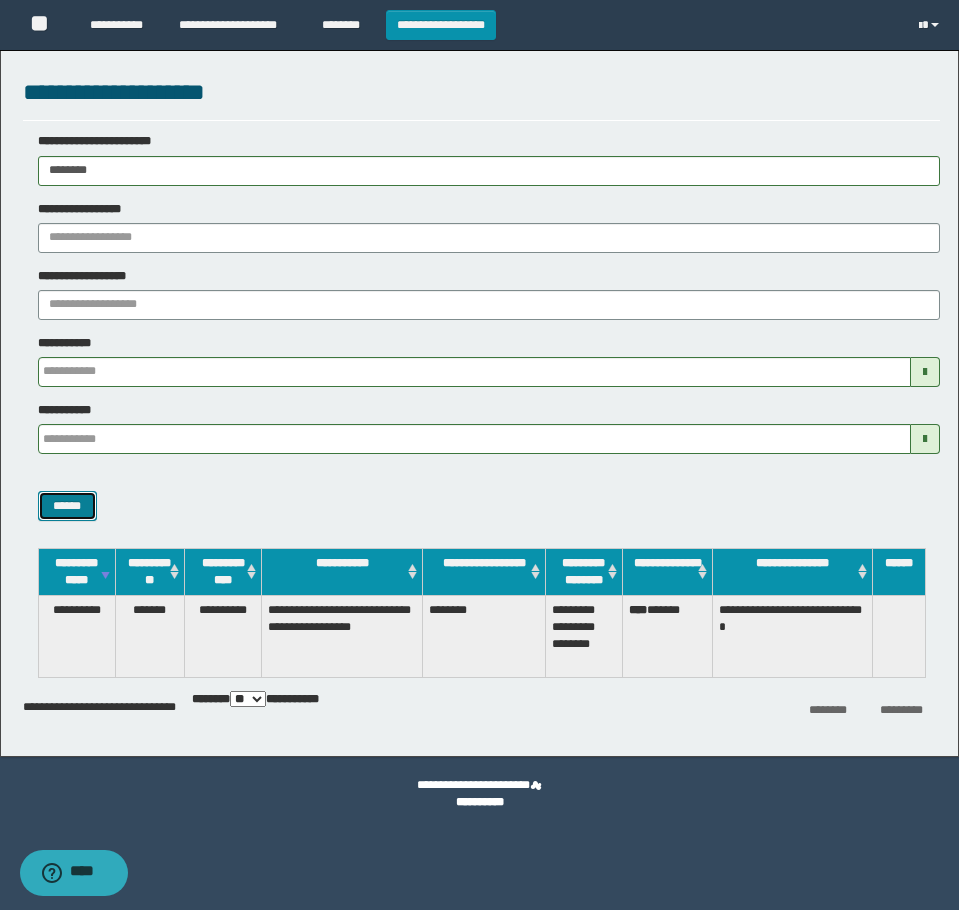 click on "******" at bounding box center (67, 506) 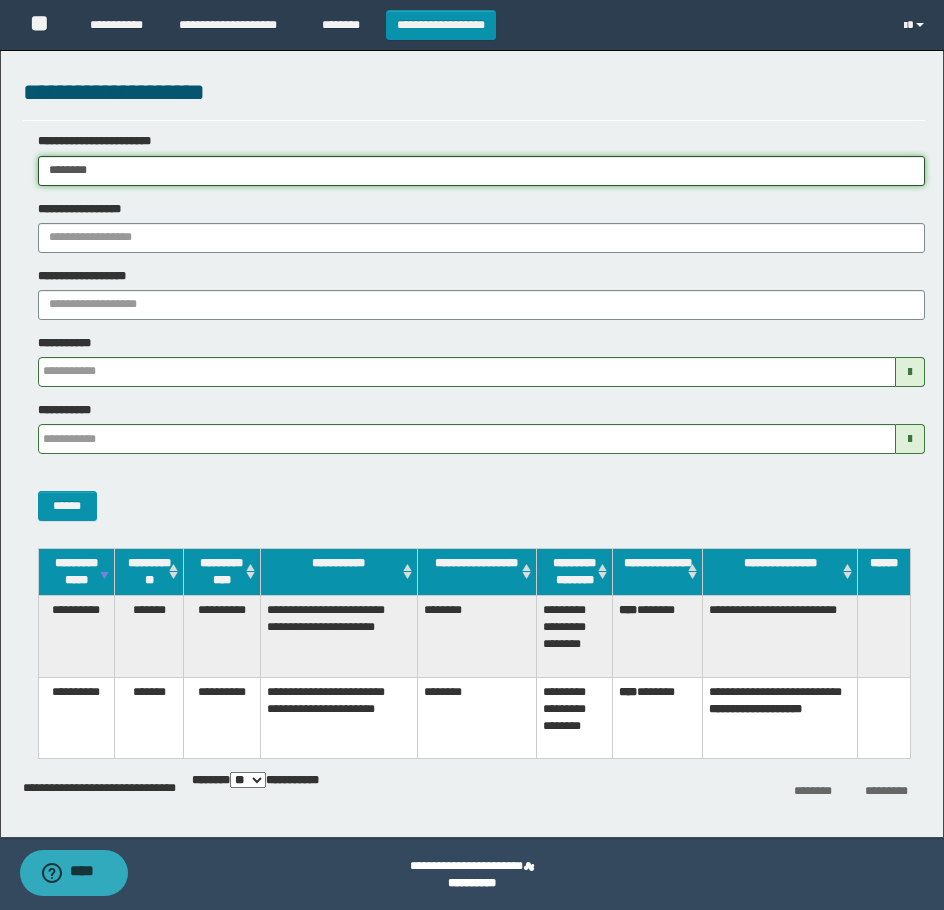drag, startPoint x: 152, startPoint y: 179, endPoint x: -7, endPoint y: 209, distance: 161.80544 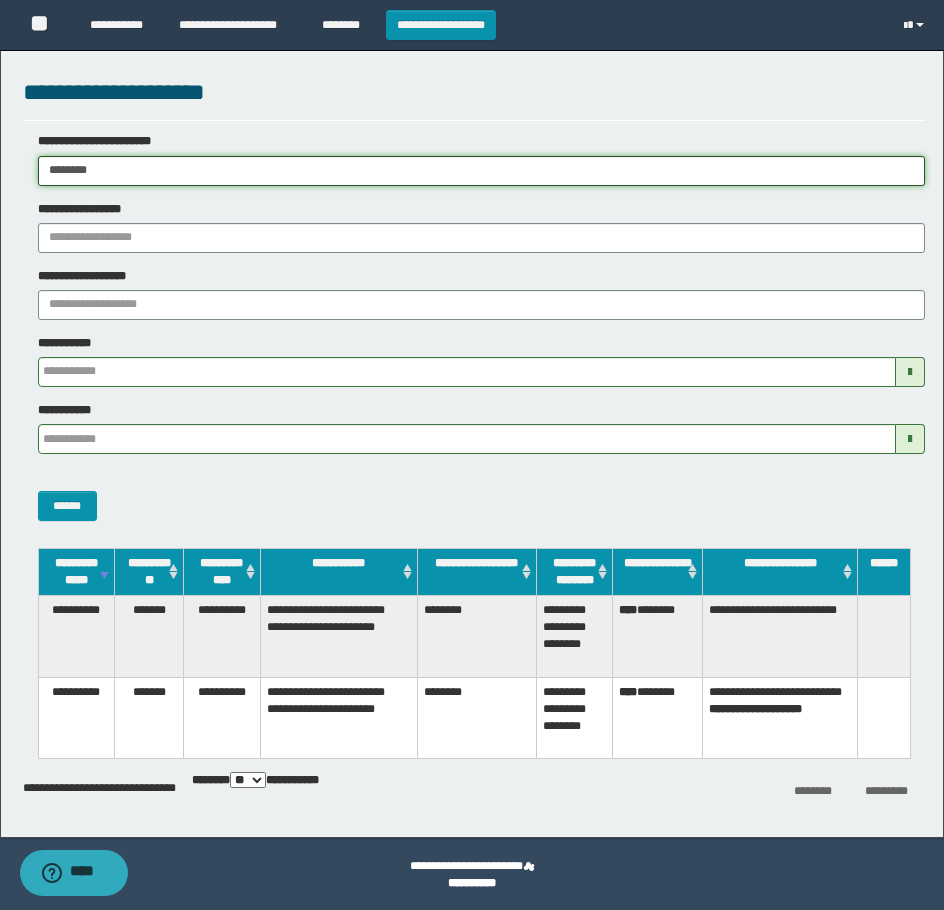 click on "**********" at bounding box center (472, 455) 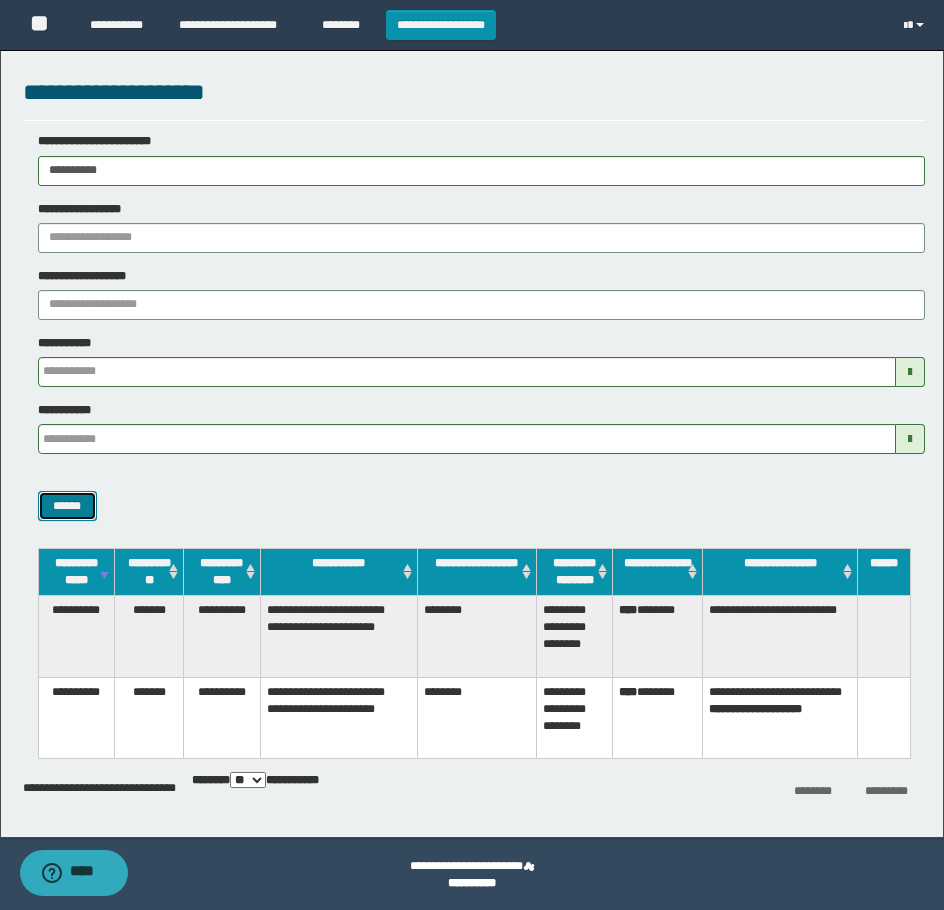 click on "******" at bounding box center (67, 506) 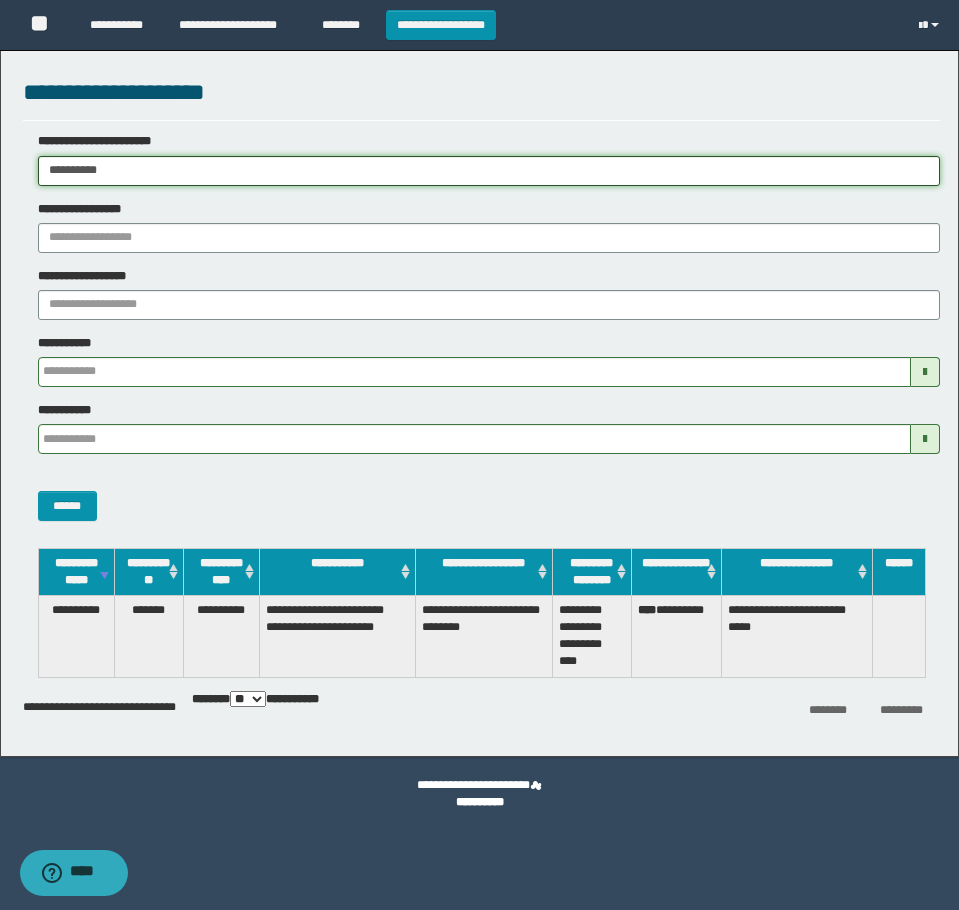 drag, startPoint x: 156, startPoint y: 184, endPoint x: -7, endPoint y: 206, distance: 164.47797 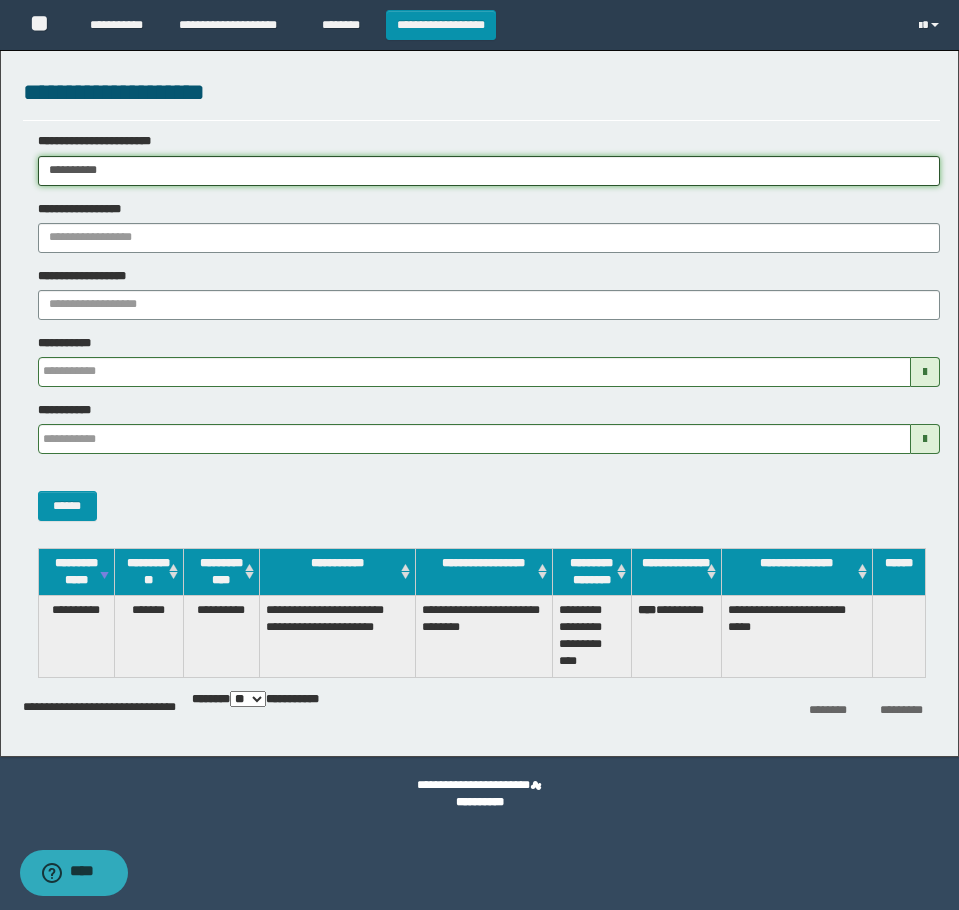 click on "**********" at bounding box center (479, 455) 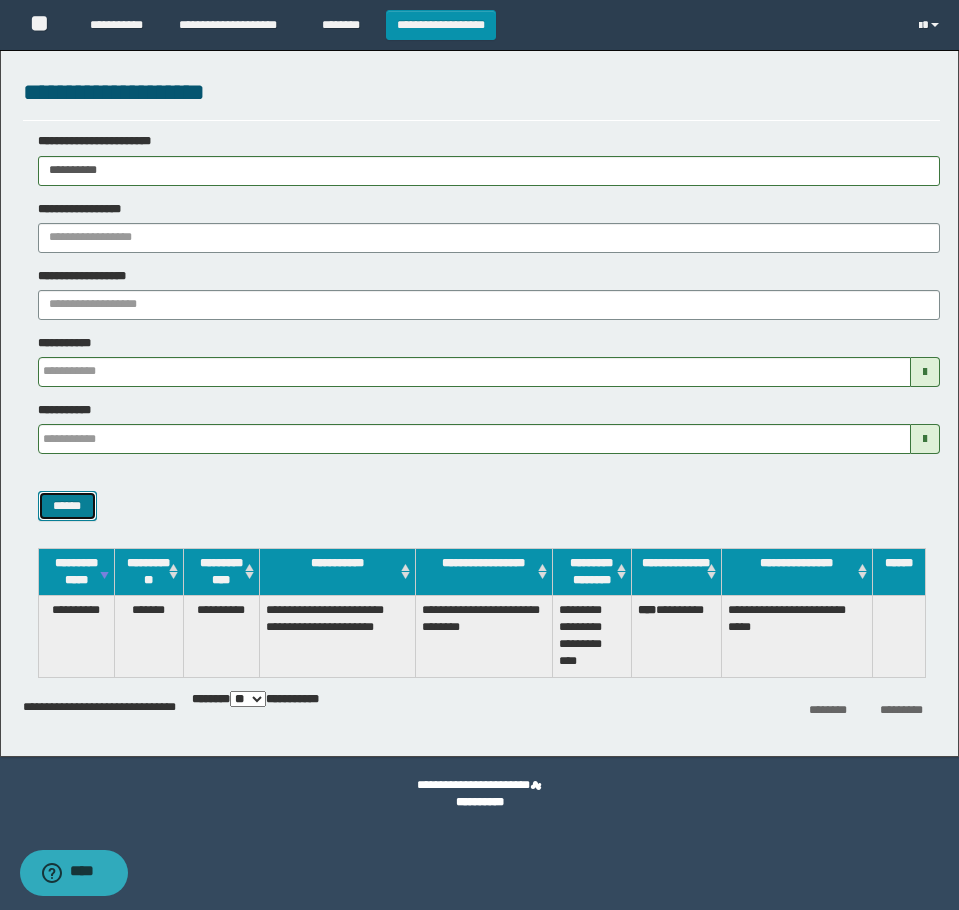 click on "******" at bounding box center [67, 506] 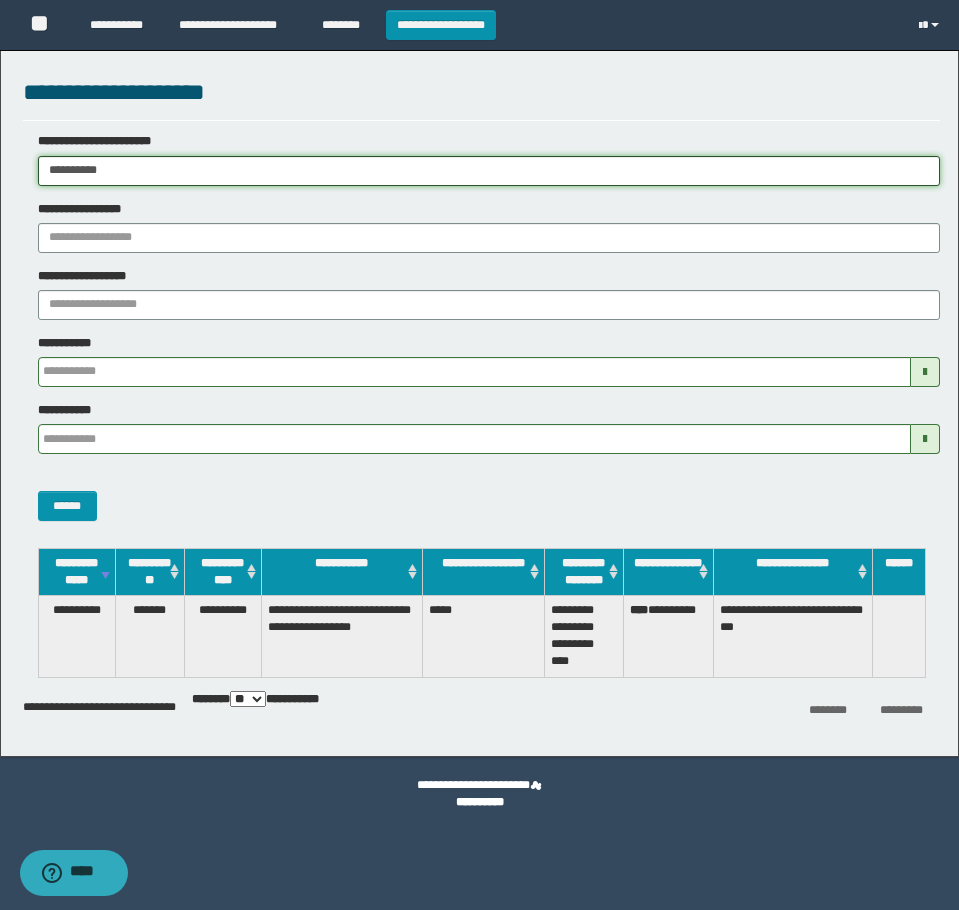 drag, startPoint x: 146, startPoint y: 168, endPoint x: -7, endPoint y: 179, distance: 153.39491 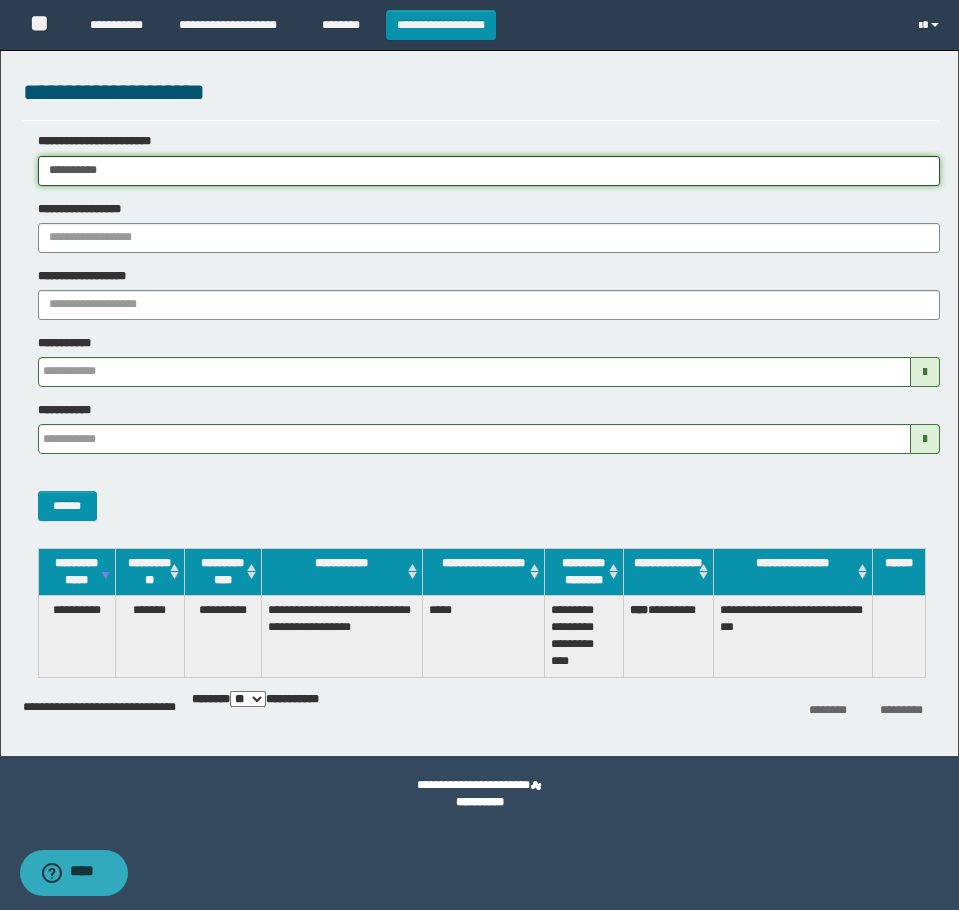 click on "**********" at bounding box center (479, 455) 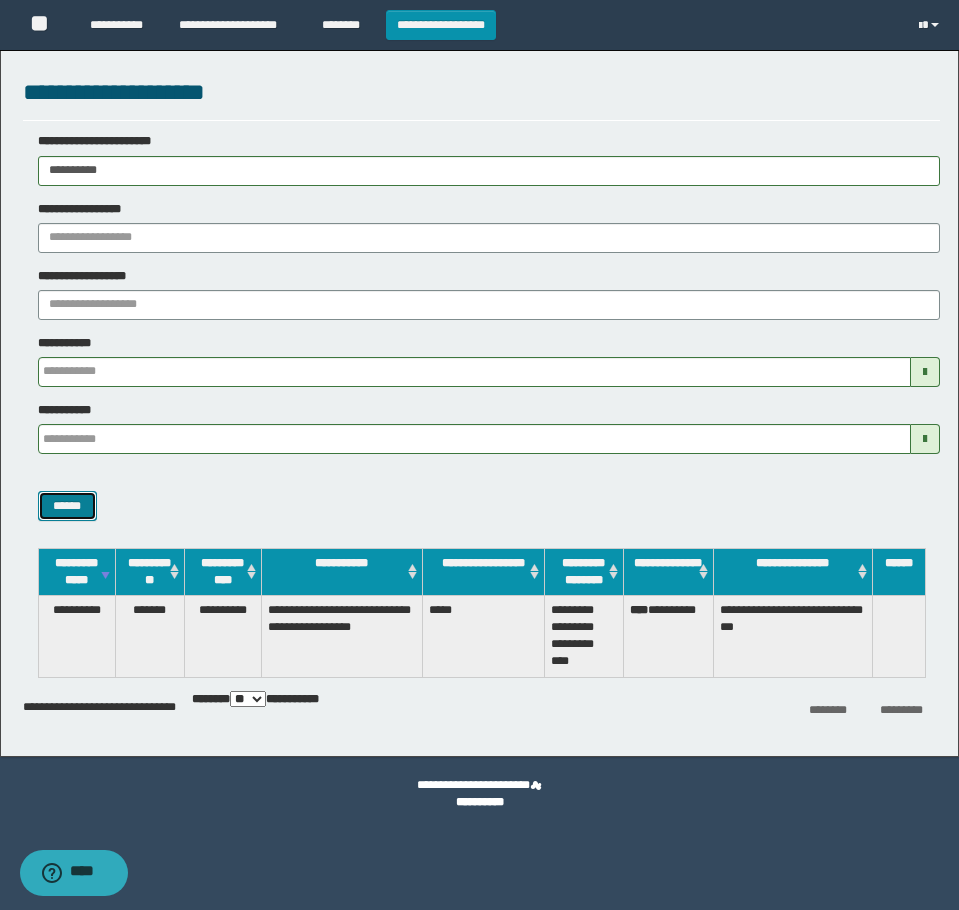 click on "******" at bounding box center [67, 506] 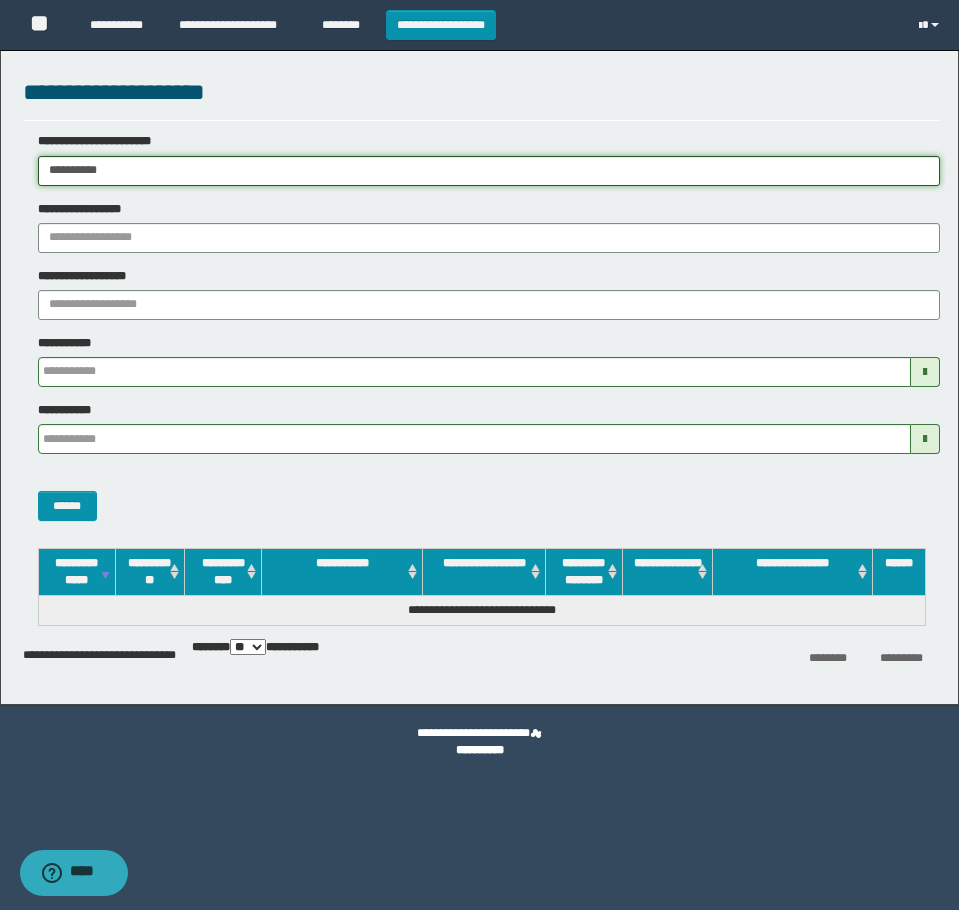 drag, startPoint x: 141, startPoint y: 172, endPoint x: -7, endPoint y: 195, distance: 149.7765 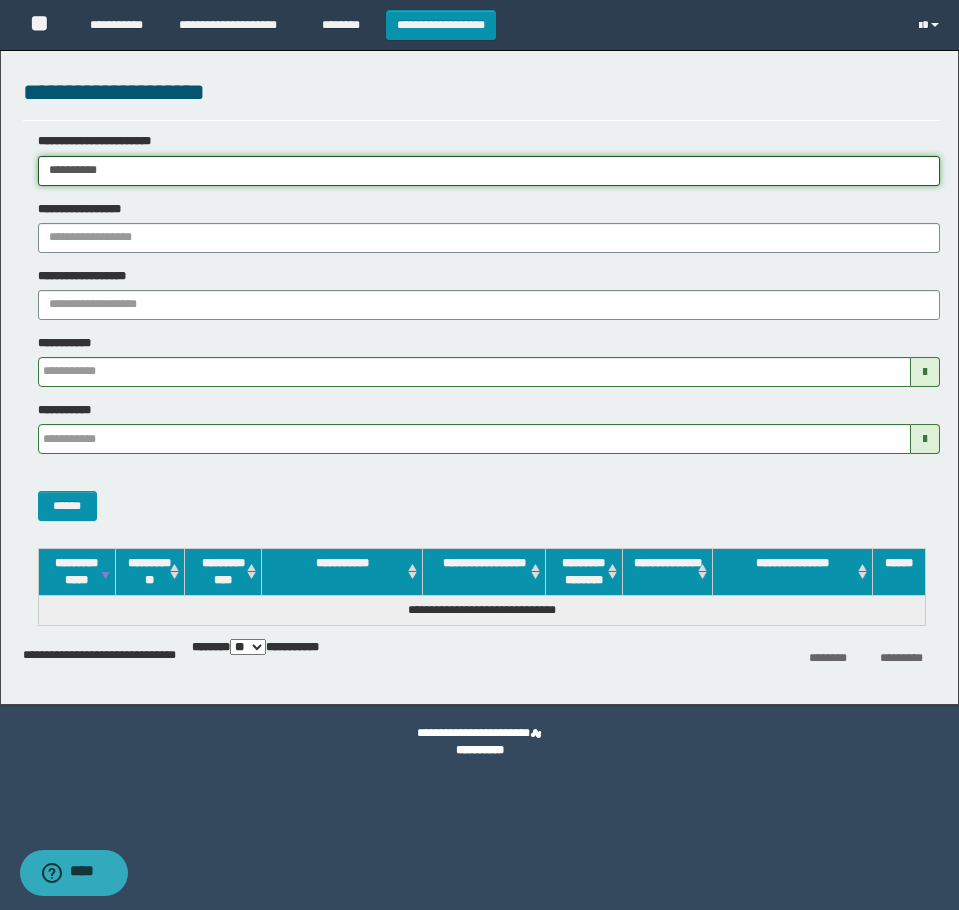click on "**********" at bounding box center [479, 455] 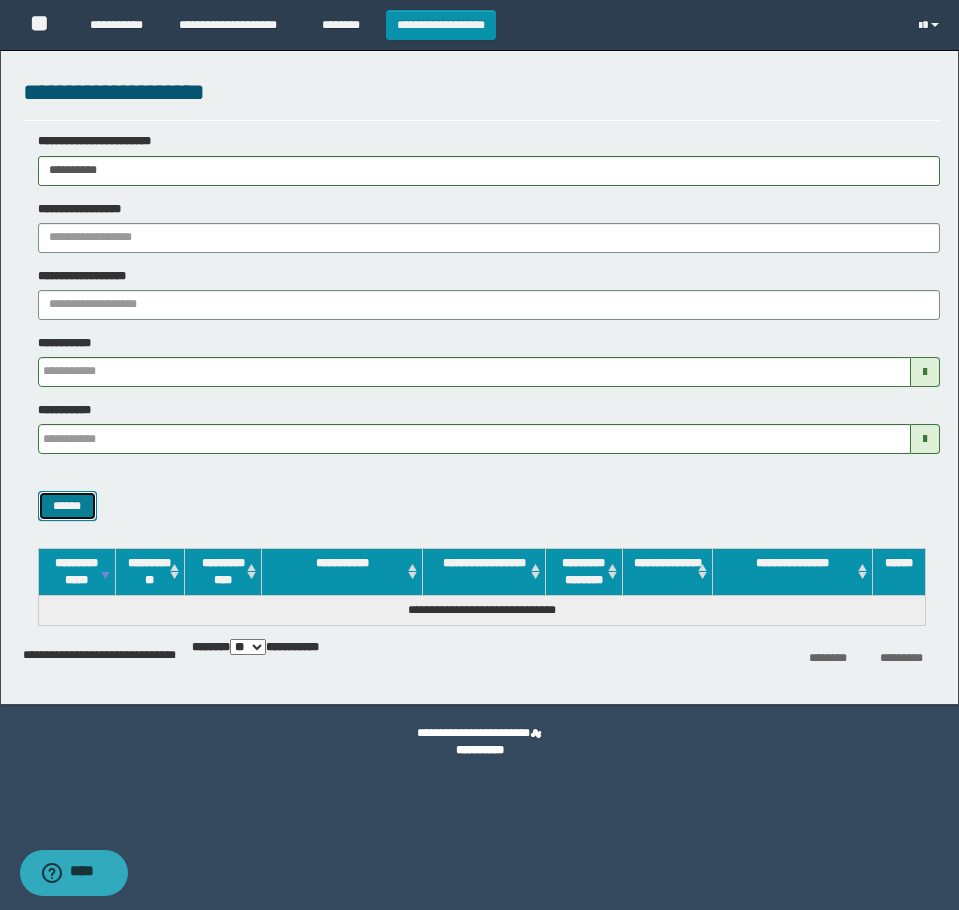 click on "******" at bounding box center [67, 506] 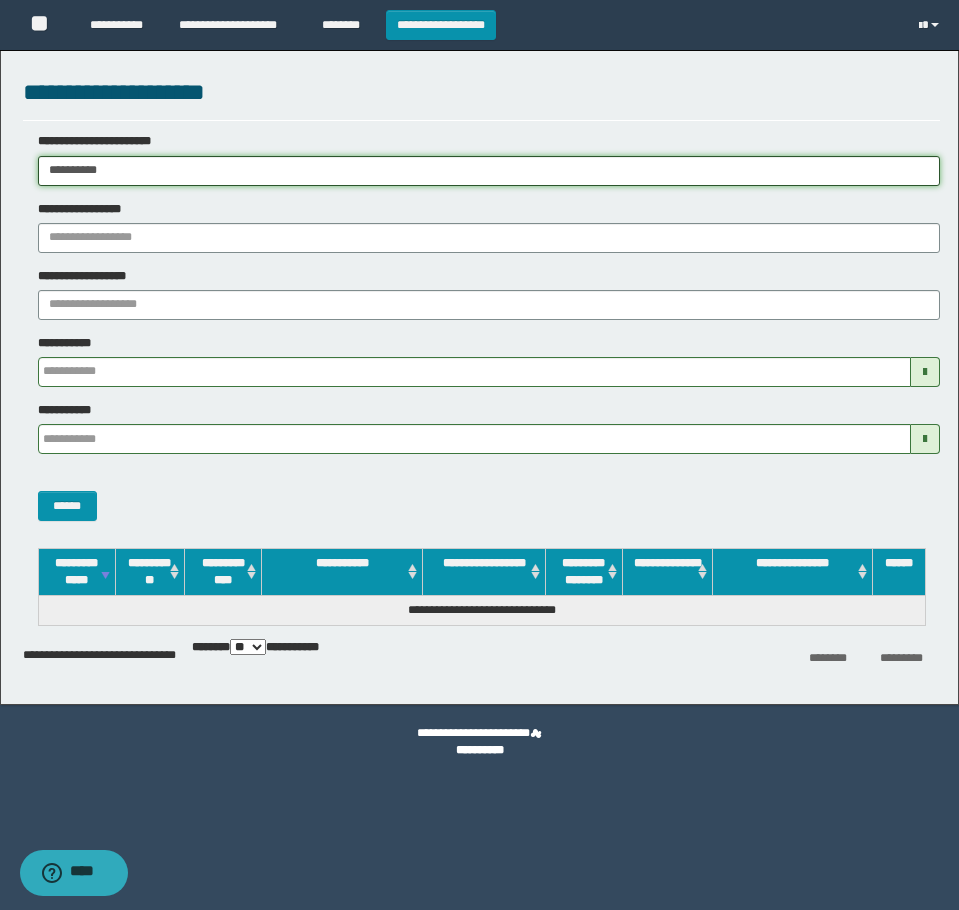 drag, startPoint x: 135, startPoint y: 168, endPoint x: -7, endPoint y: 184, distance: 142.89856 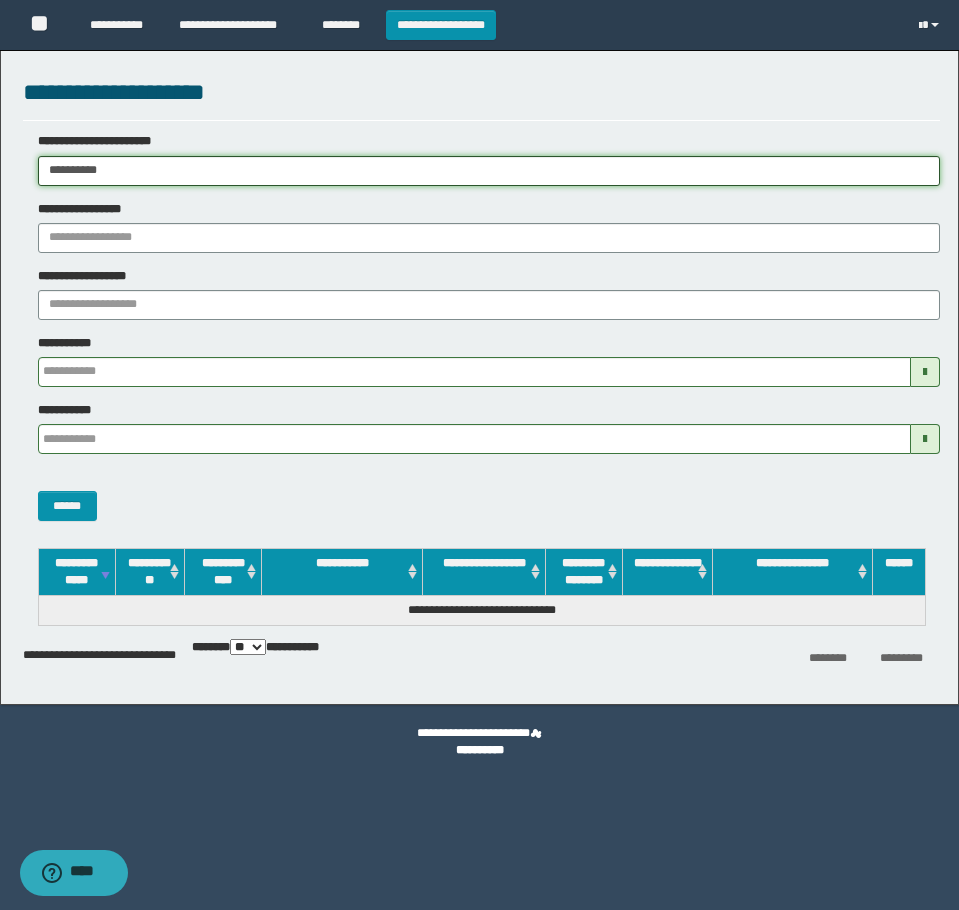 click on "**********" at bounding box center (479, 455) 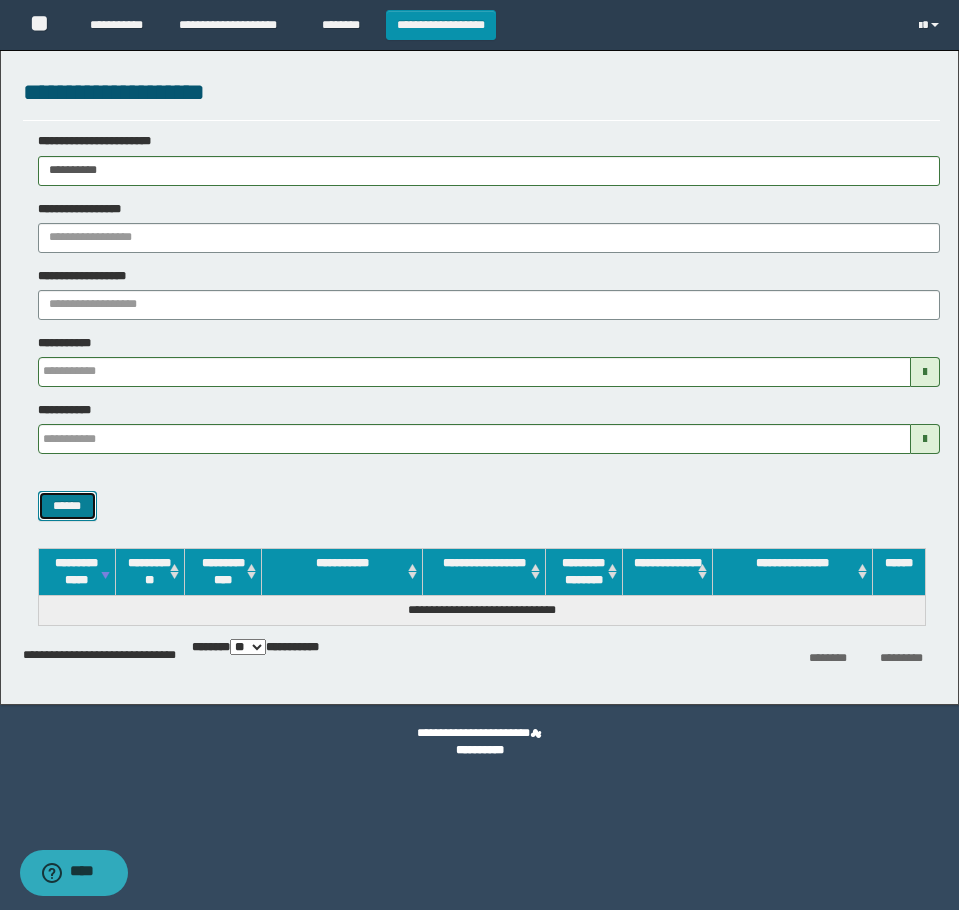 click on "******" at bounding box center [67, 506] 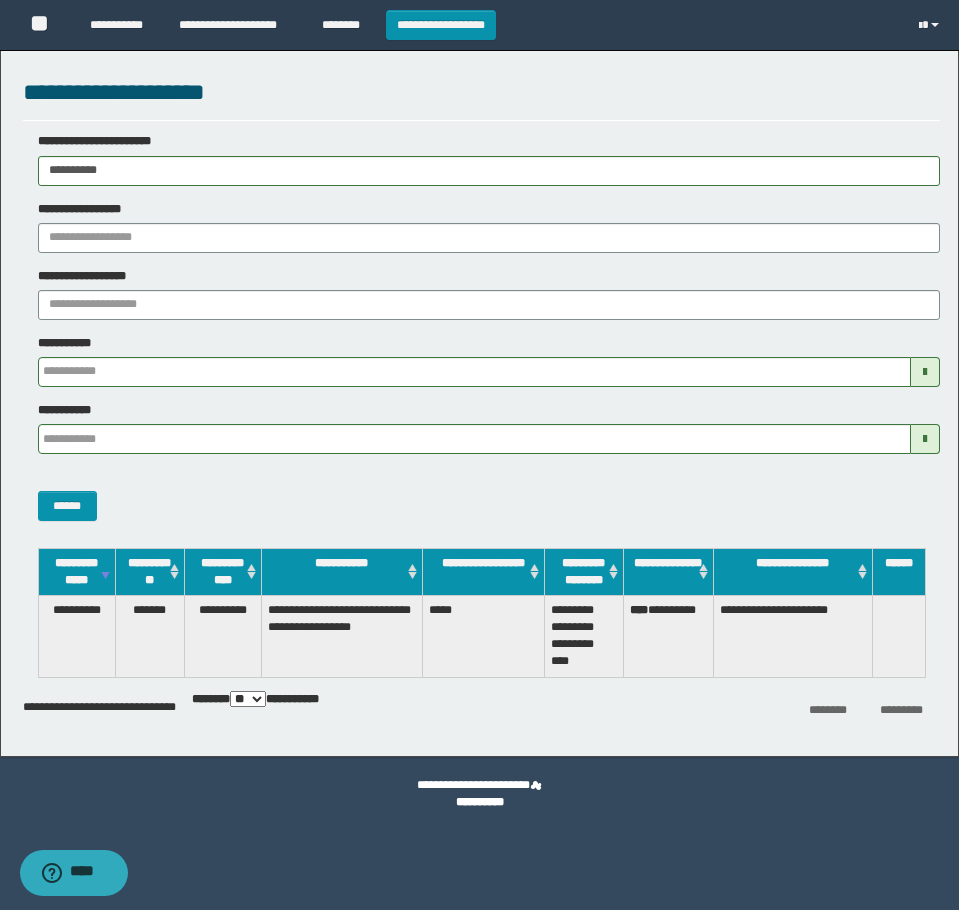 click on "**********" at bounding box center (481, 159) 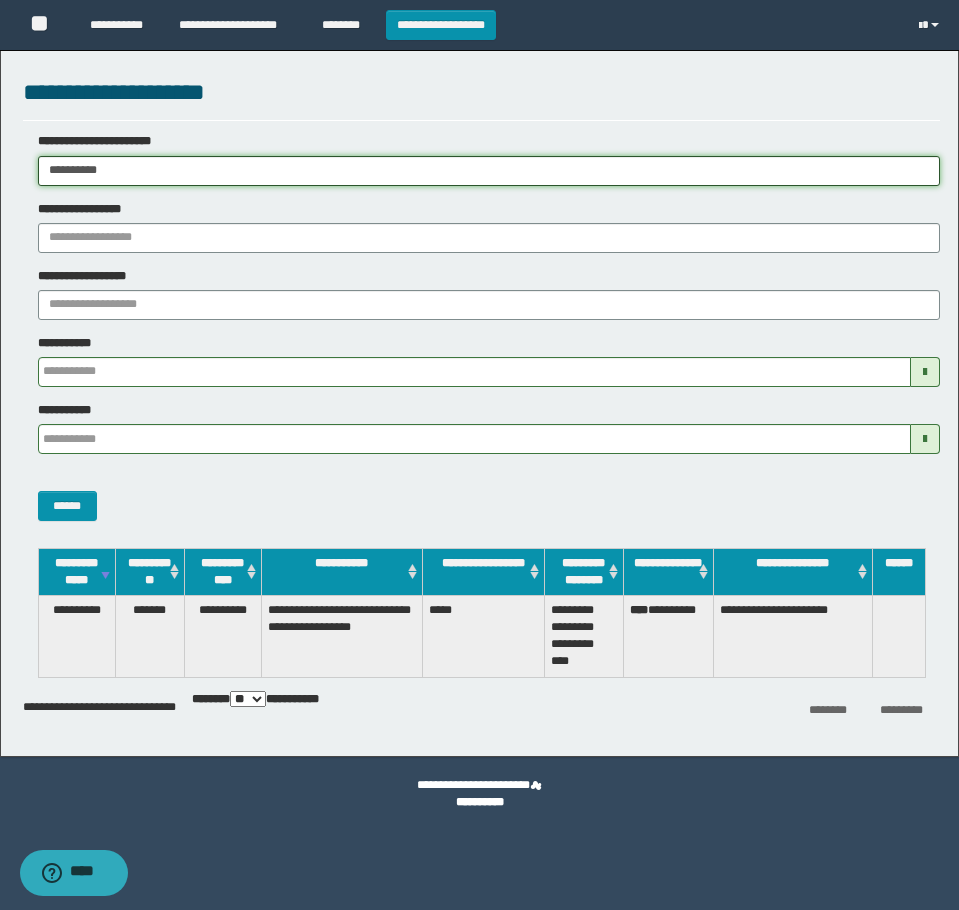 drag, startPoint x: 167, startPoint y: 166, endPoint x: -7, endPoint y: 199, distance: 177.10167 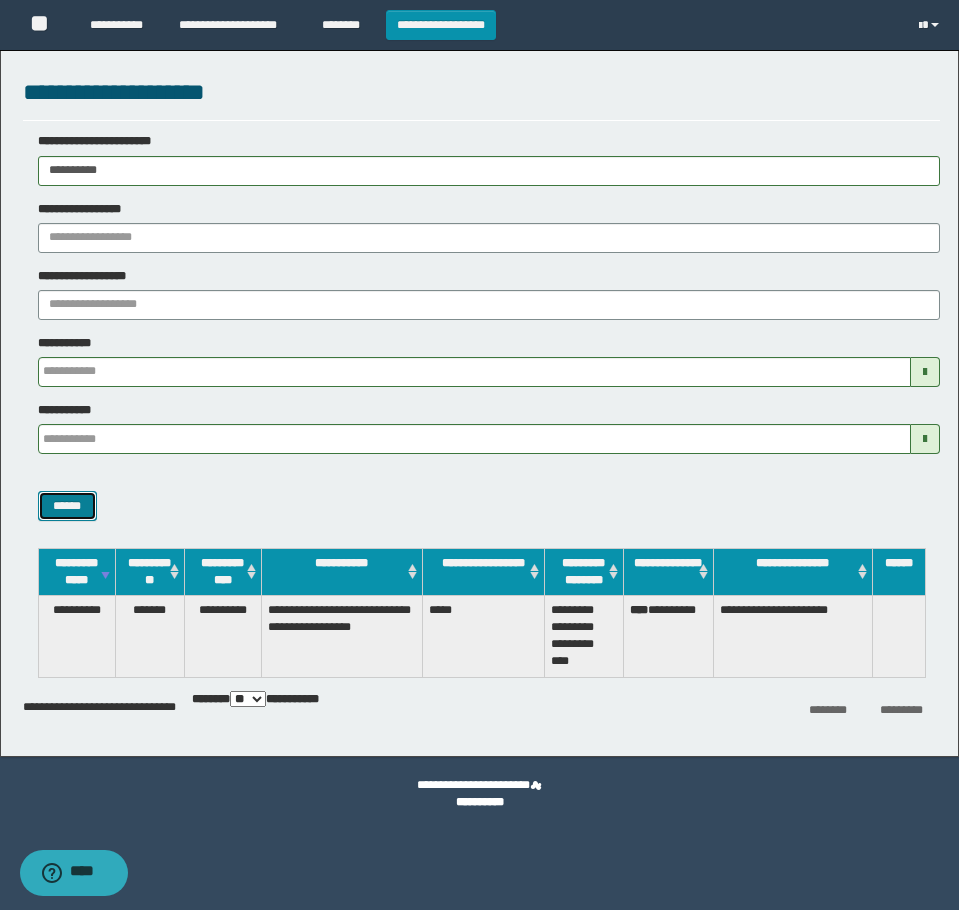 click on "******" at bounding box center (67, 506) 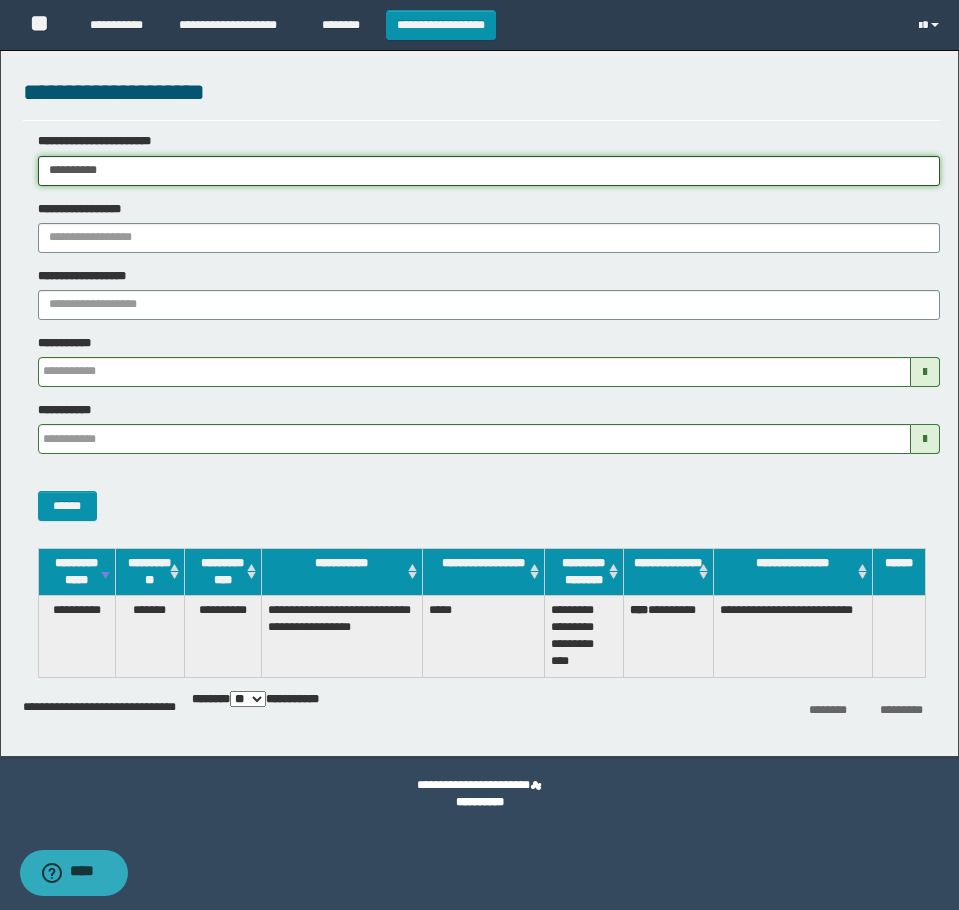 drag, startPoint x: 128, startPoint y: 171, endPoint x: -7, endPoint y: 238, distance: 150.71164 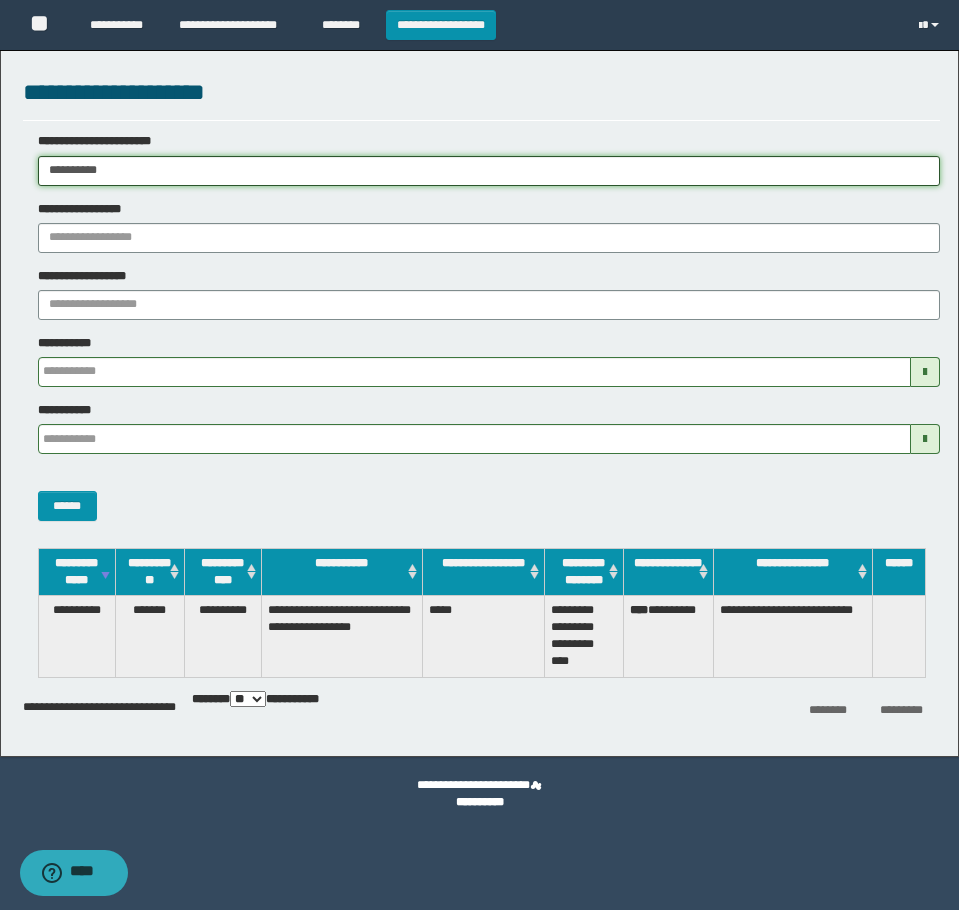 click on "**********" at bounding box center (479, 455) 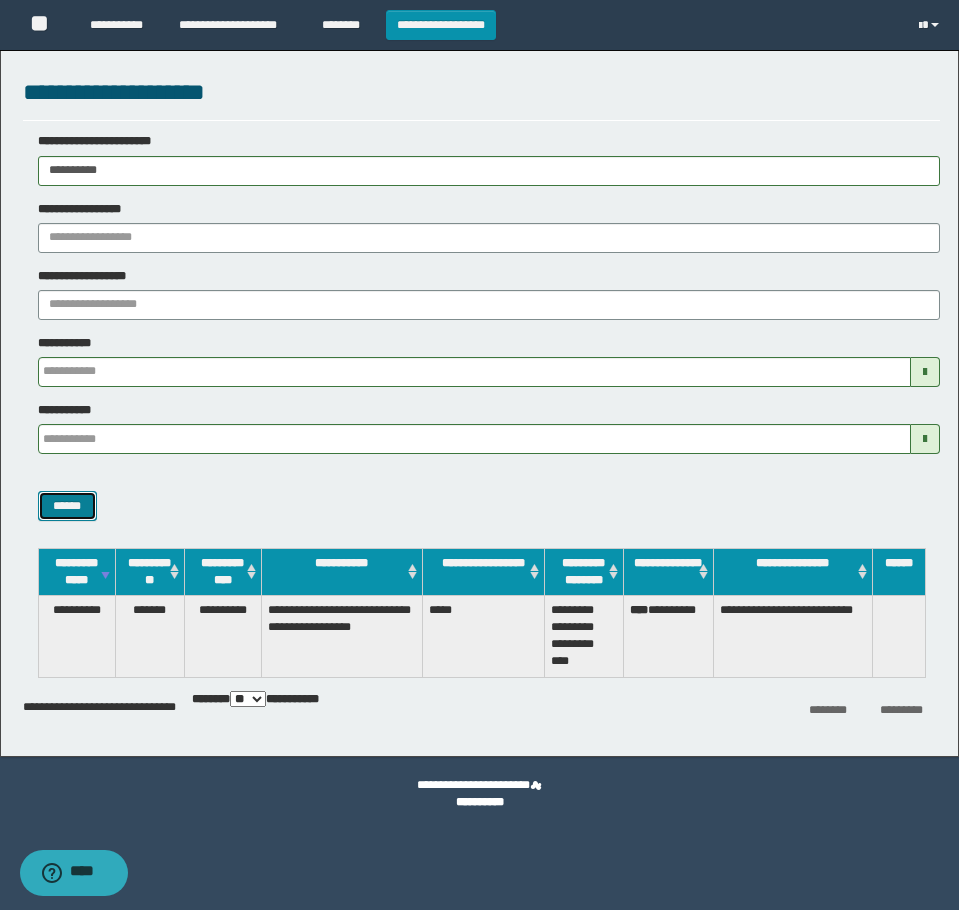 click on "******" at bounding box center (67, 506) 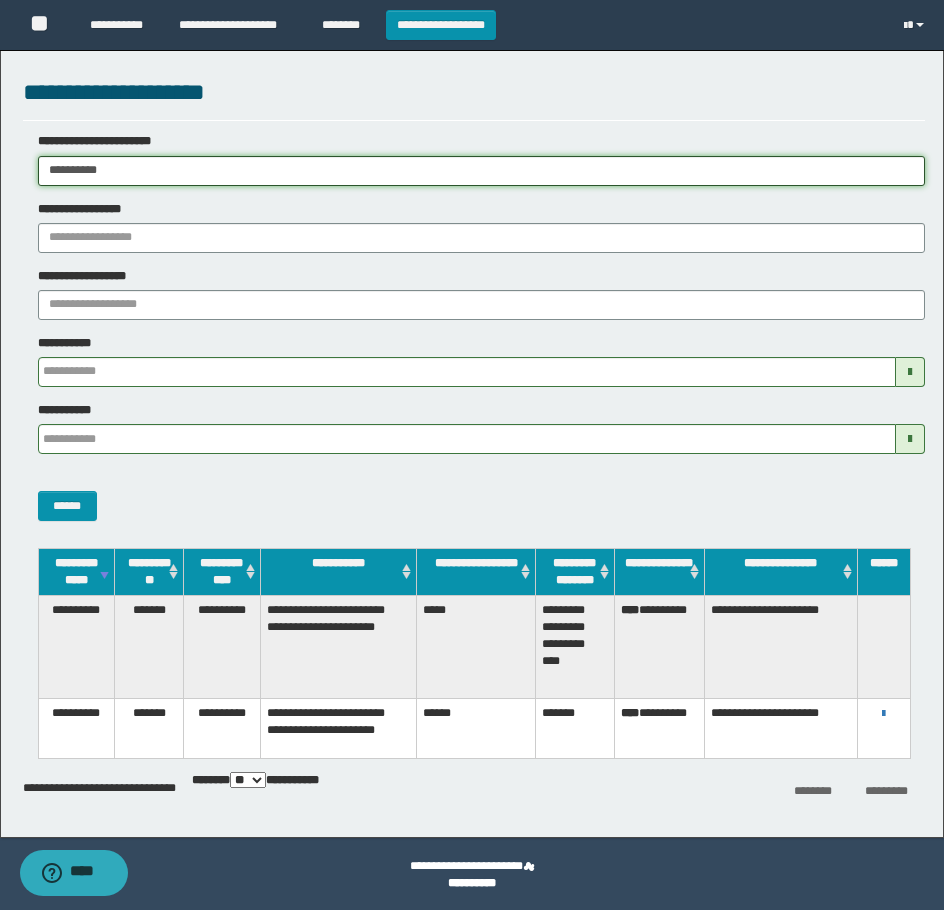 drag, startPoint x: 166, startPoint y: 169, endPoint x: -7, endPoint y: 209, distance: 177.56407 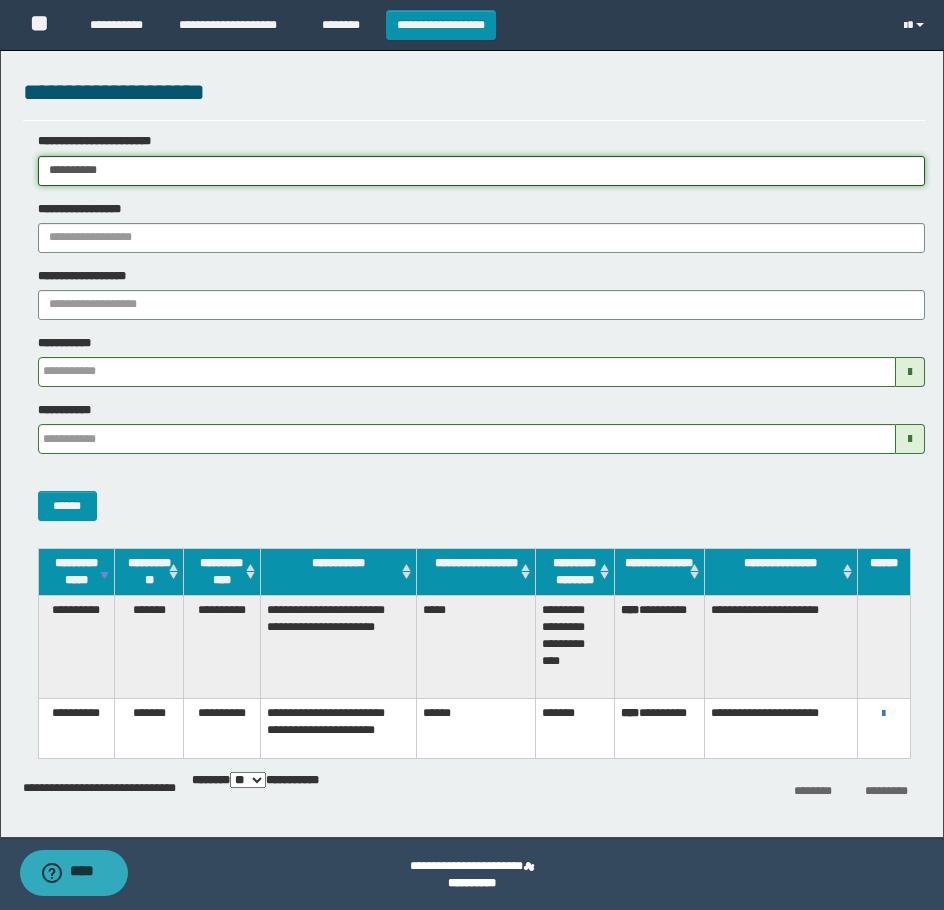 click on "**********" at bounding box center (472, 455) 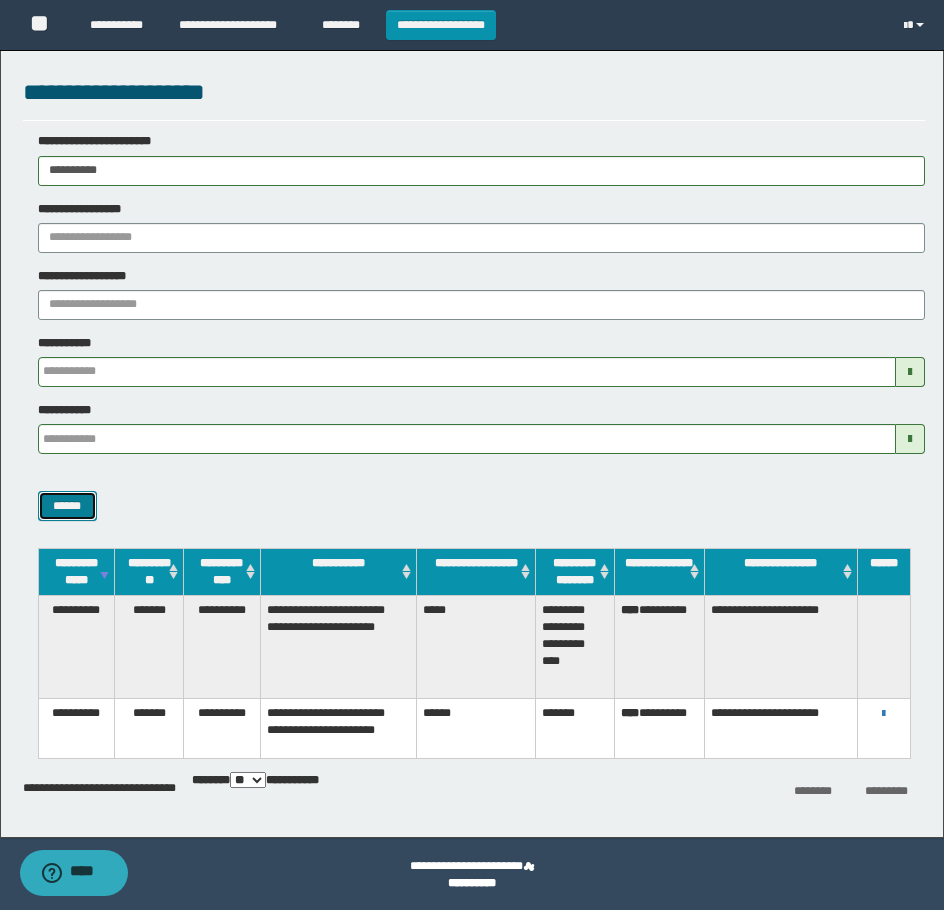 click on "******" at bounding box center (67, 506) 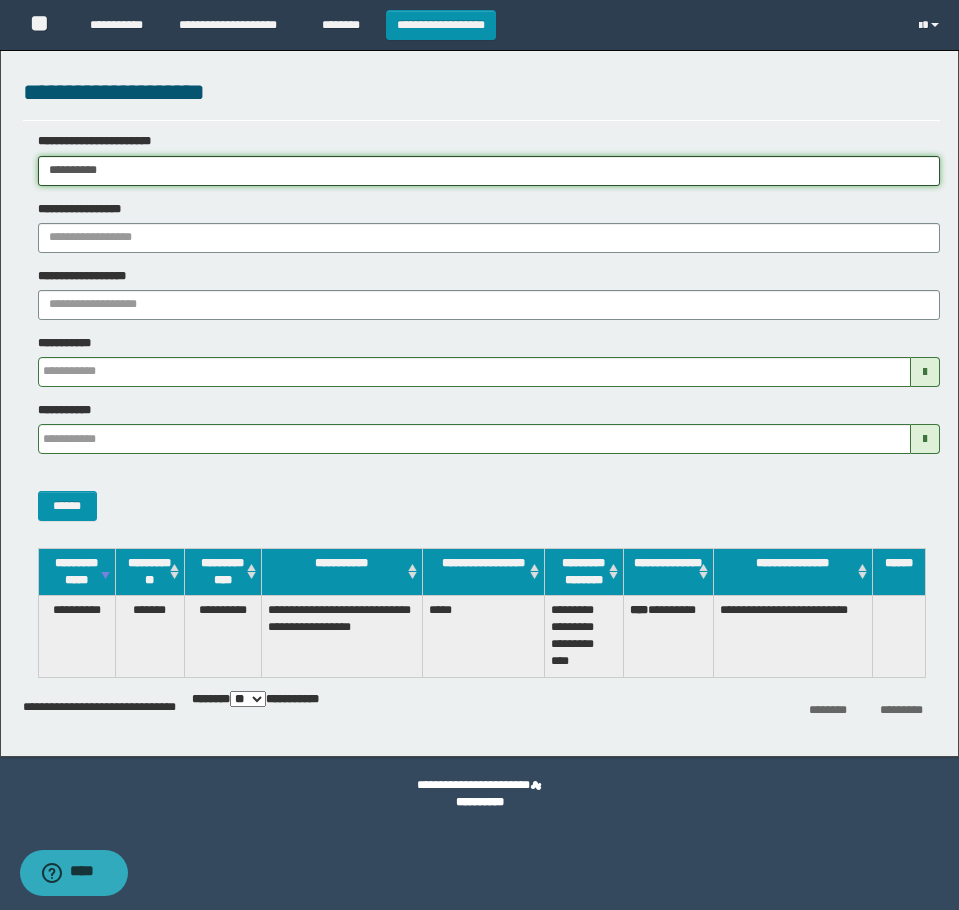 drag, startPoint x: 134, startPoint y: 168, endPoint x: -7, endPoint y: 173, distance: 141.08862 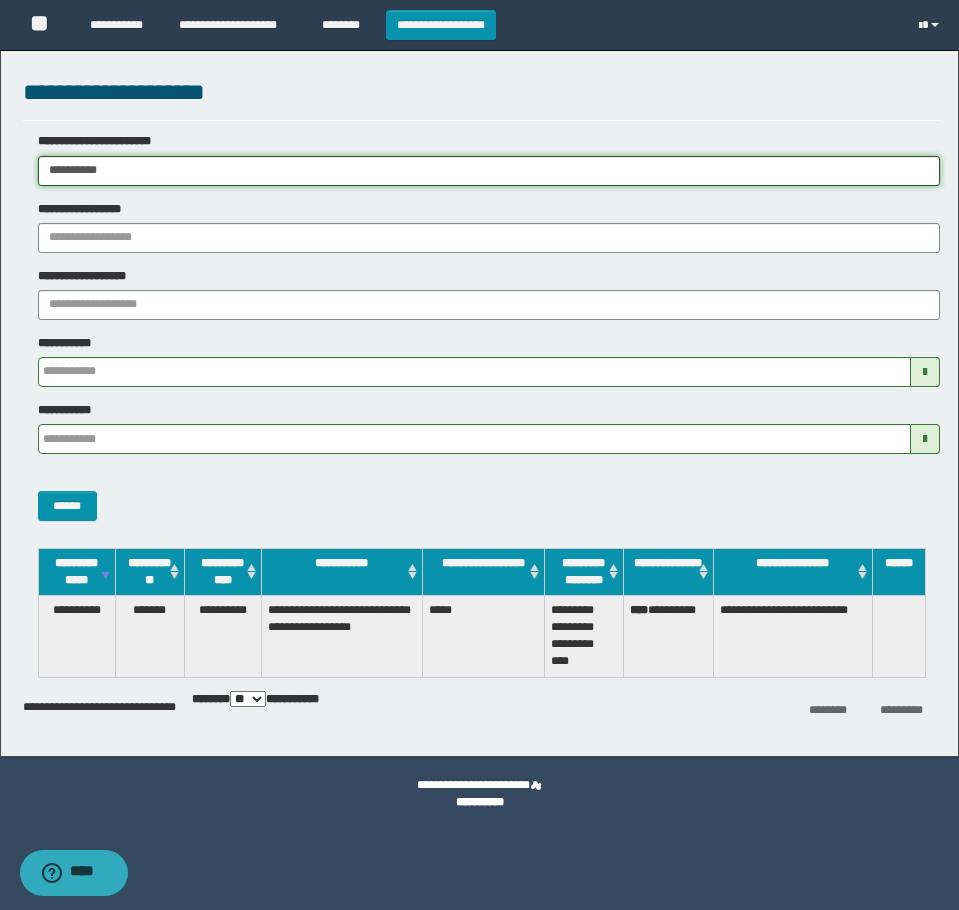 click on "**********" at bounding box center (479, 455) 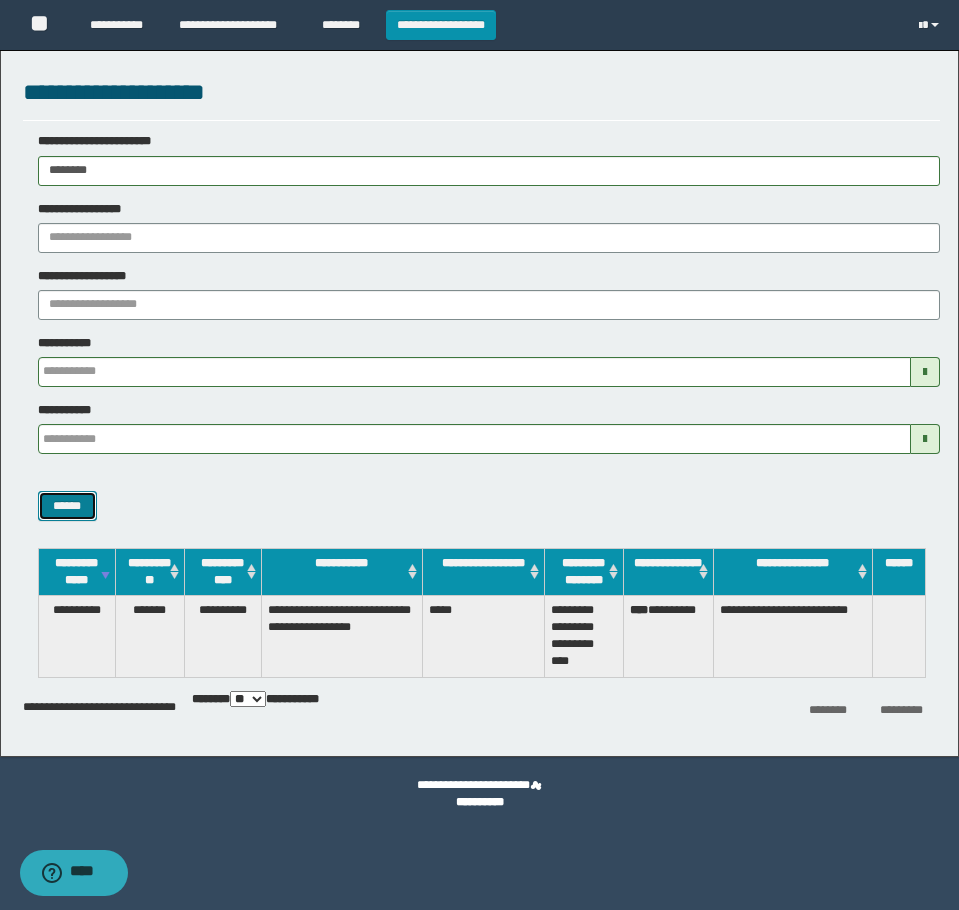 click on "******" at bounding box center [67, 506] 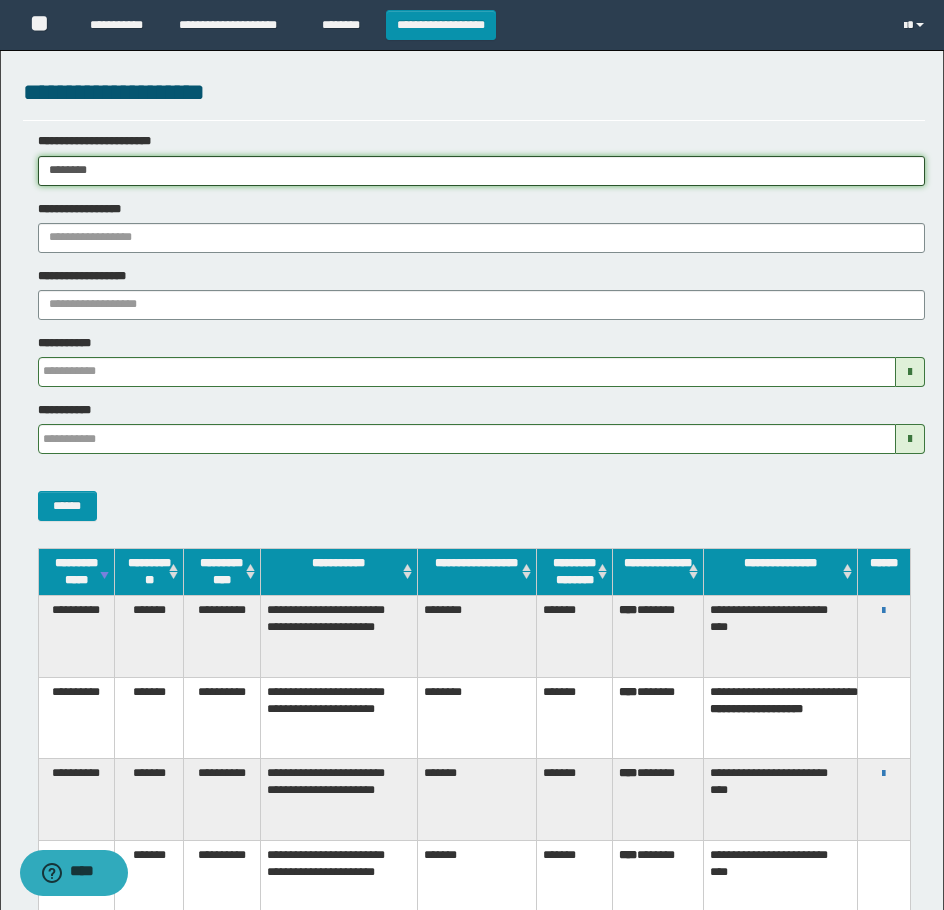 drag, startPoint x: -7, startPoint y: 167, endPoint x: 57, endPoint y: 327, distance: 172.32527 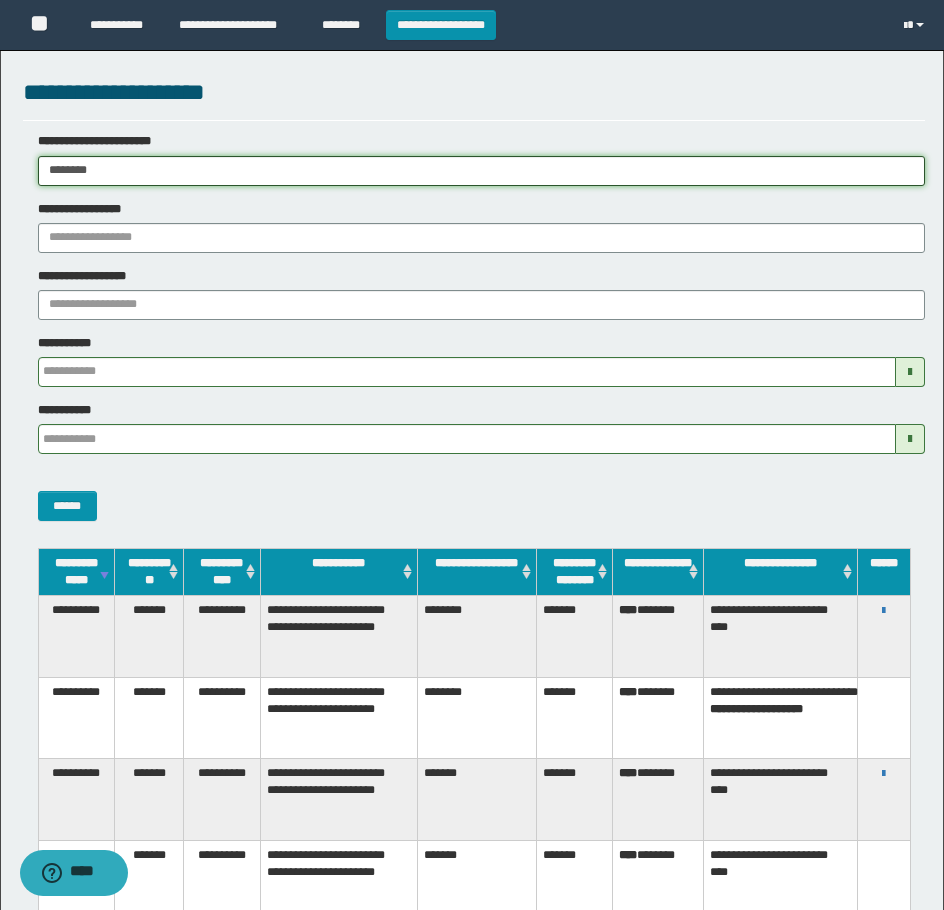 click on "**********" at bounding box center [472, 455] 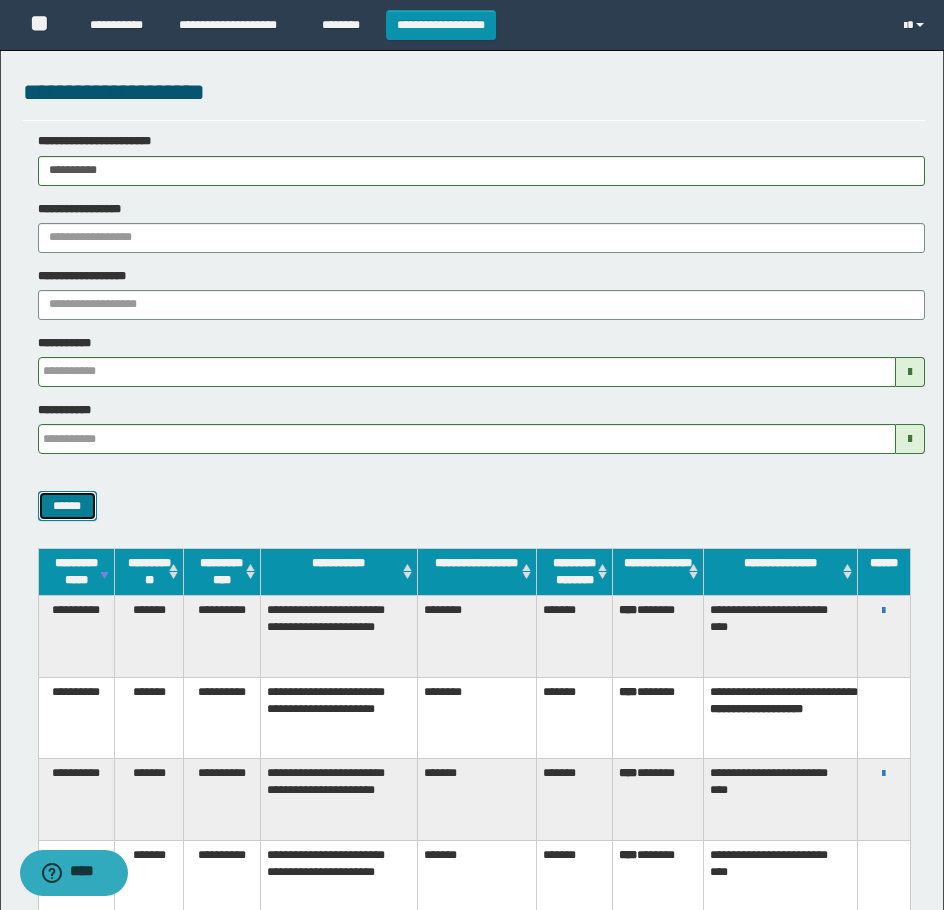 click on "******" at bounding box center [67, 506] 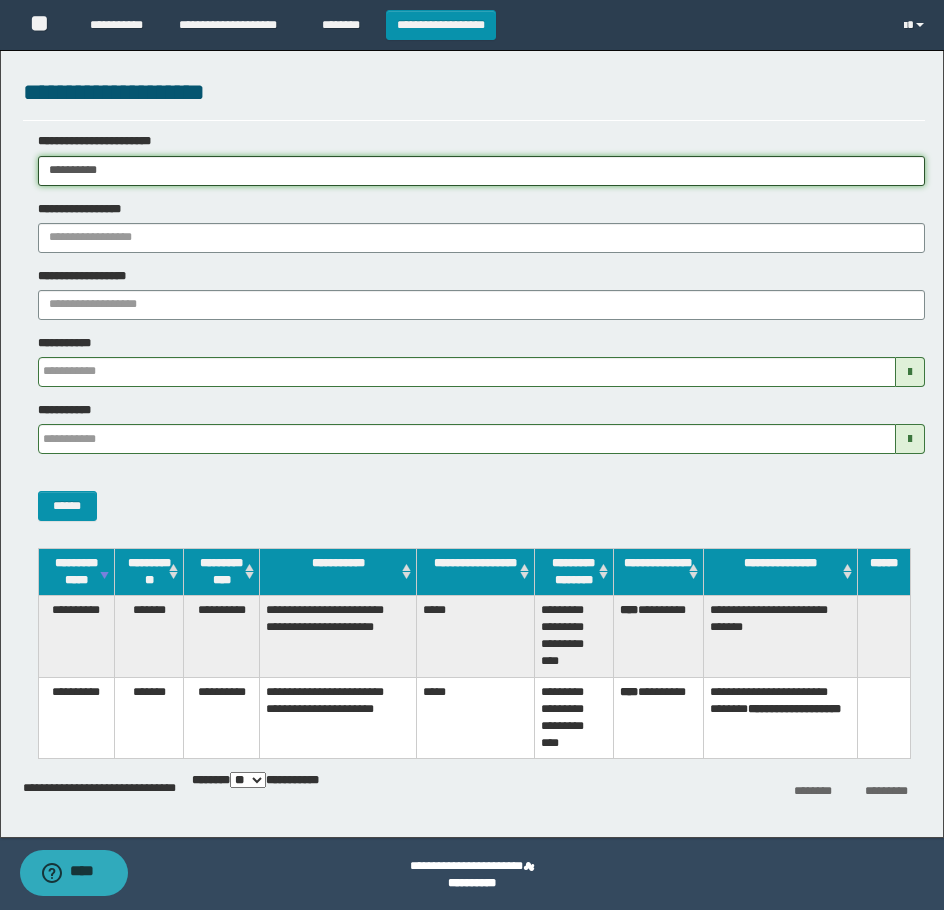 drag, startPoint x: 147, startPoint y: 175, endPoint x: 34, endPoint y: 396, distance: 248.21362 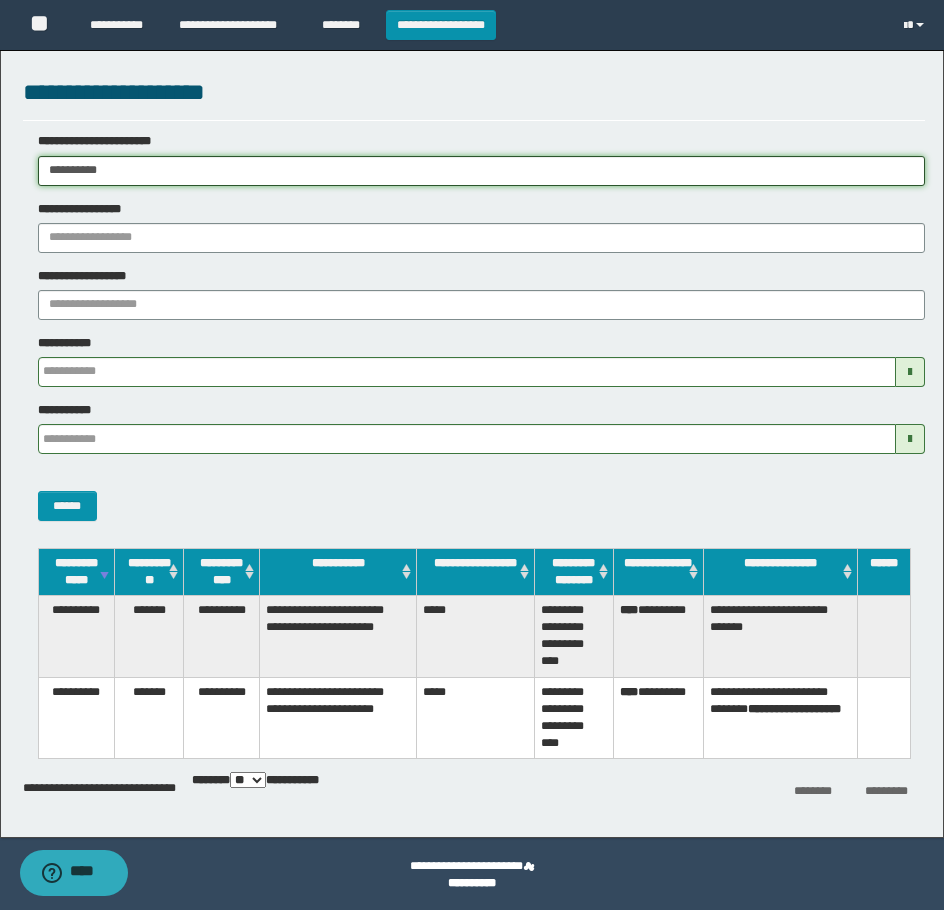click on "**********" at bounding box center (472, 455) 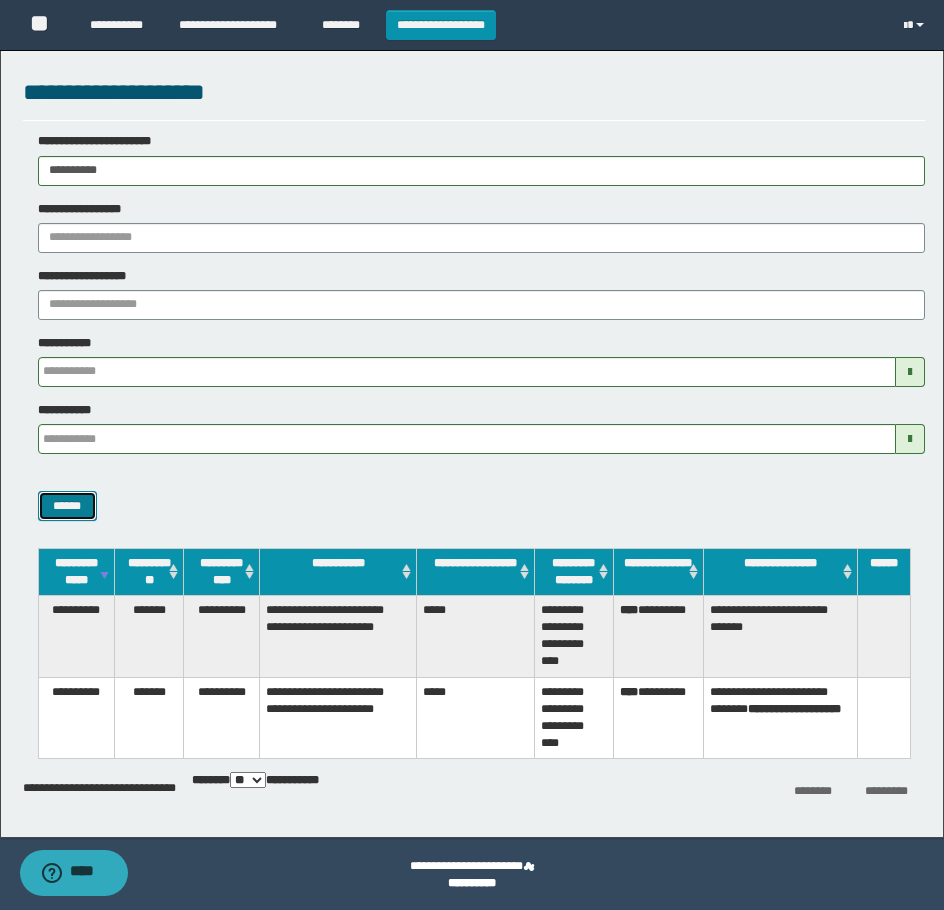 click on "******" at bounding box center (67, 506) 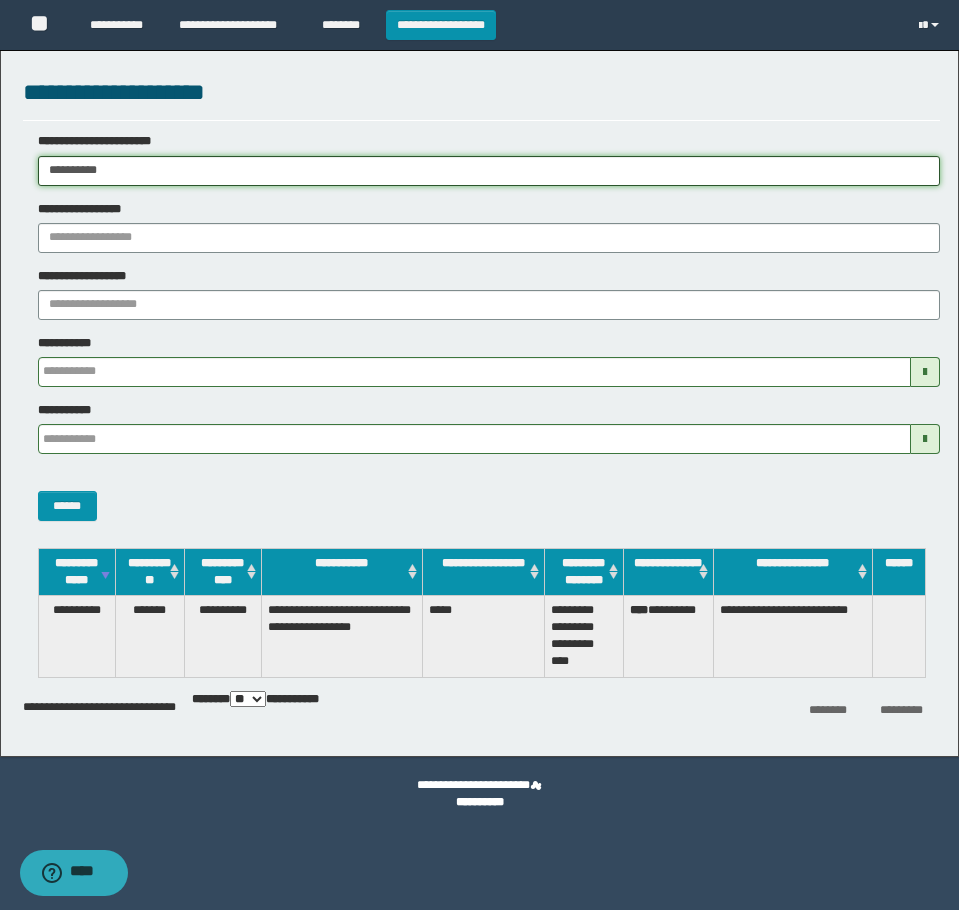 click on "**********" at bounding box center [479, 455] 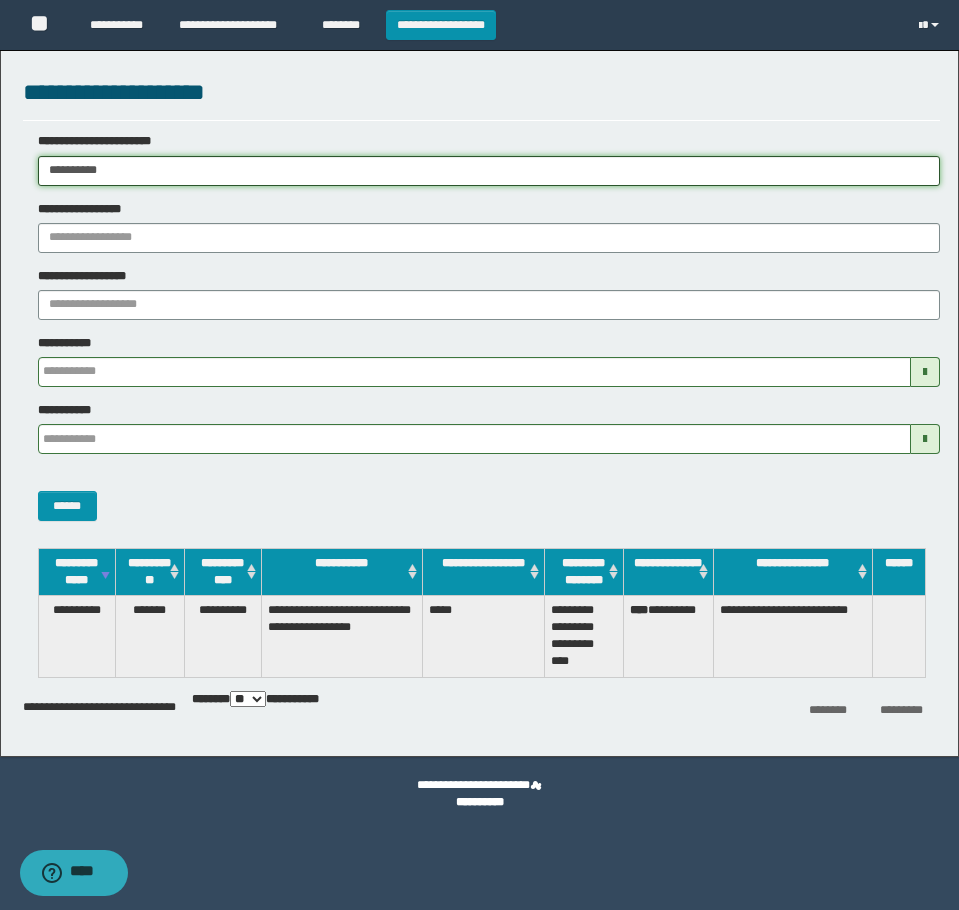 paste 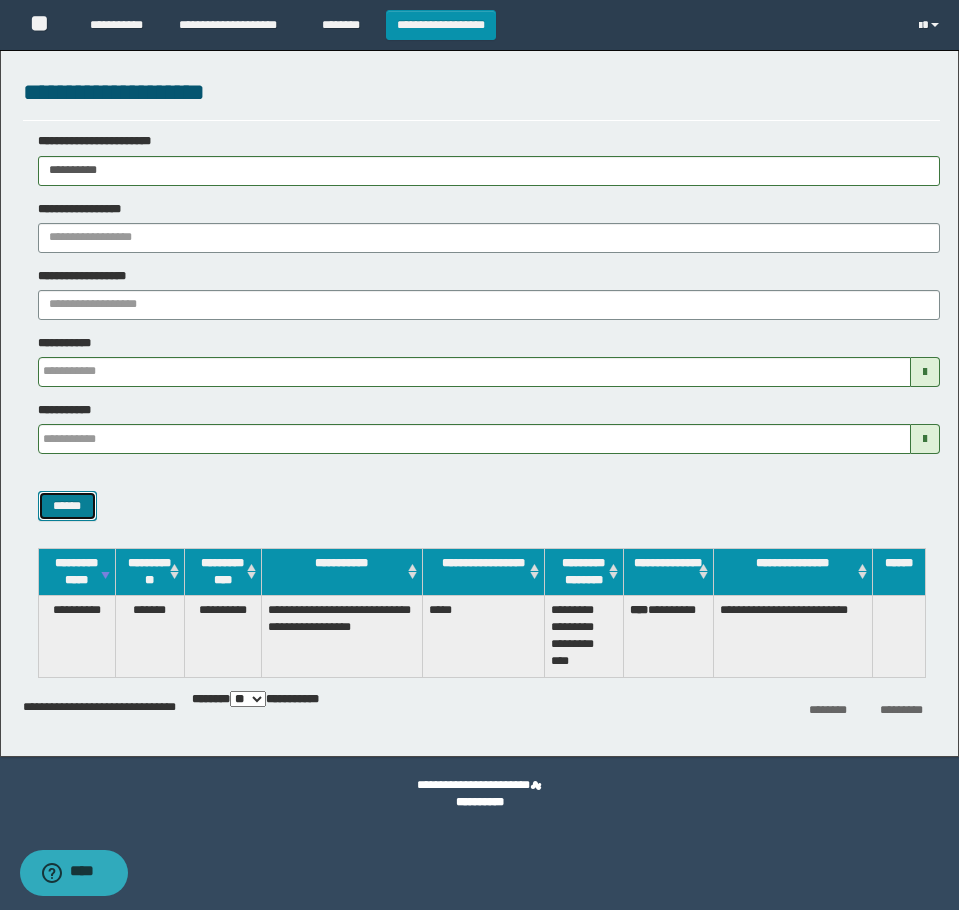 click on "******" at bounding box center (67, 506) 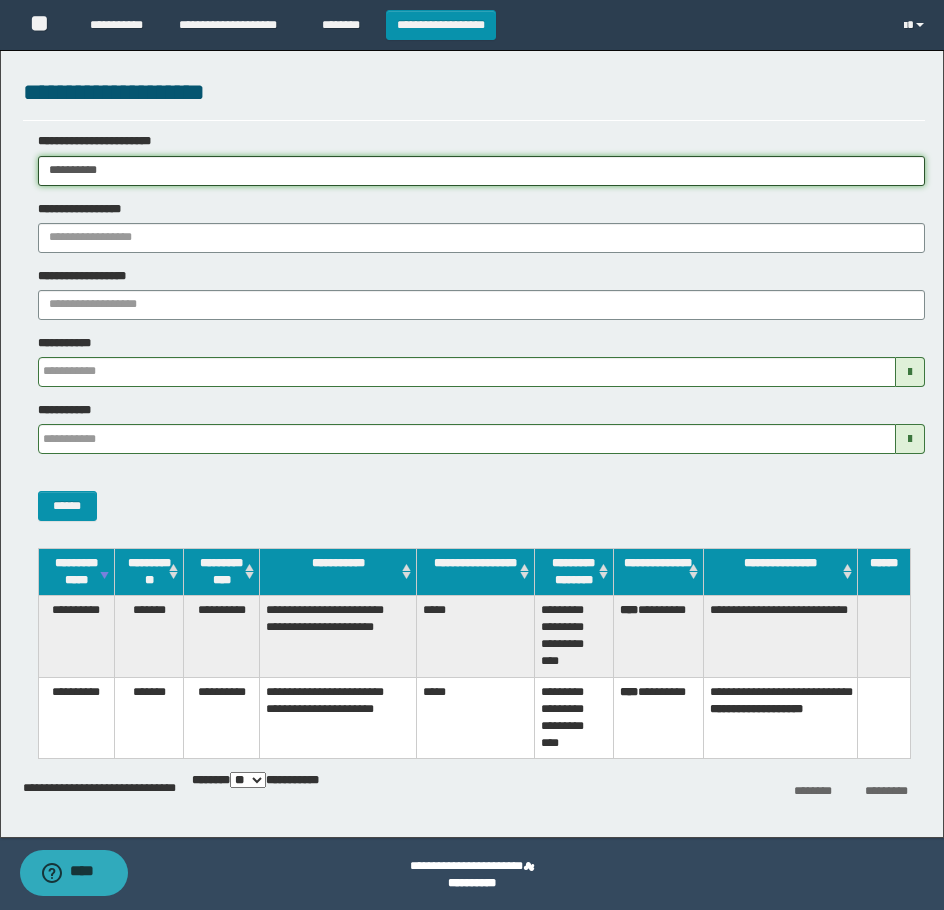 drag, startPoint x: 142, startPoint y: 174, endPoint x: -7, endPoint y: 175, distance: 149.00336 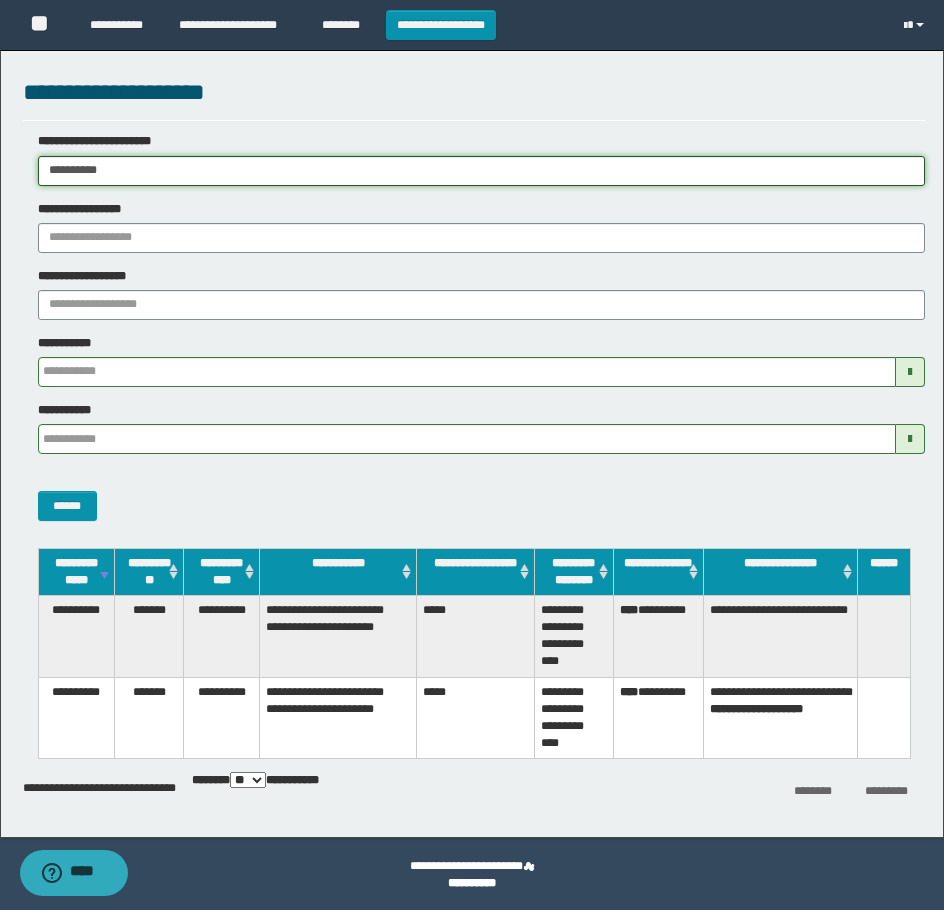 click on "**********" at bounding box center [472, 455] 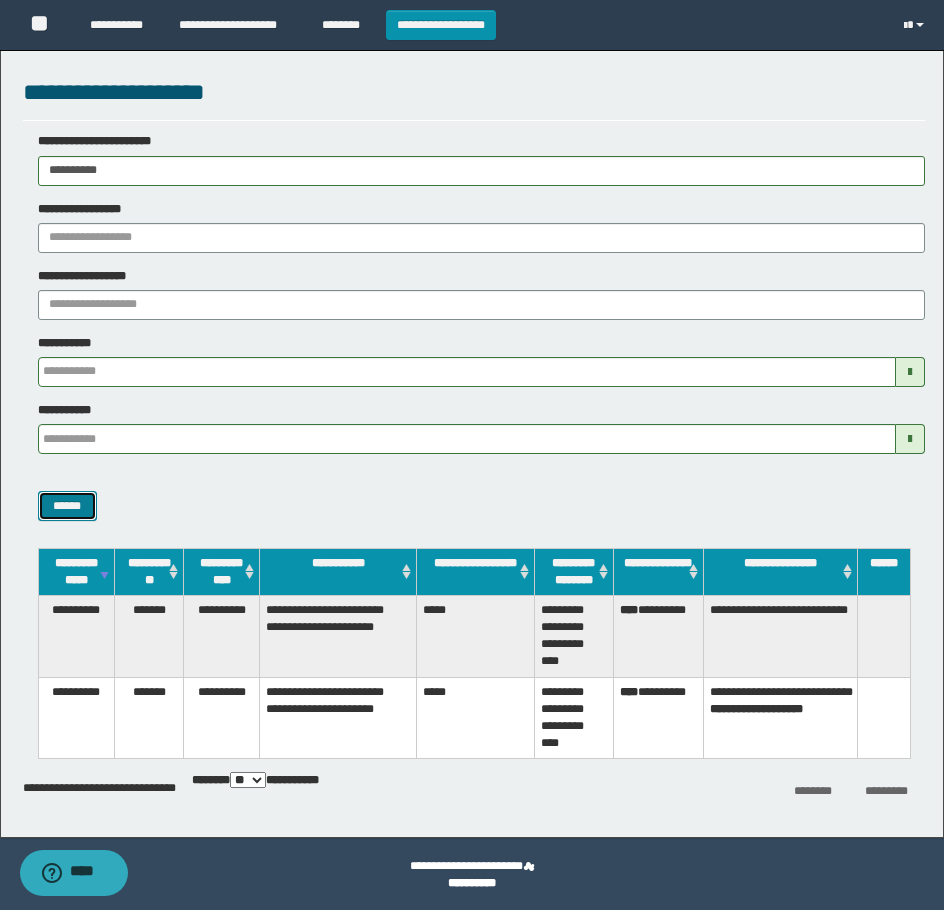 click on "******" at bounding box center [67, 506] 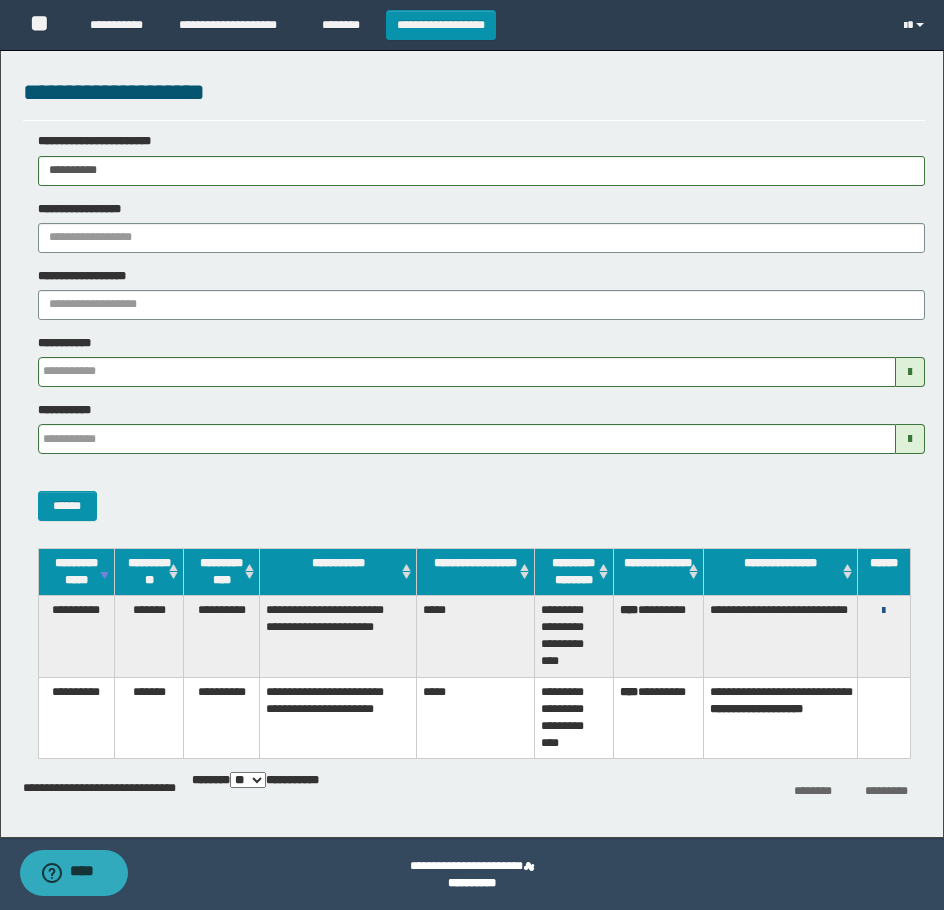 click at bounding box center (883, 611) 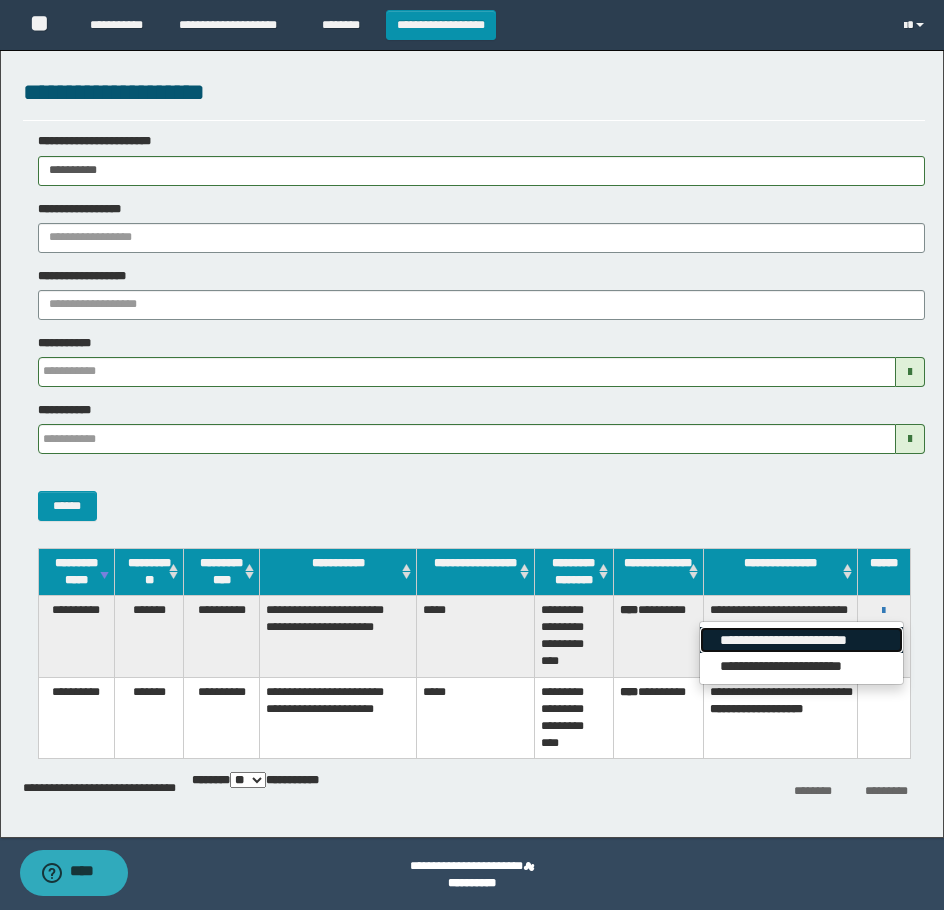 click on "**********" at bounding box center (801, 640) 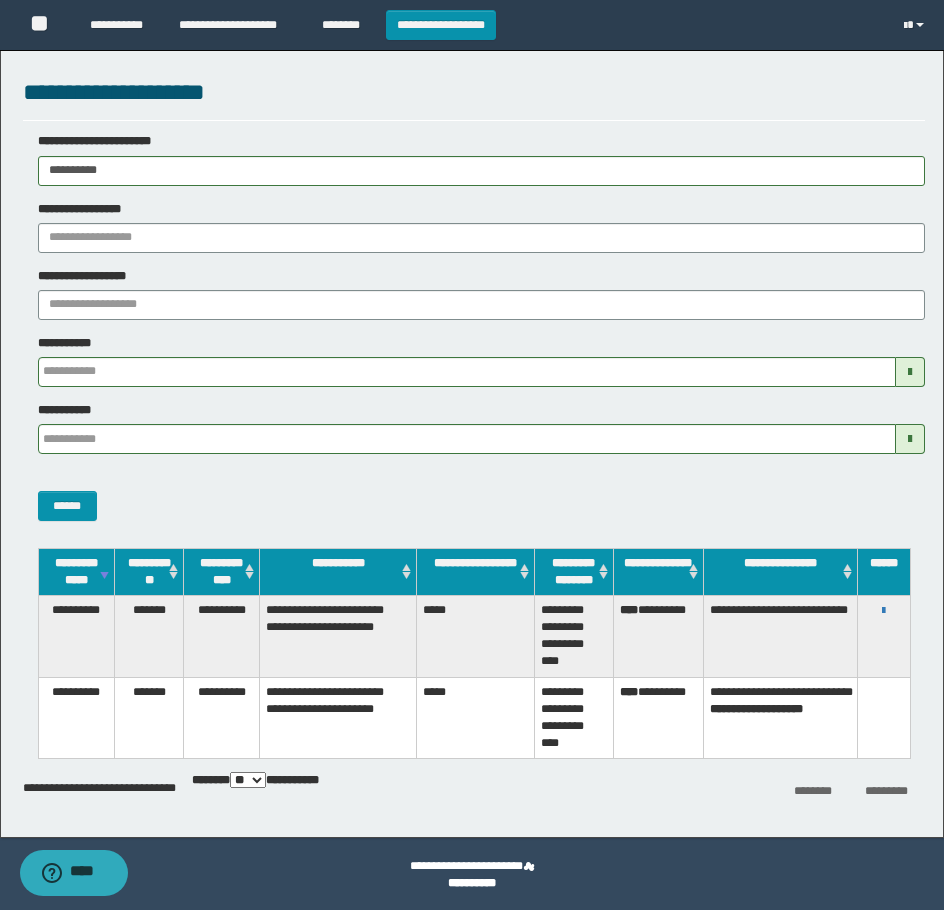 drag, startPoint x: 152, startPoint y: 160, endPoint x: -7, endPoint y: 152, distance: 159.20113 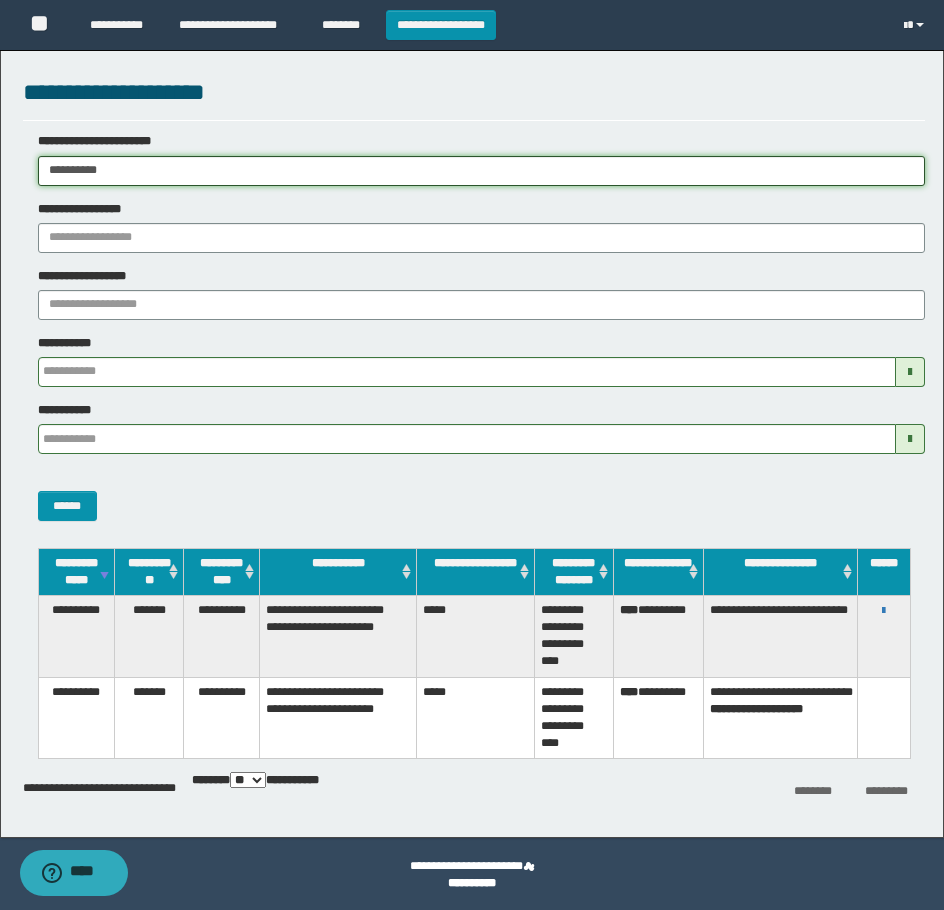 paste 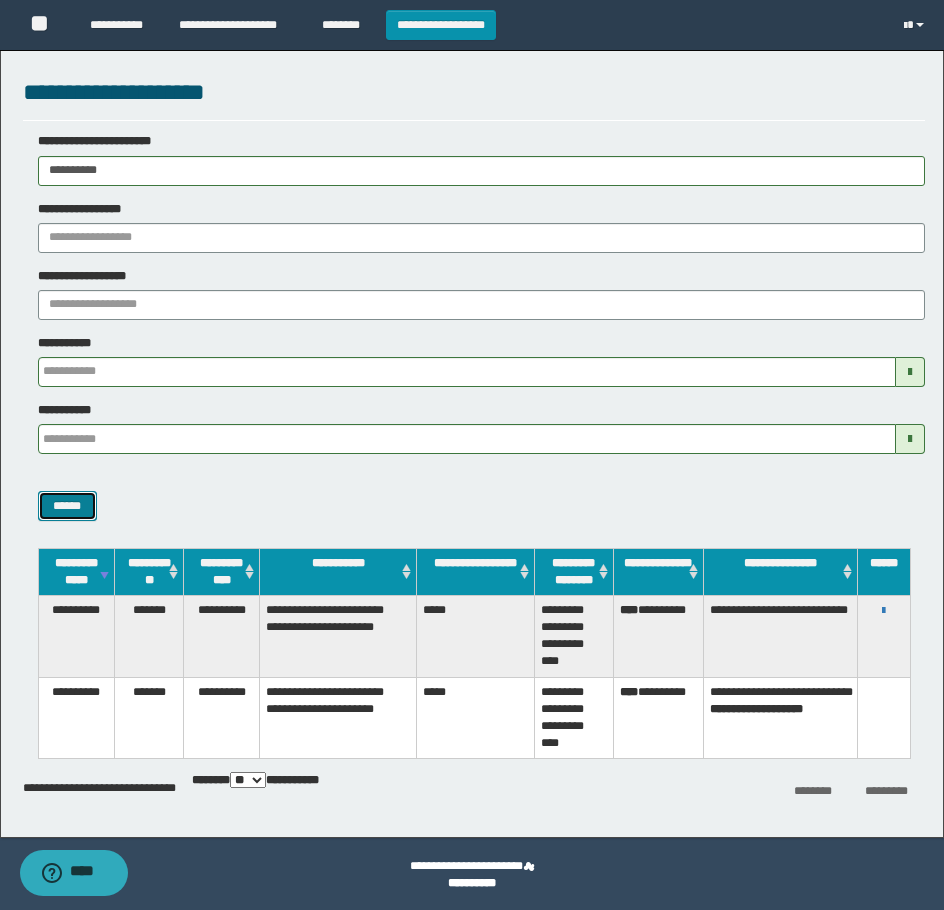 click on "******" at bounding box center (67, 506) 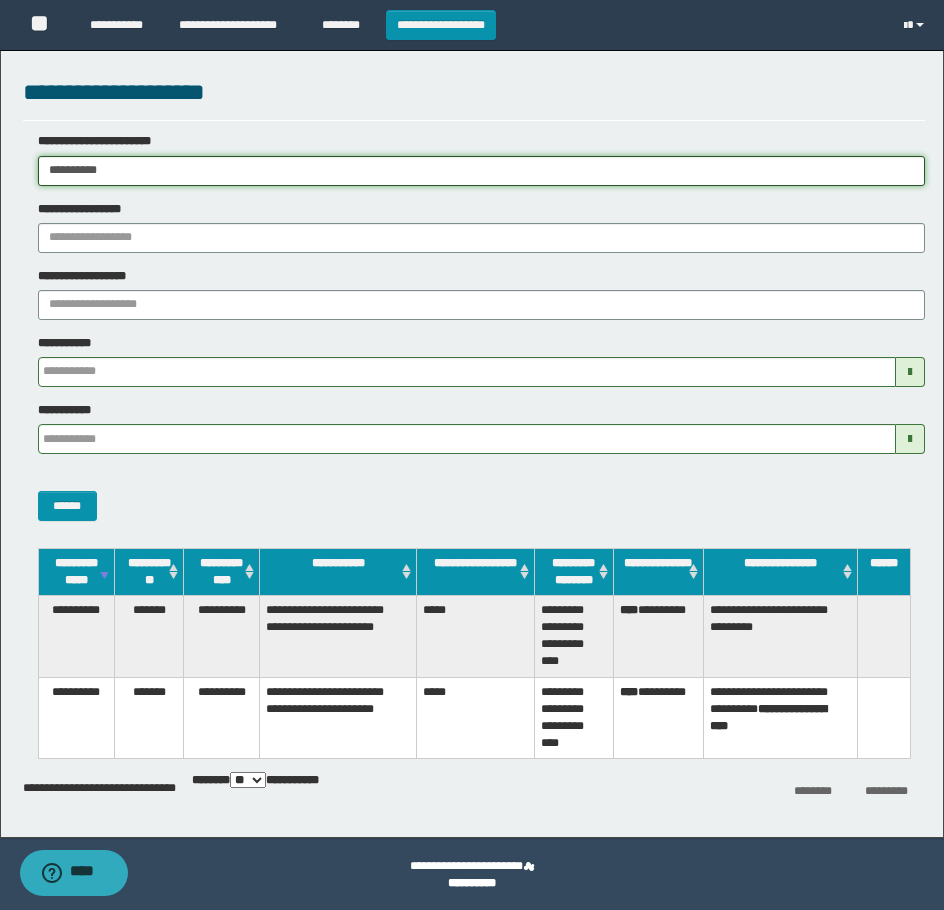 drag, startPoint x: 145, startPoint y: 166, endPoint x: 6, endPoint y: 242, distance: 158.42033 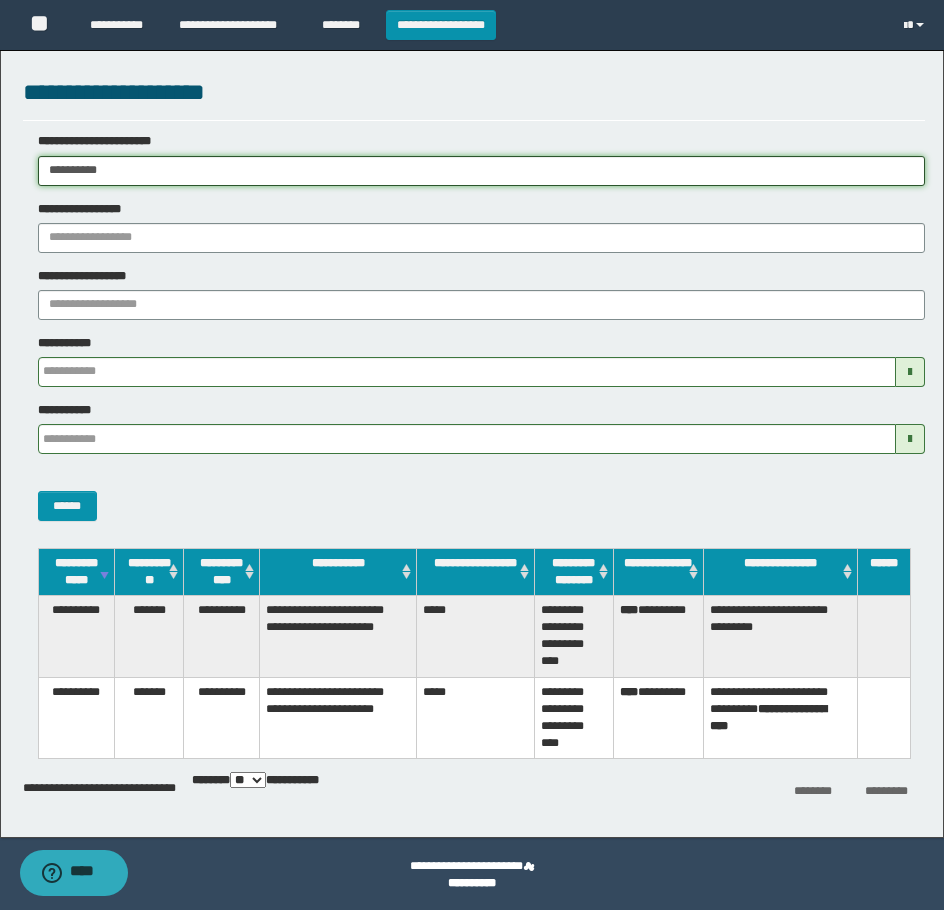 click on "**********" at bounding box center (472, 455) 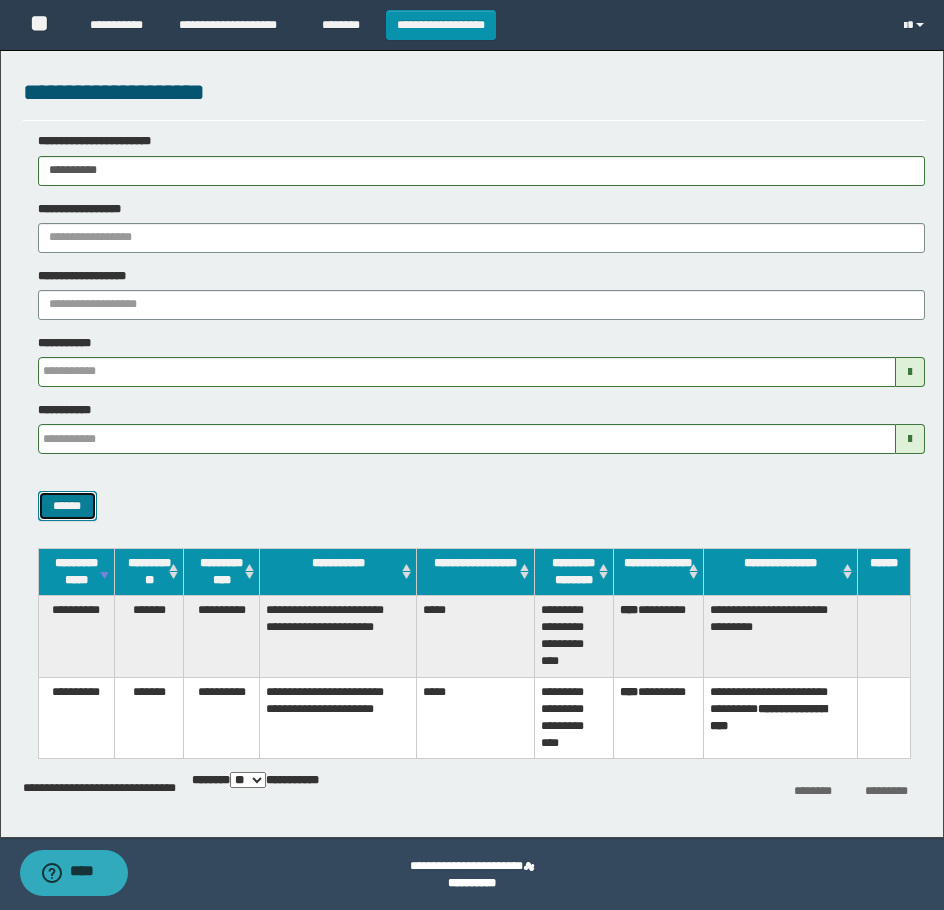 click on "******" at bounding box center (67, 506) 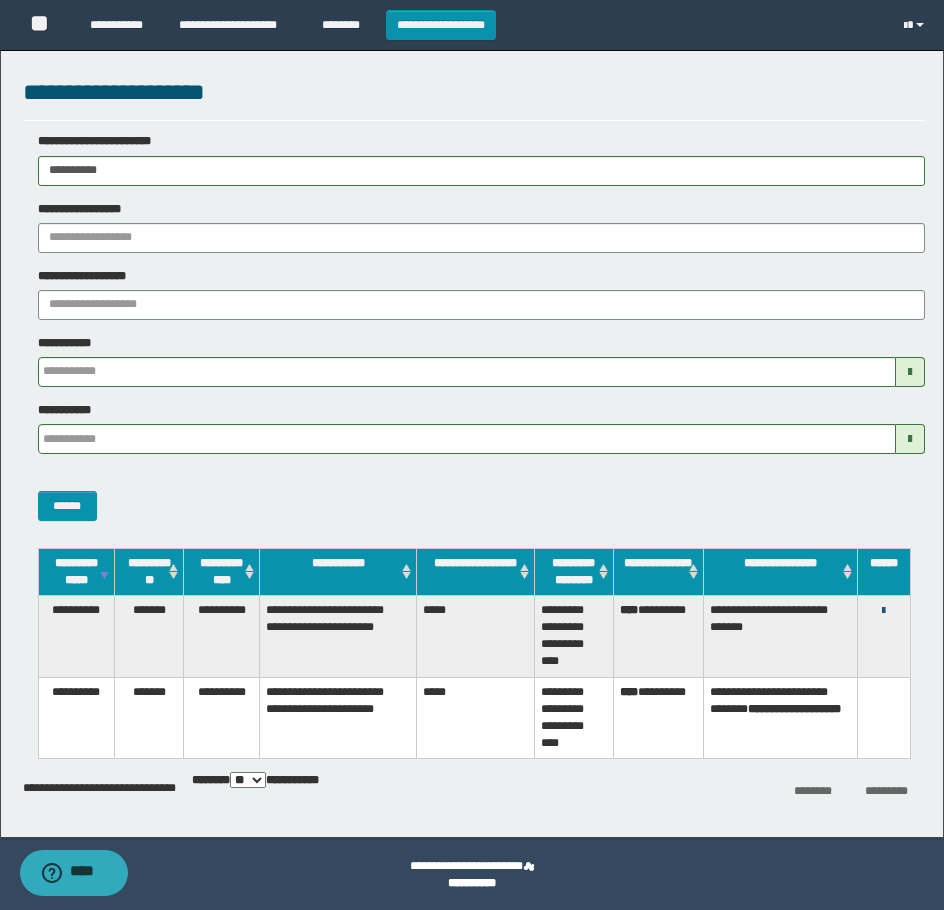 click at bounding box center (883, 611) 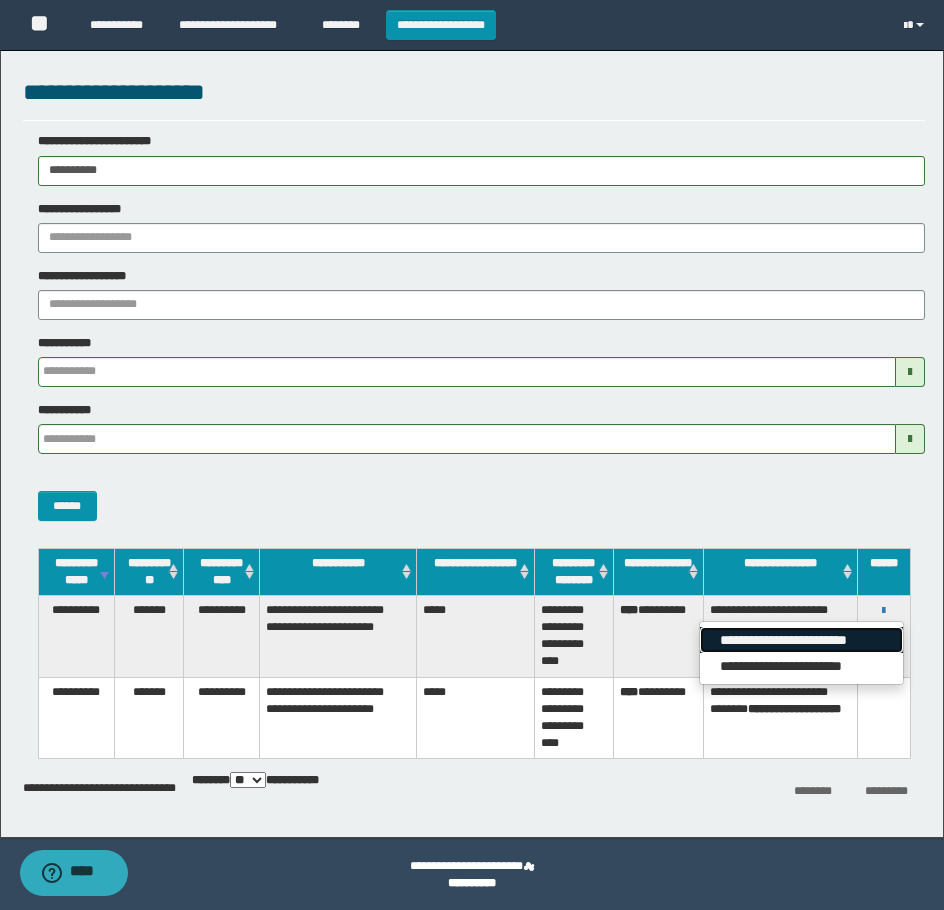 click on "**********" at bounding box center [801, 640] 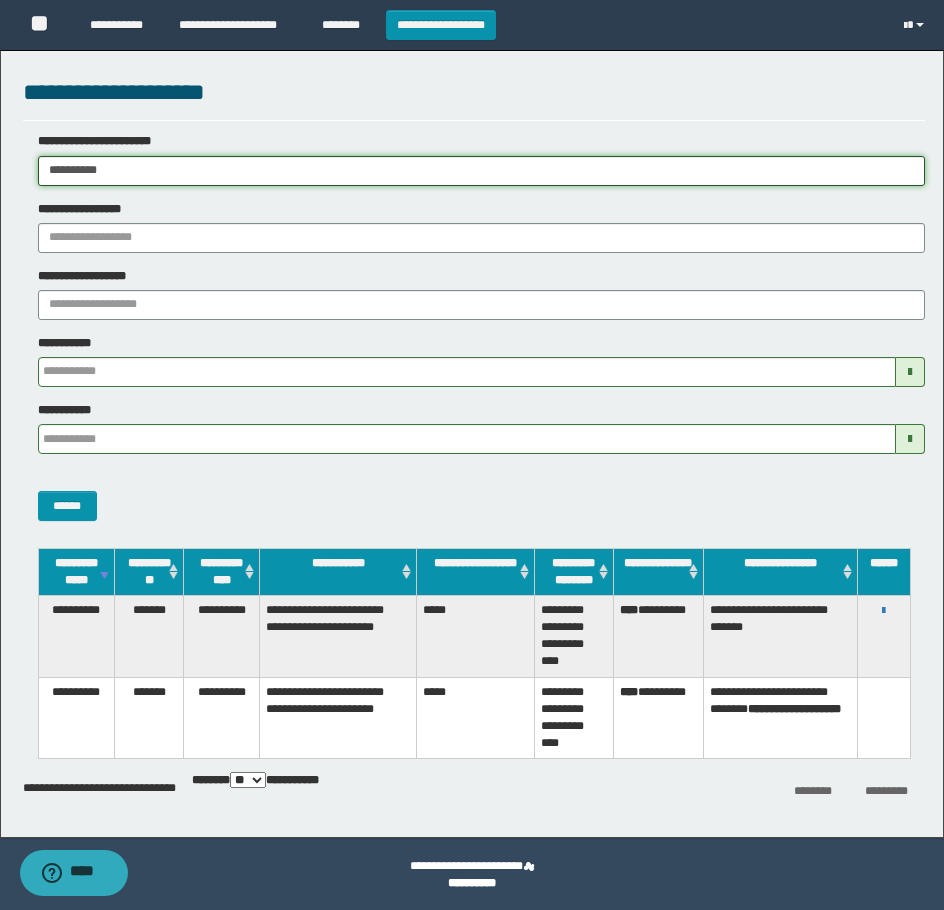 drag, startPoint x: 157, startPoint y: 175, endPoint x: 3, endPoint y: 279, distance: 185.82788 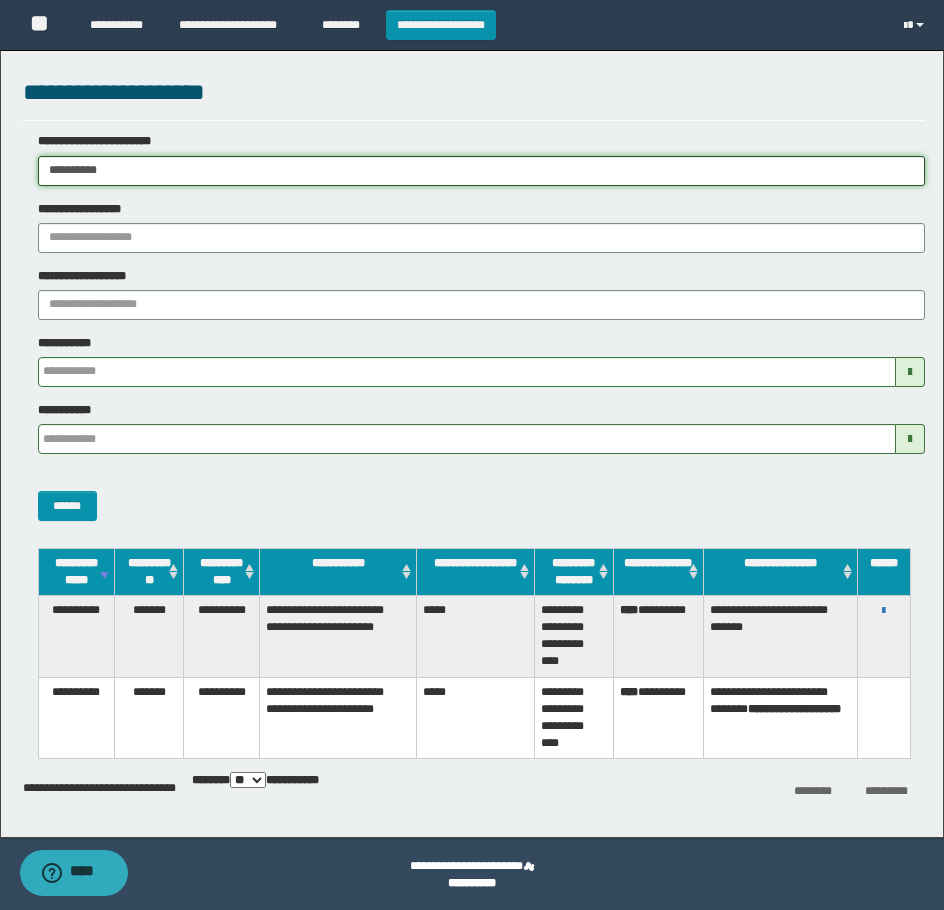 click on "**********" at bounding box center [472, 455] 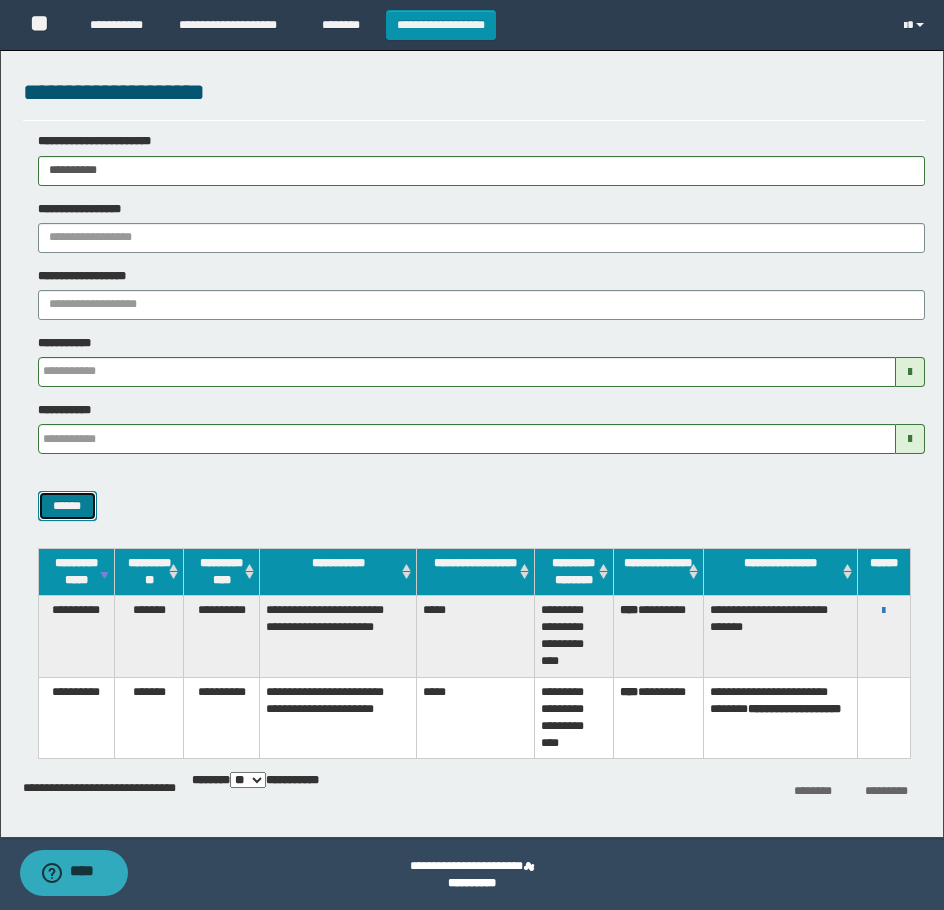 click on "******" at bounding box center (67, 506) 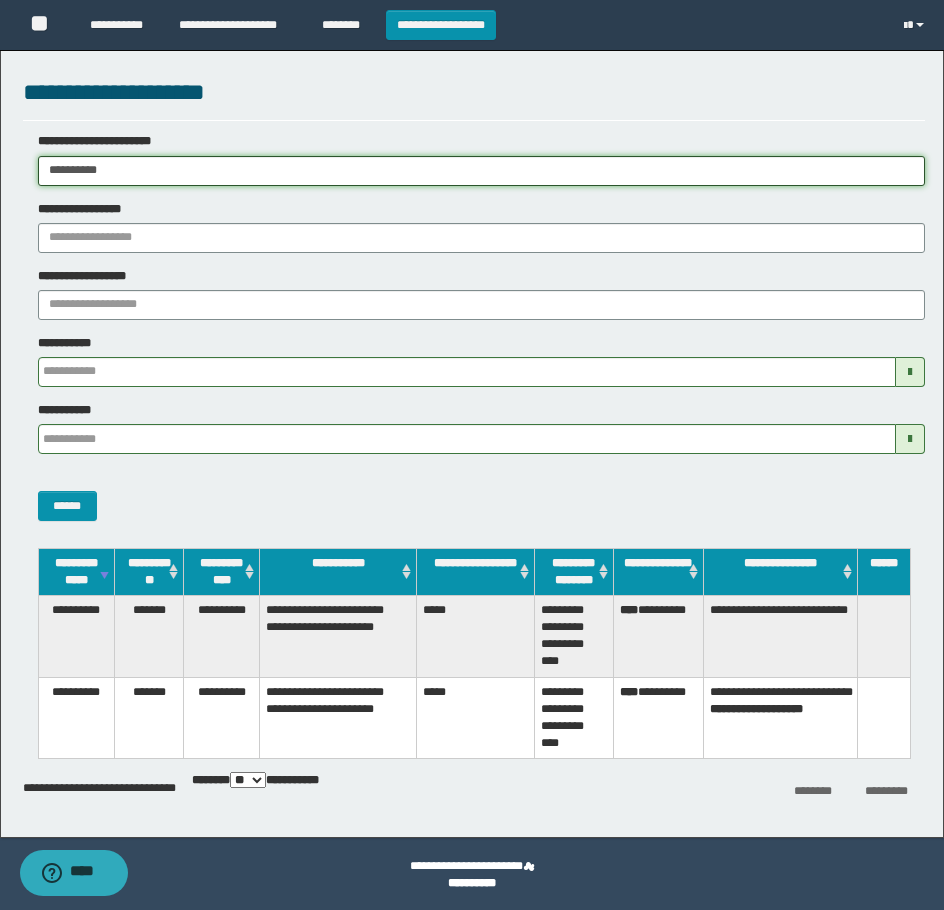 drag, startPoint x: 122, startPoint y: 180, endPoint x: -7, endPoint y: 204, distance: 131.21356 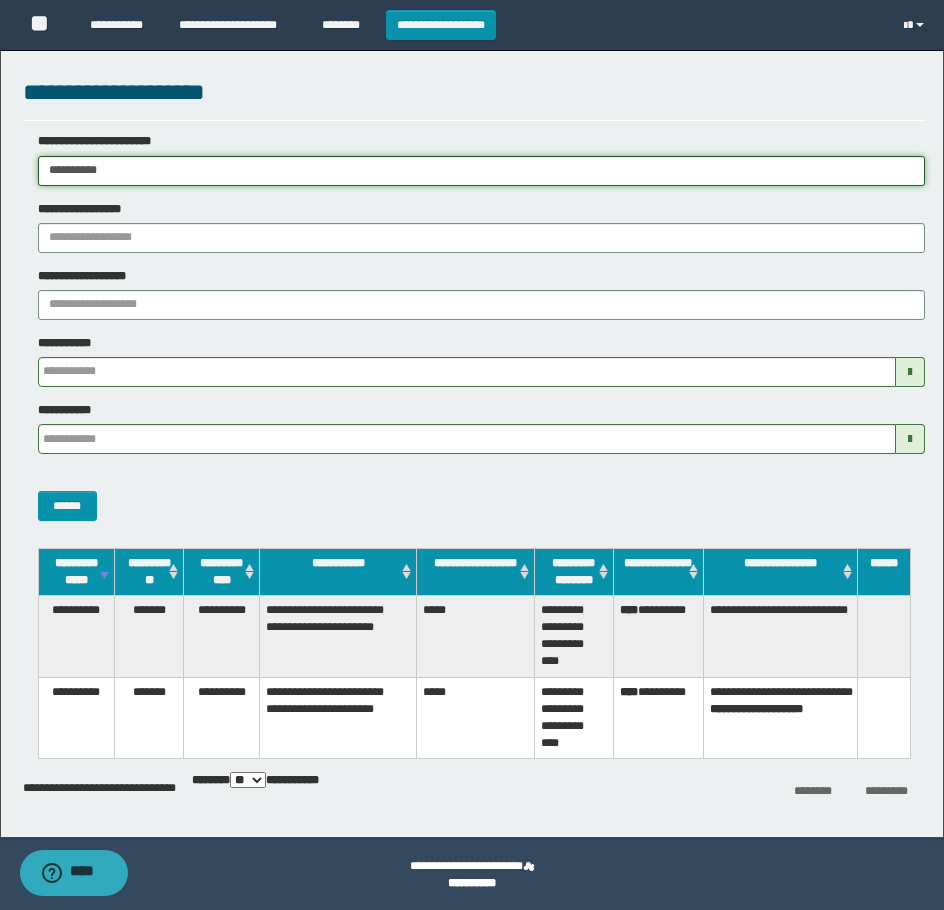 click on "**********" at bounding box center (472, 455) 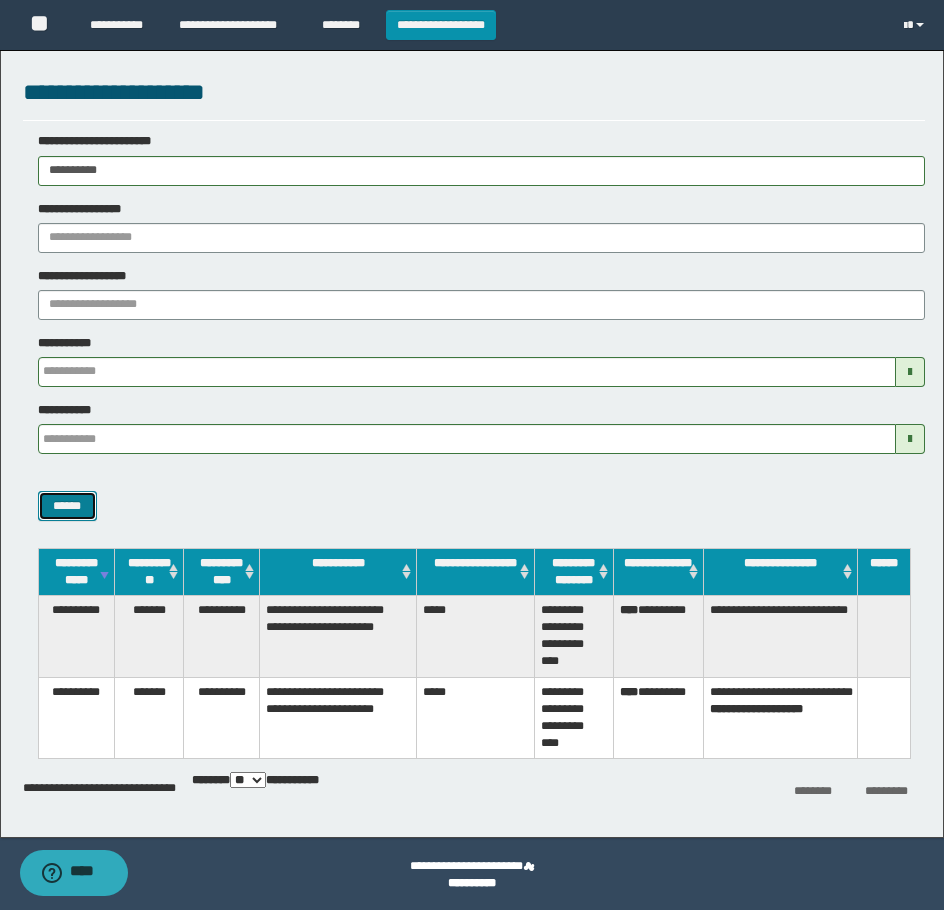 click on "******" at bounding box center (67, 506) 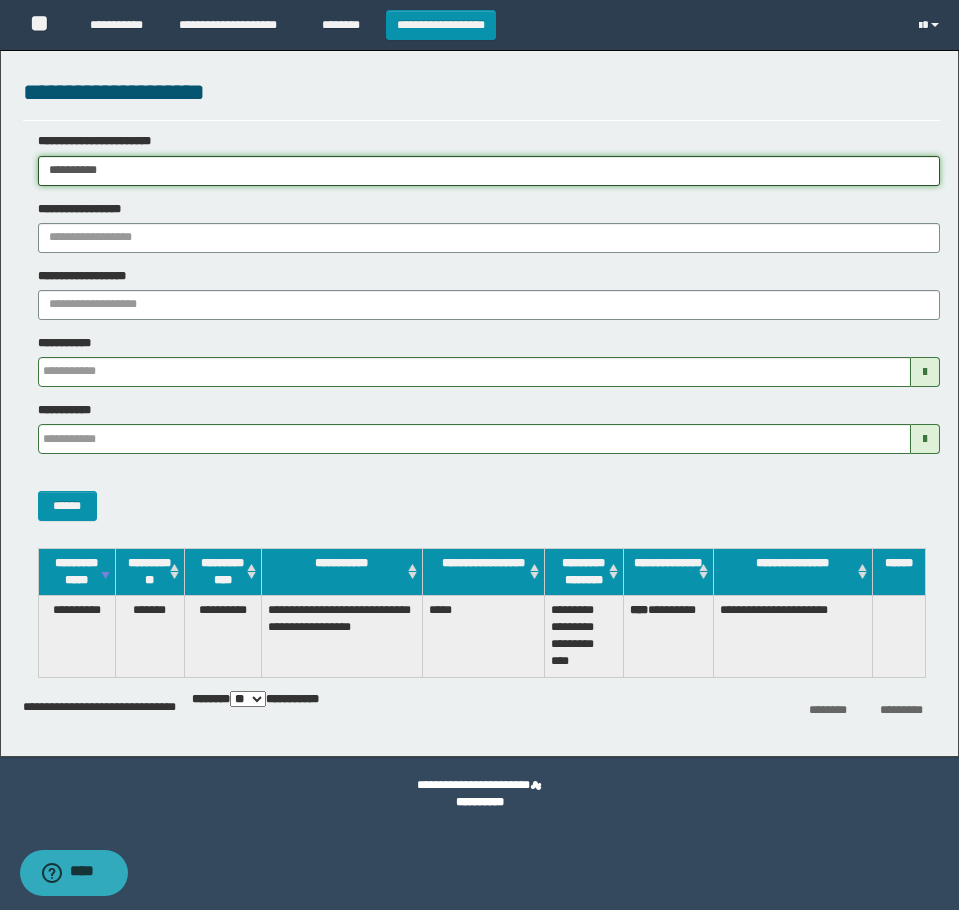 drag, startPoint x: 225, startPoint y: 173, endPoint x: -7, endPoint y: 230, distance: 238.89957 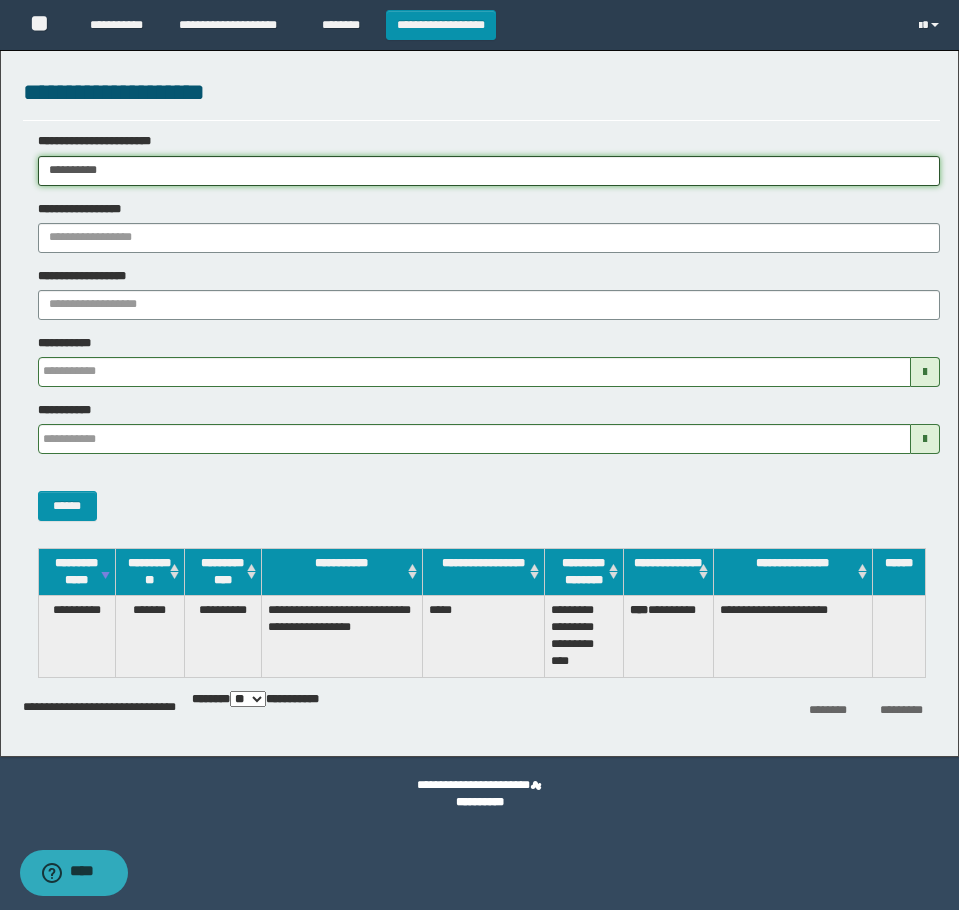 click on "**********" at bounding box center [479, 455] 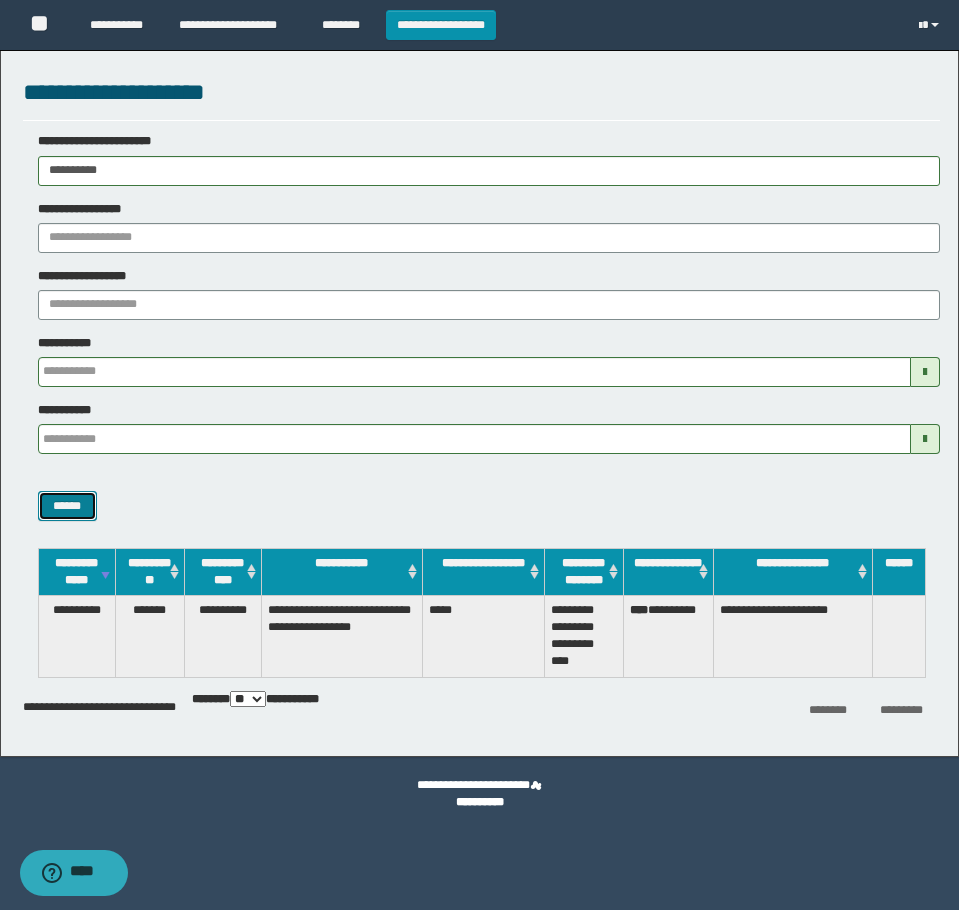 click on "******" at bounding box center [67, 506] 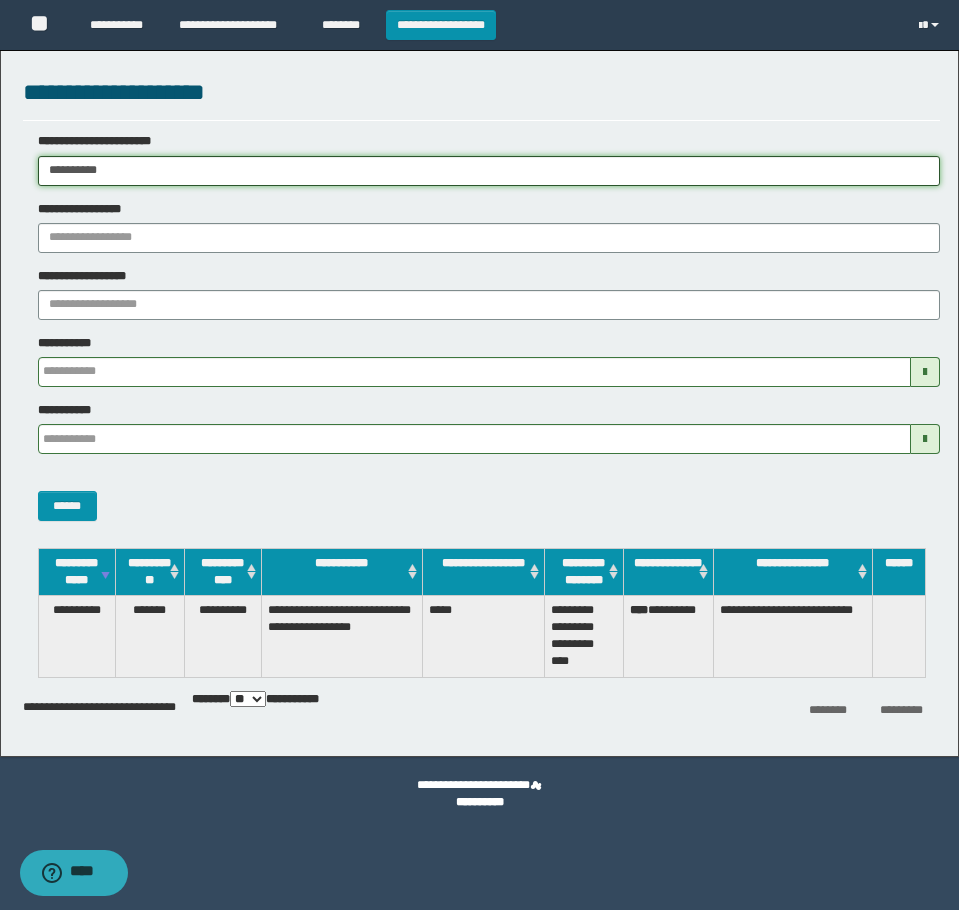 drag, startPoint x: 133, startPoint y: 164, endPoint x: -7, endPoint y: 179, distance: 140.80128 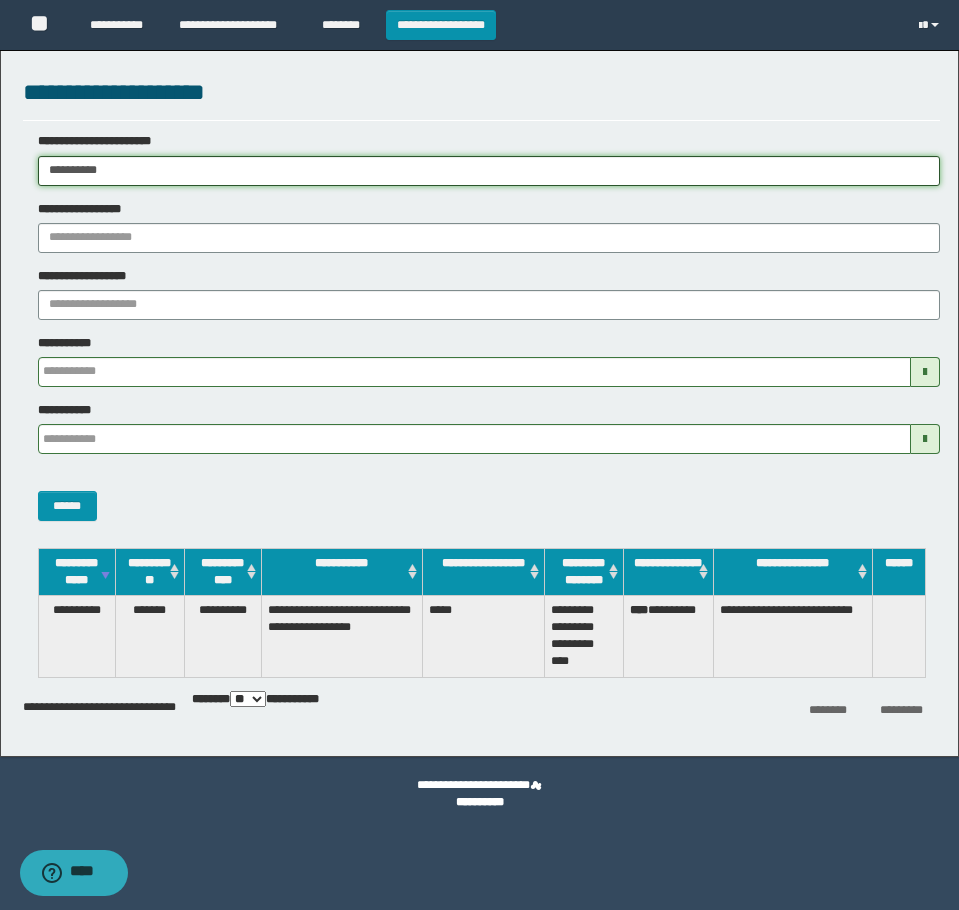 click on "**********" at bounding box center (479, 455) 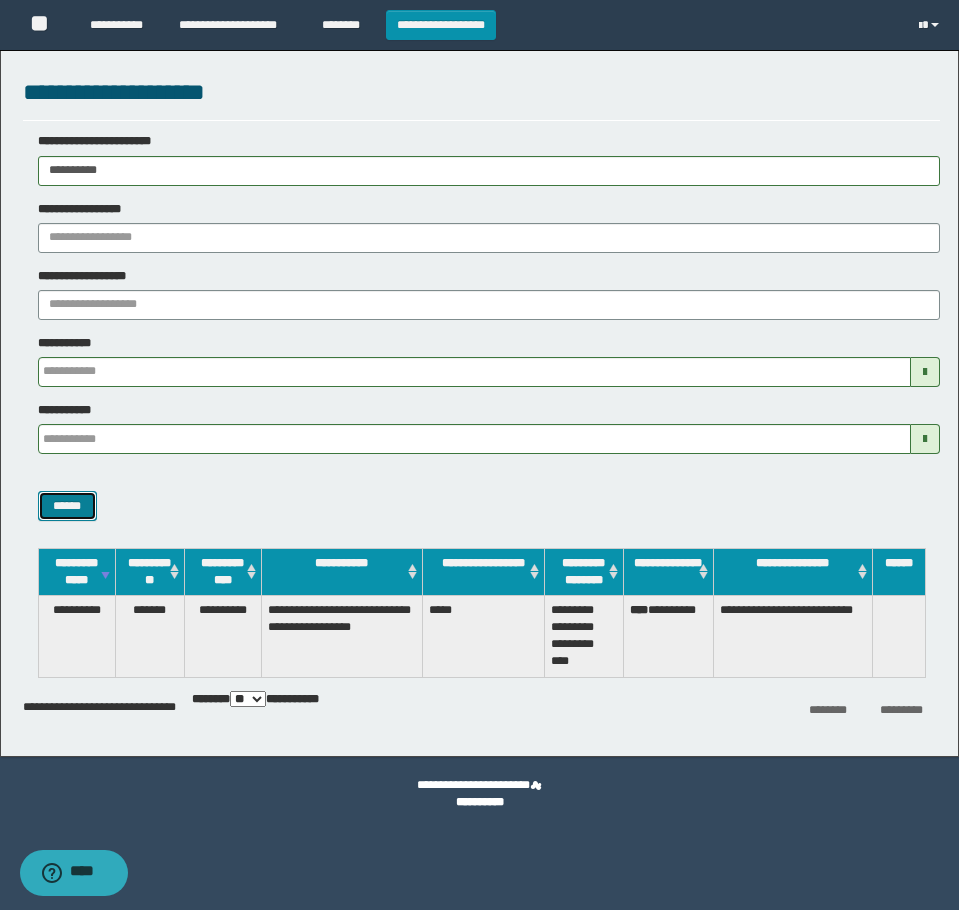 click on "******" at bounding box center (67, 506) 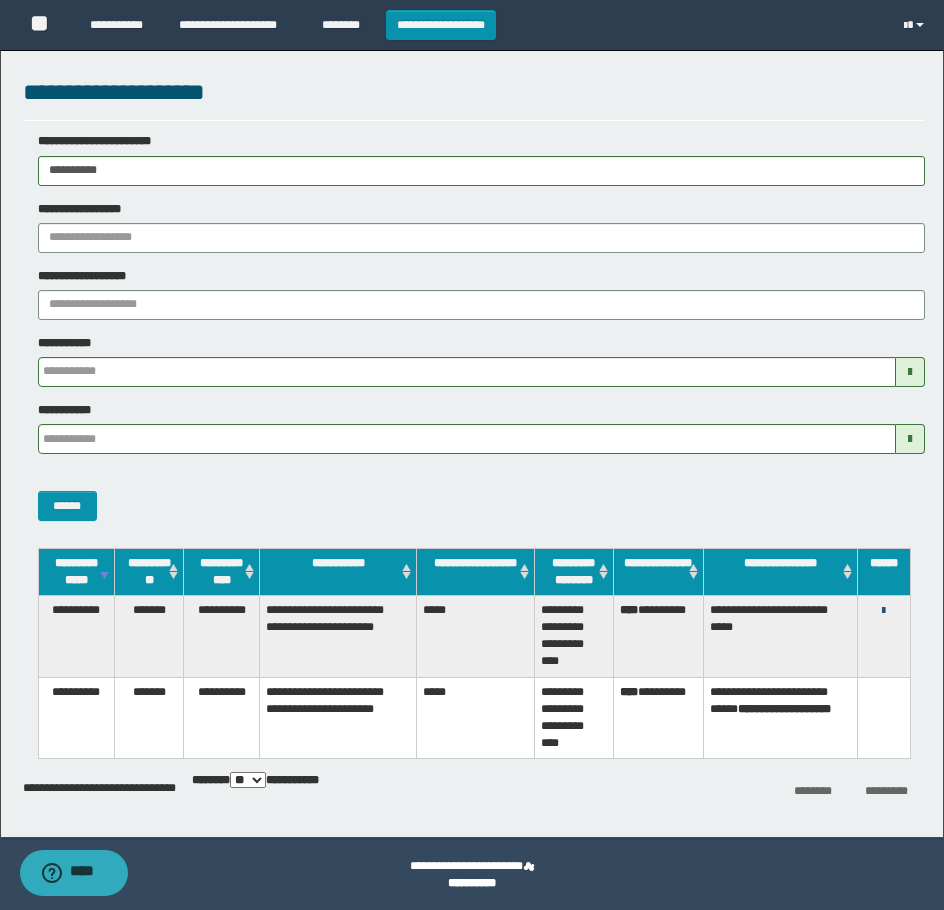 click at bounding box center [883, 611] 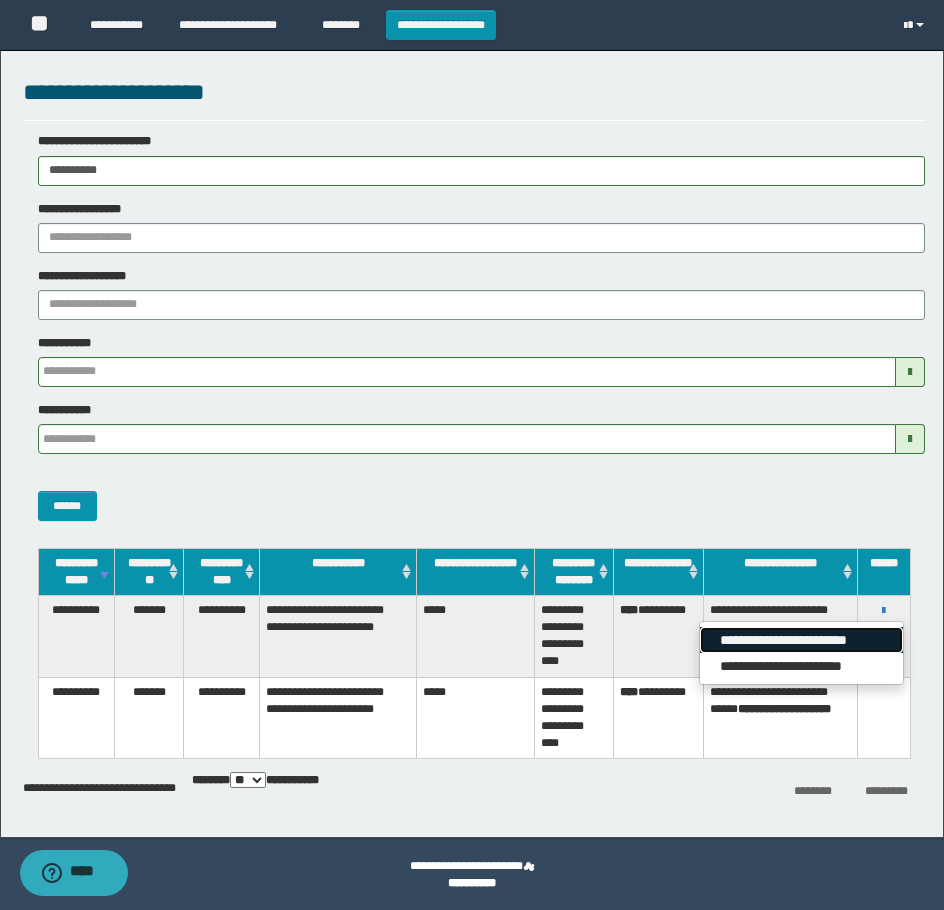 click on "**********" at bounding box center (801, 640) 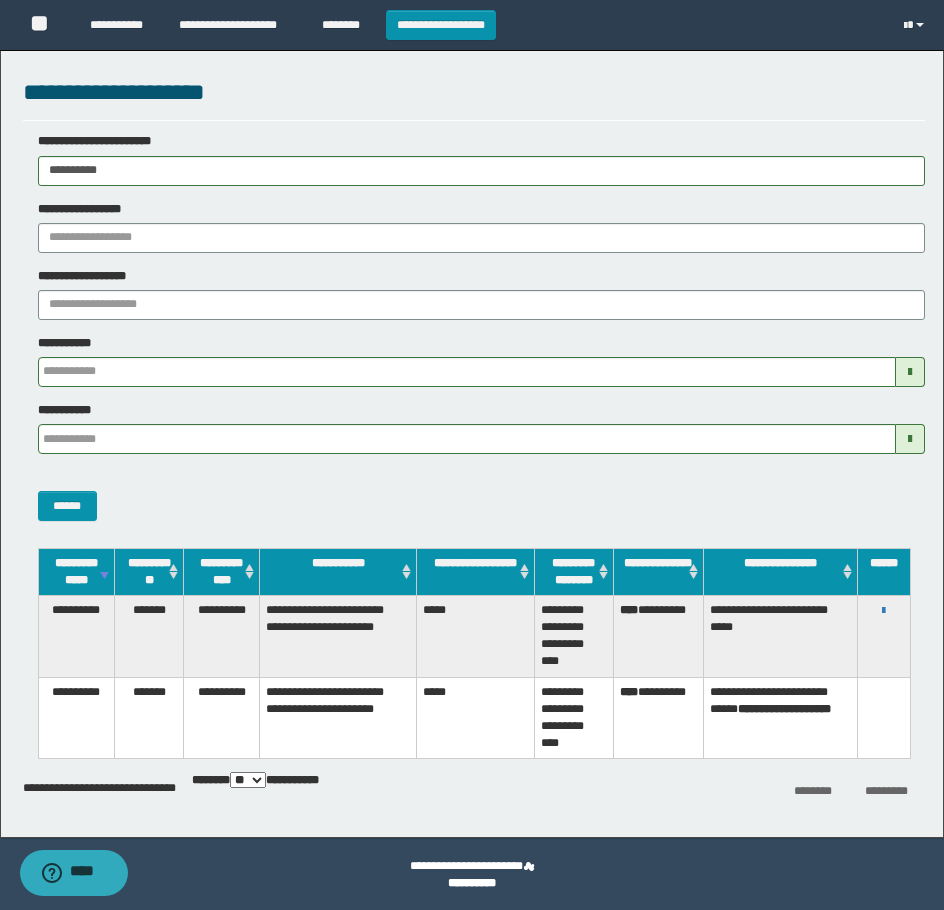 drag, startPoint x: 133, startPoint y: 165, endPoint x: -7, endPoint y: 119, distance: 147.3635 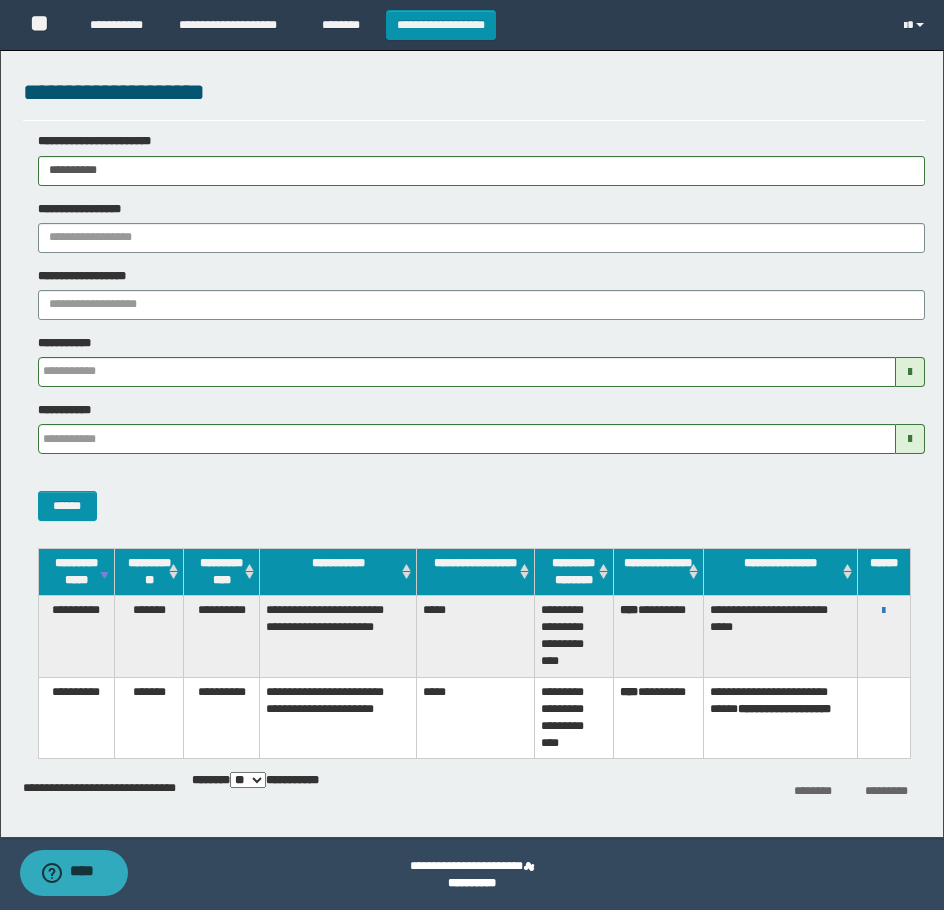 click on "**********" at bounding box center (472, 455) 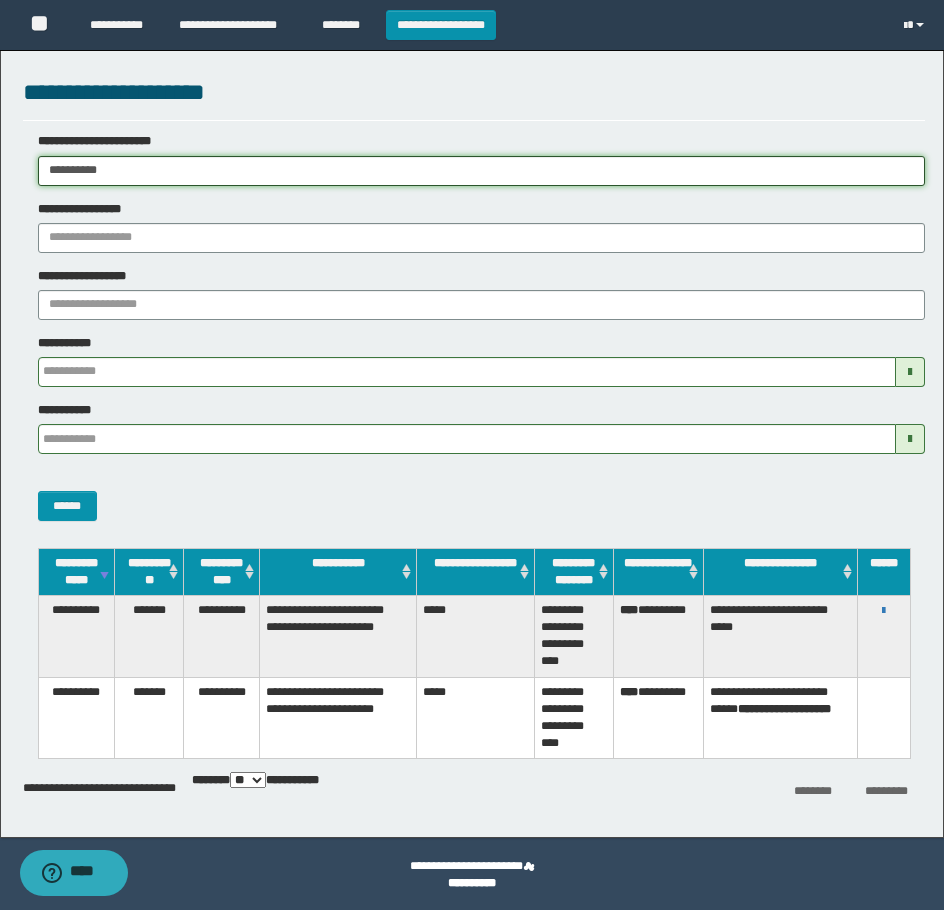 paste 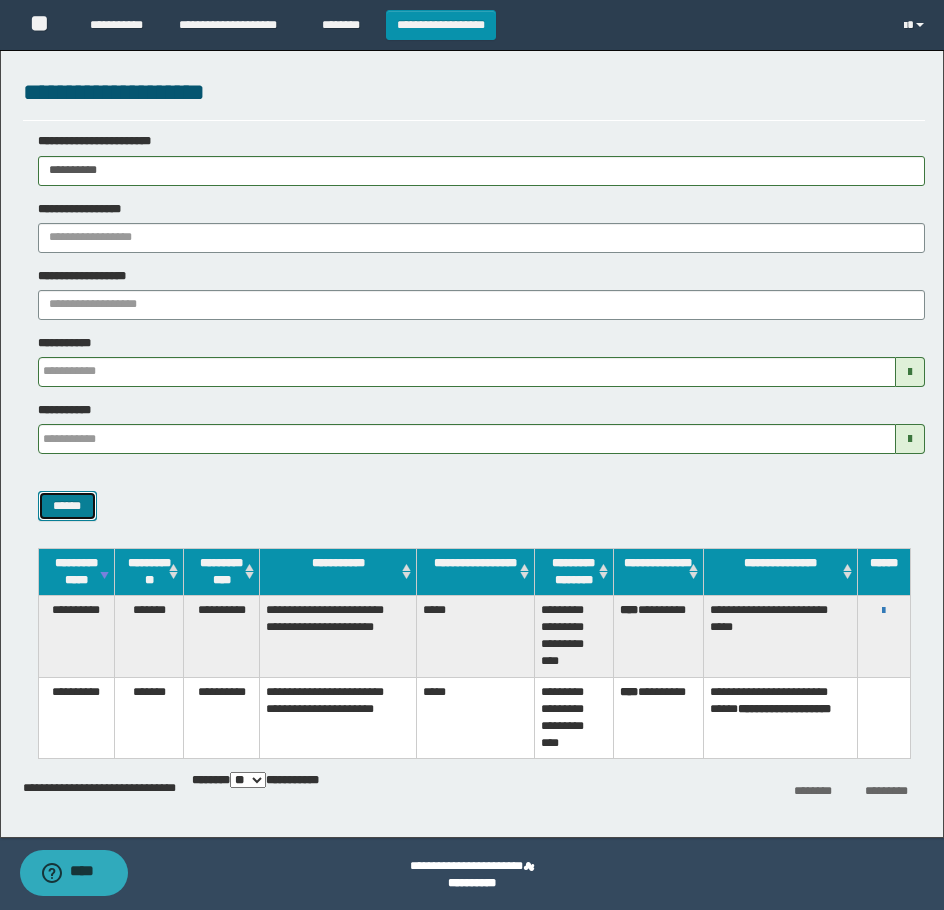 click on "******" at bounding box center (67, 506) 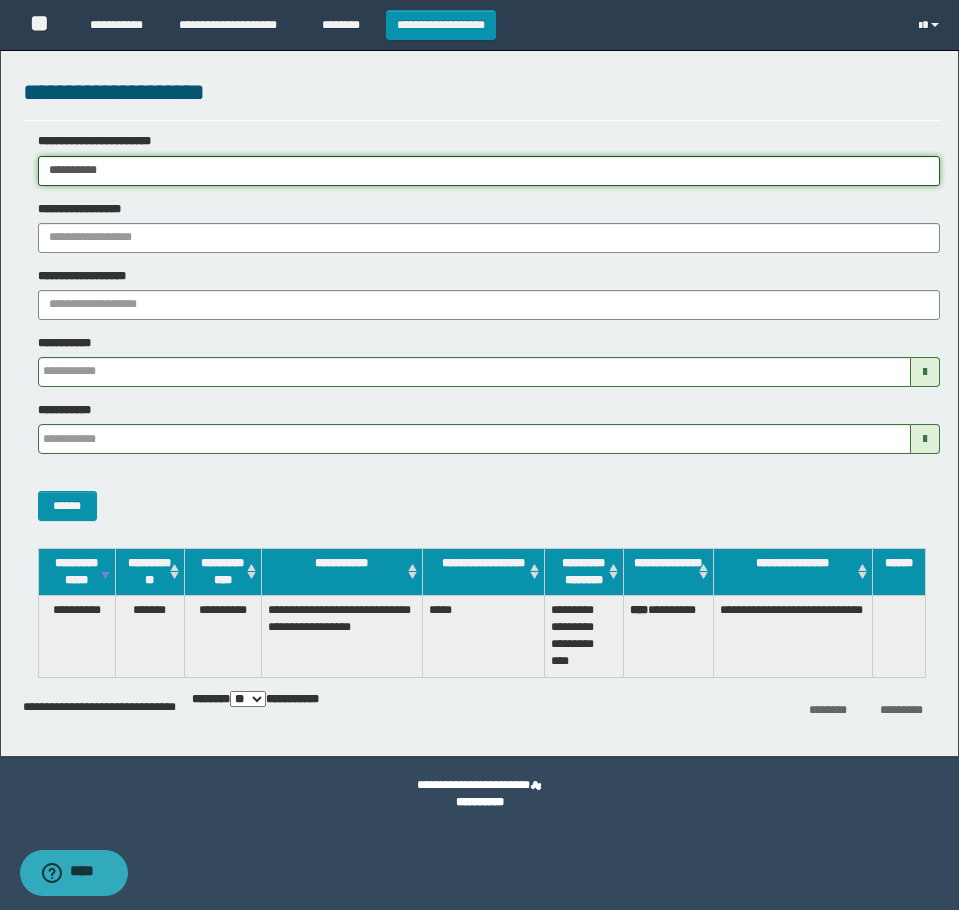 drag, startPoint x: 60, startPoint y: 161, endPoint x: -7, endPoint y: 164, distance: 67.06713 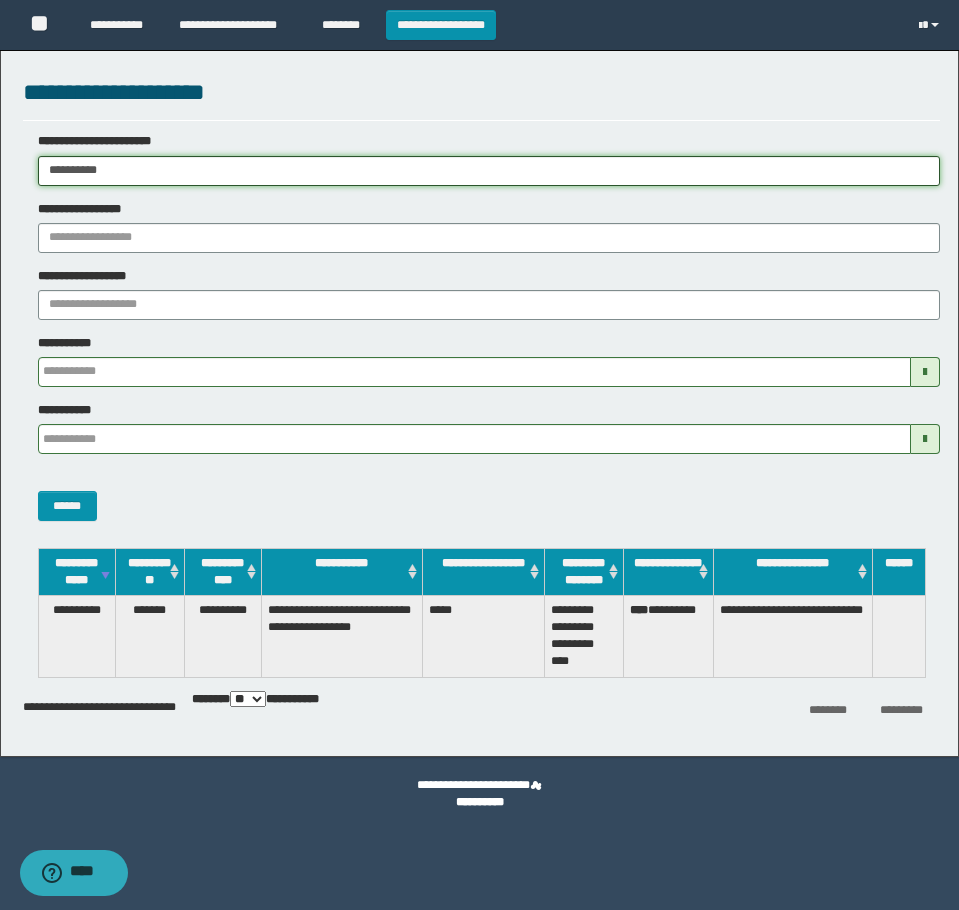 click on "**********" at bounding box center (479, 455) 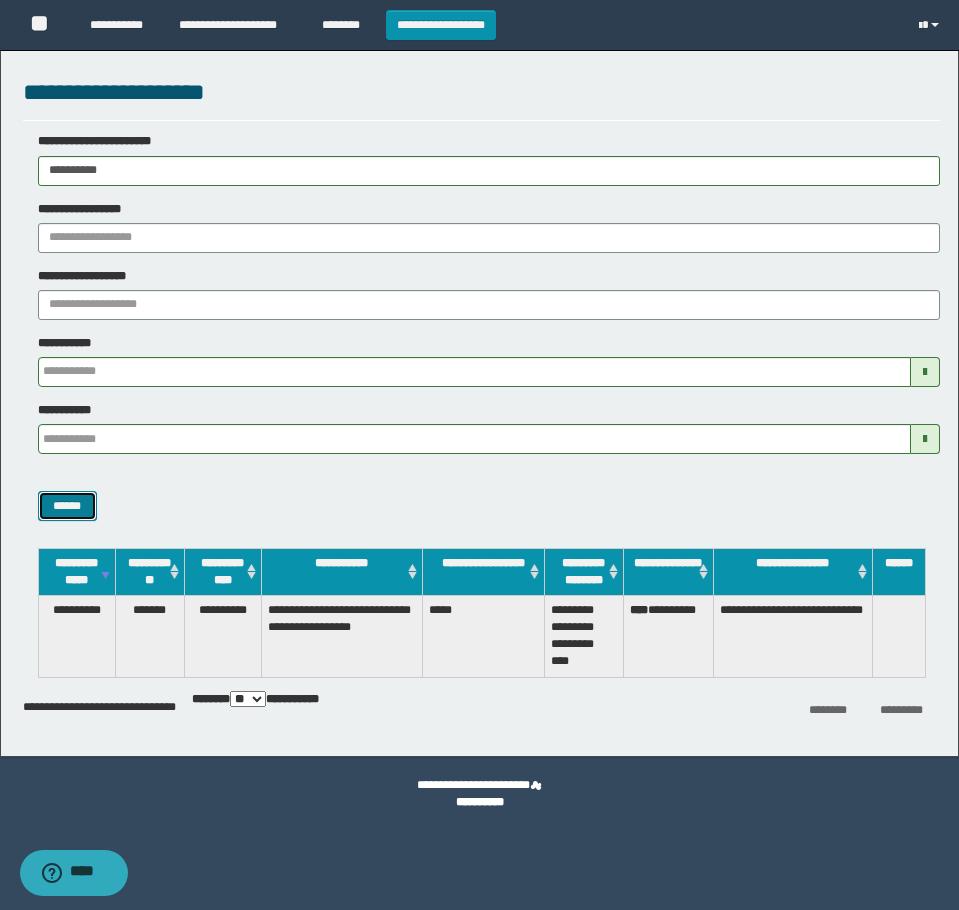 click on "******" at bounding box center (67, 506) 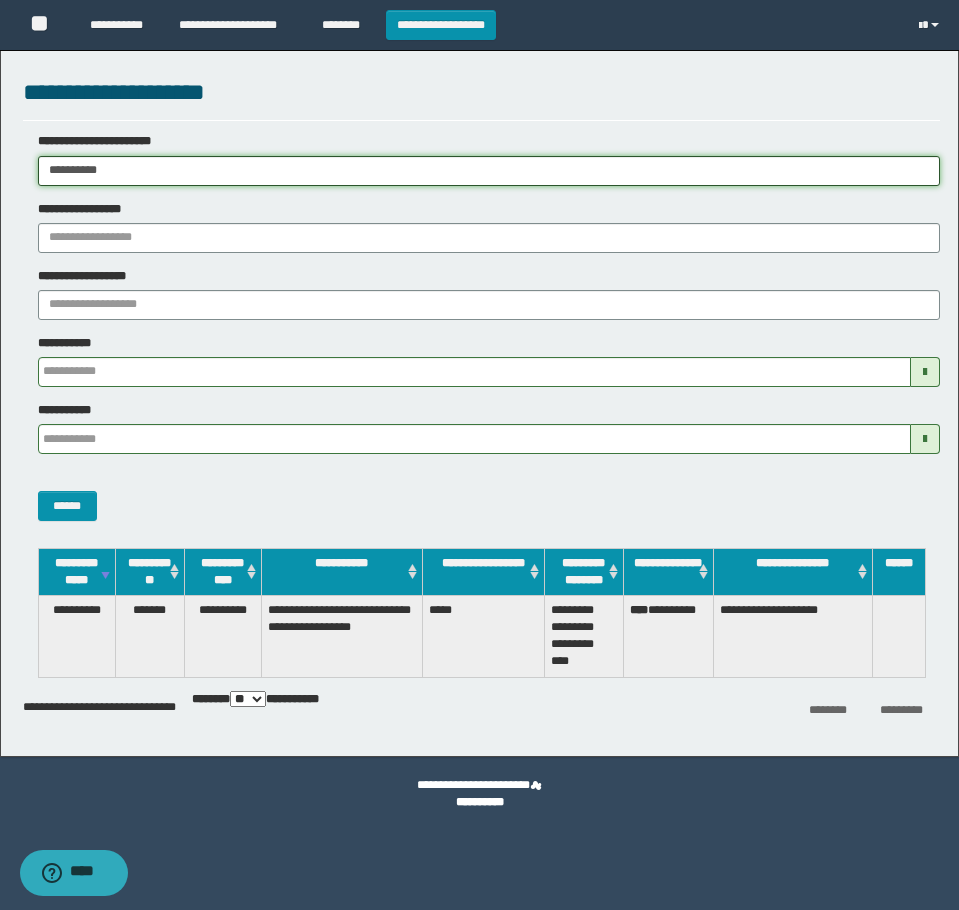 drag, startPoint x: 165, startPoint y: 176, endPoint x: -7, endPoint y: 182, distance: 172.10461 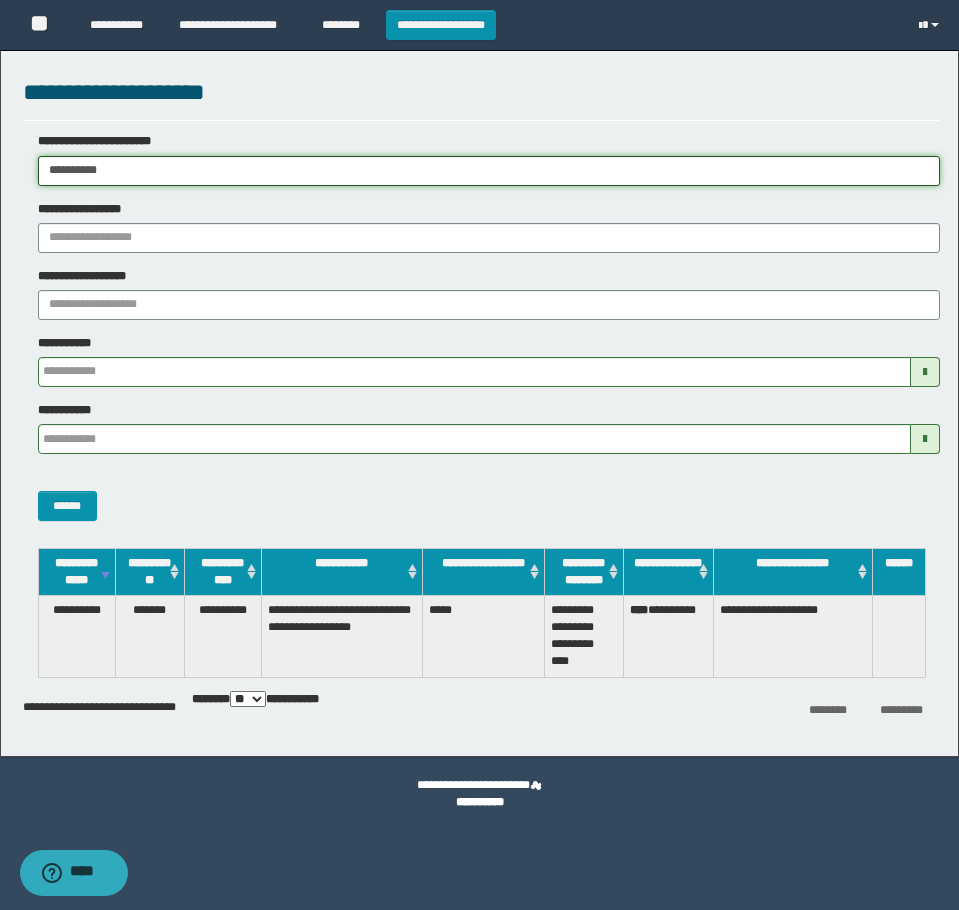 click on "**********" at bounding box center (479, 455) 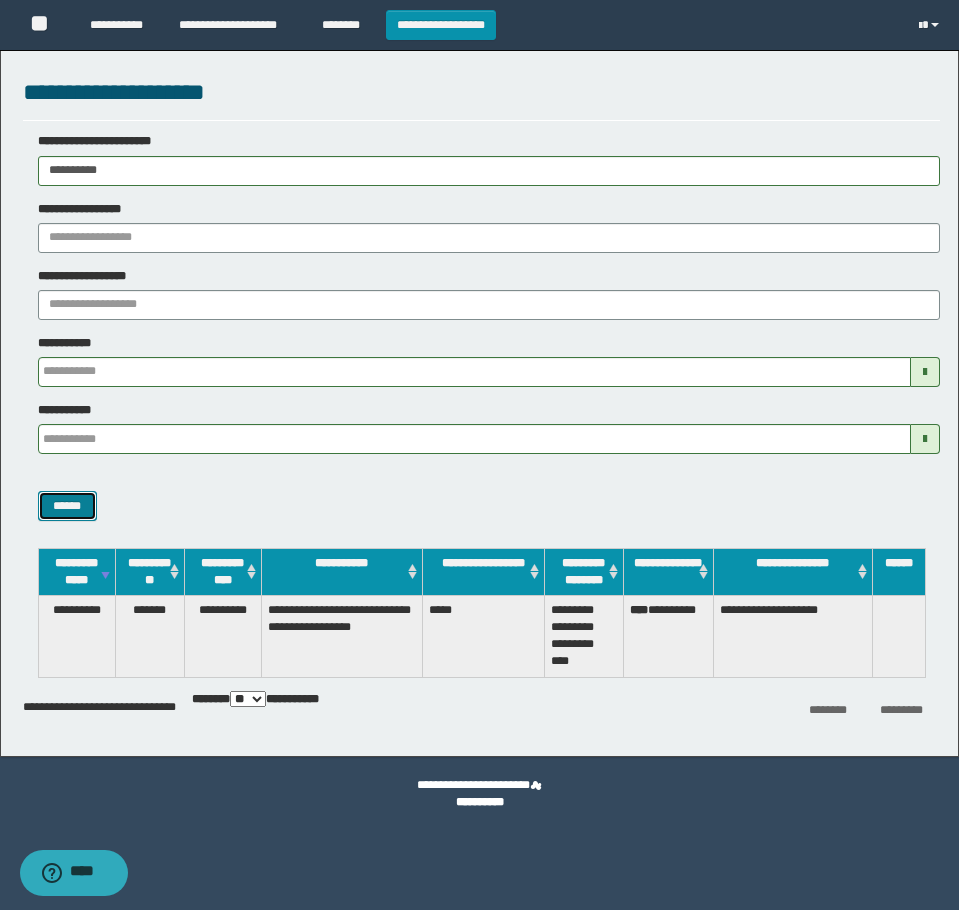 click on "******" at bounding box center (67, 506) 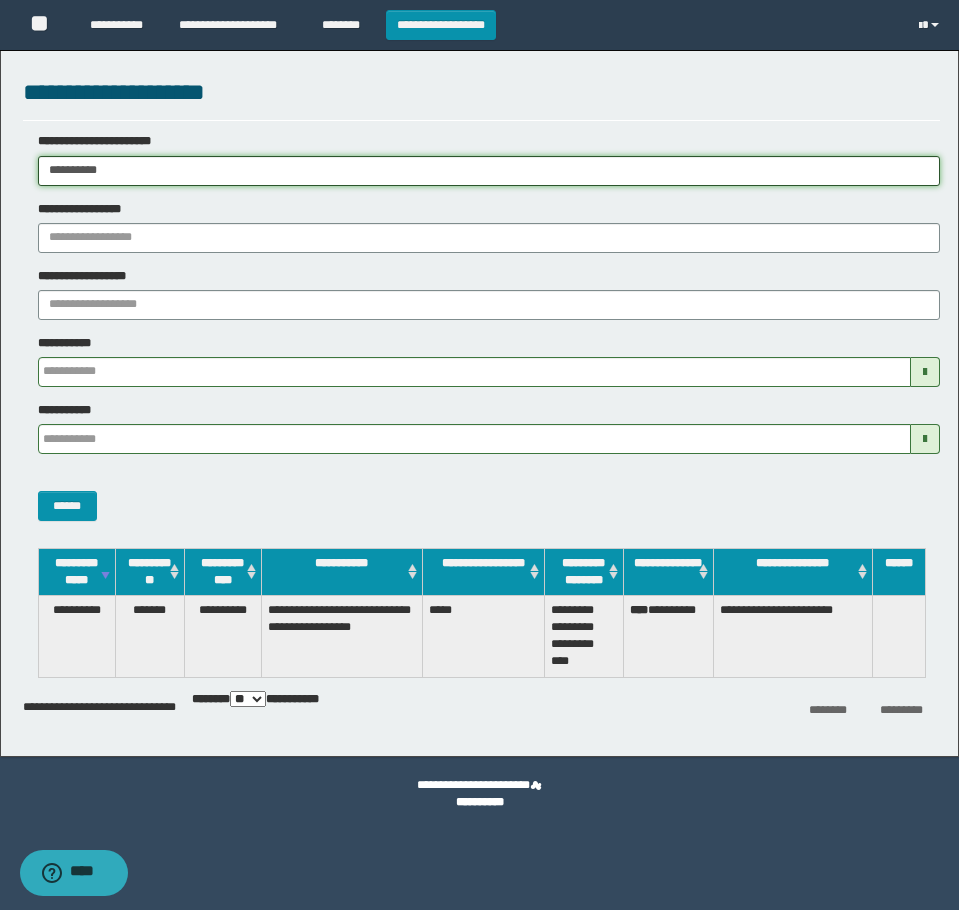 drag, startPoint x: 209, startPoint y: 155, endPoint x: -7, endPoint y: 183, distance: 217.80725 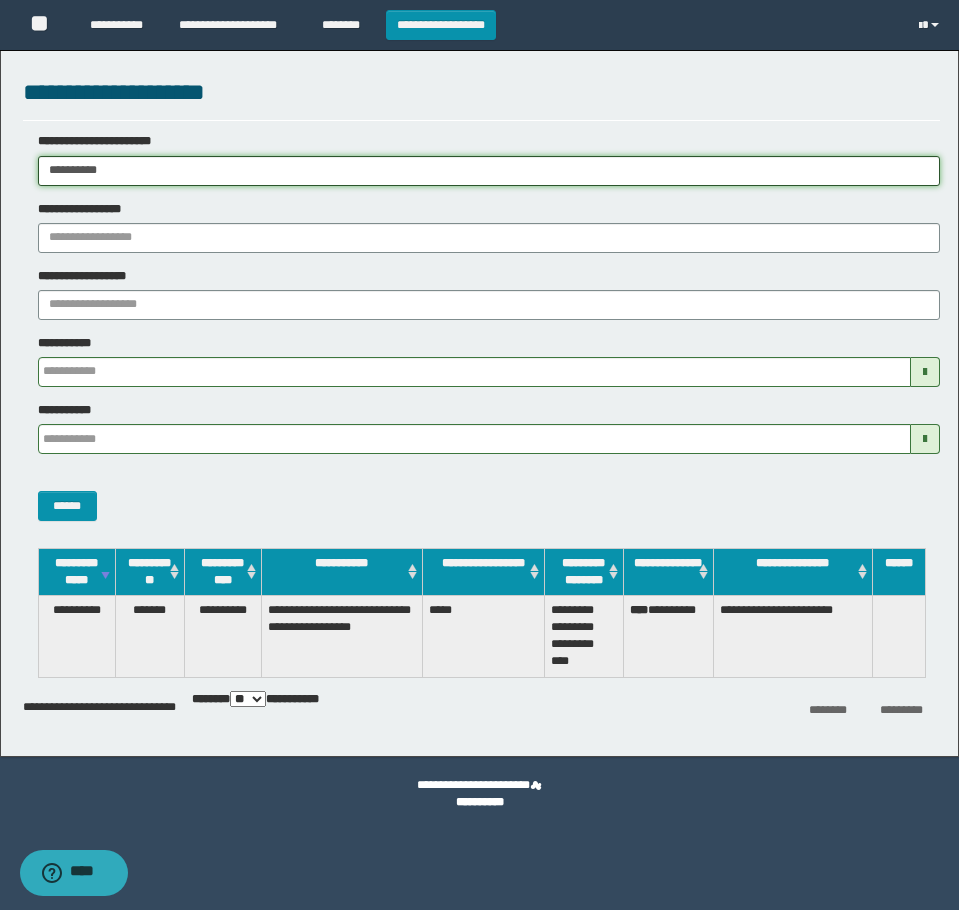 click on "**********" at bounding box center [479, 455] 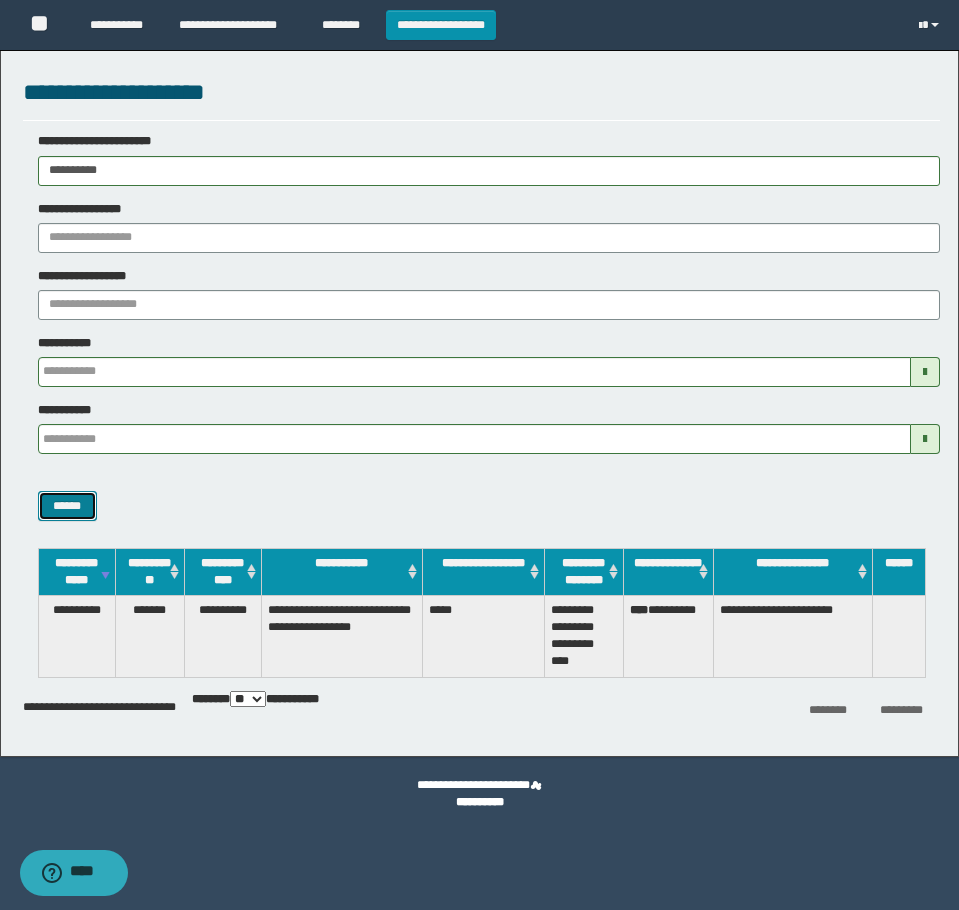 click on "******" at bounding box center [67, 506] 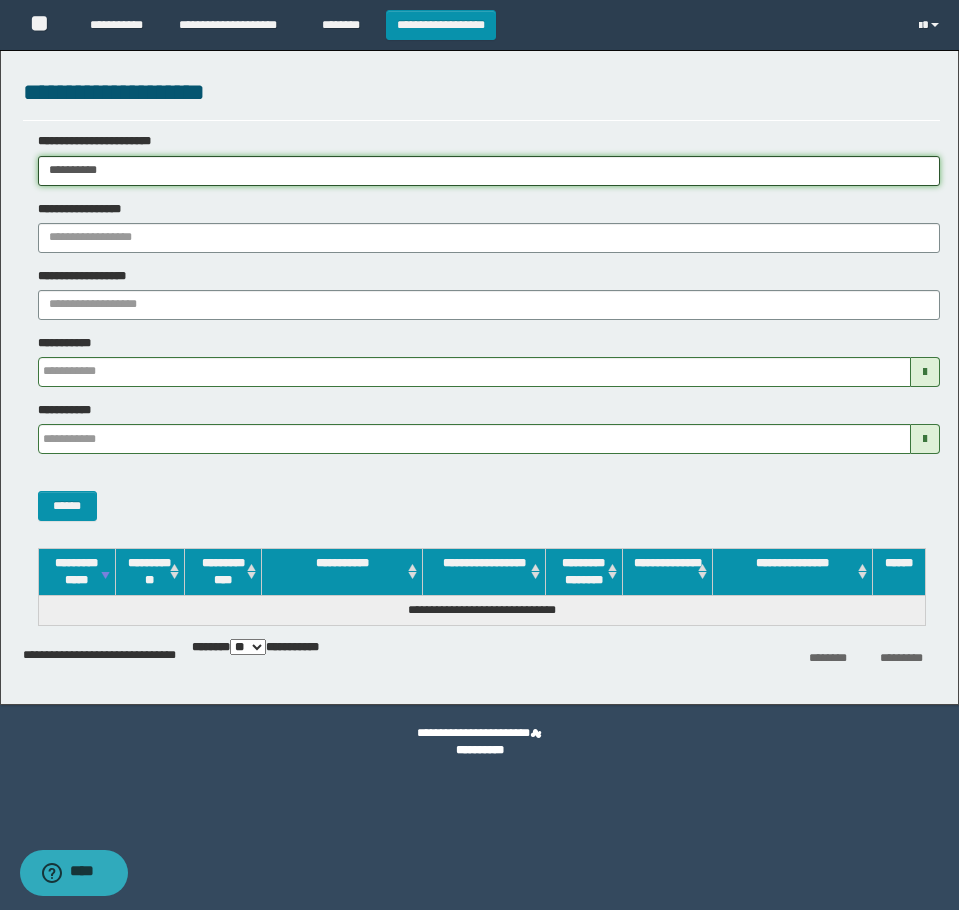 drag, startPoint x: 181, startPoint y: 175, endPoint x: -7, endPoint y: 176, distance: 188.00266 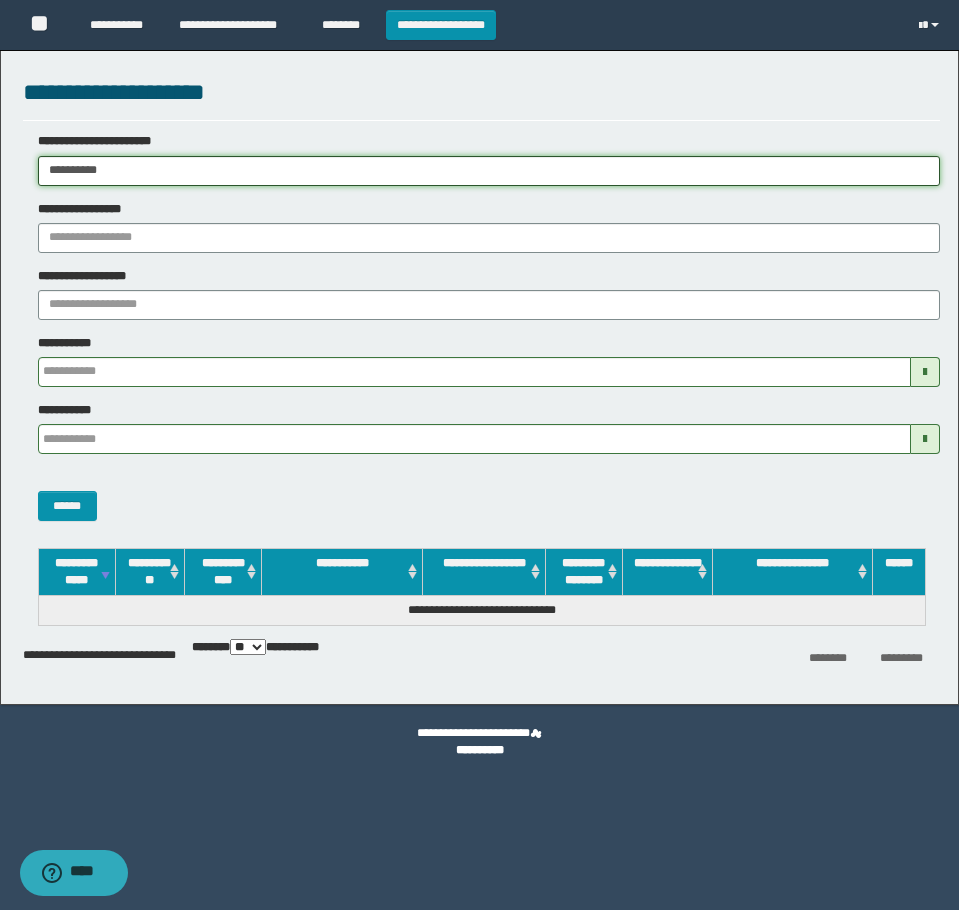 click on "**********" at bounding box center (479, 455) 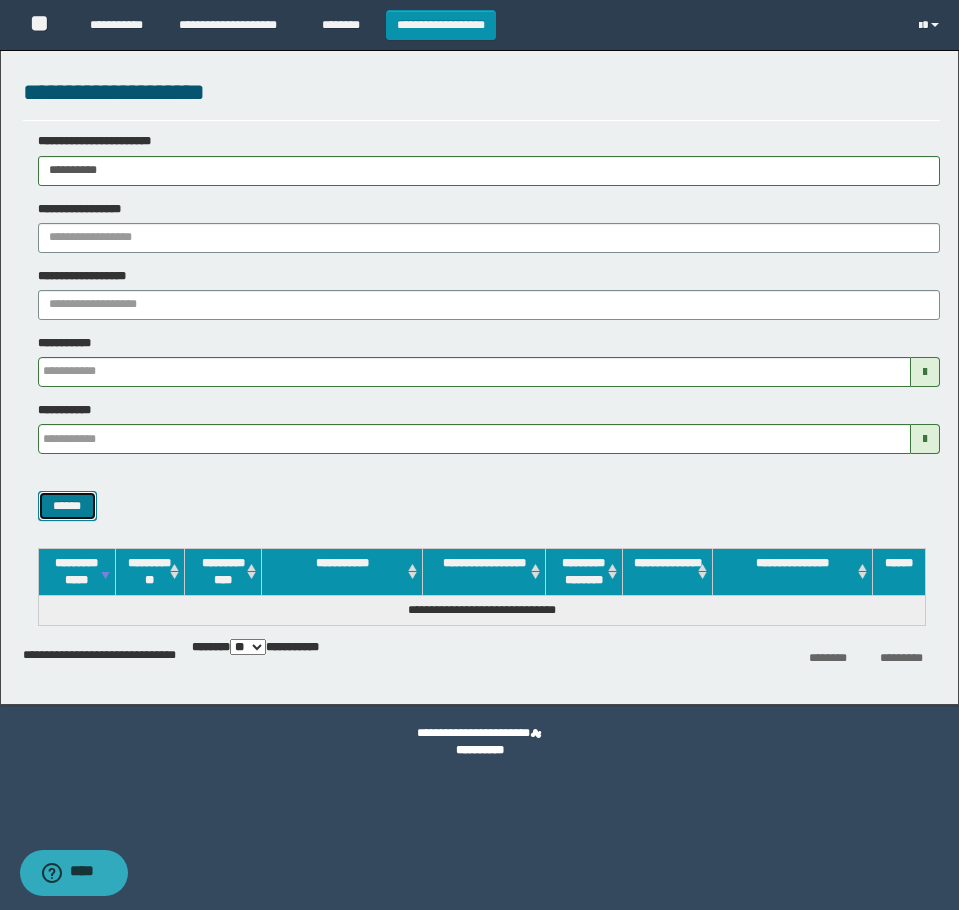 click on "******" at bounding box center (67, 506) 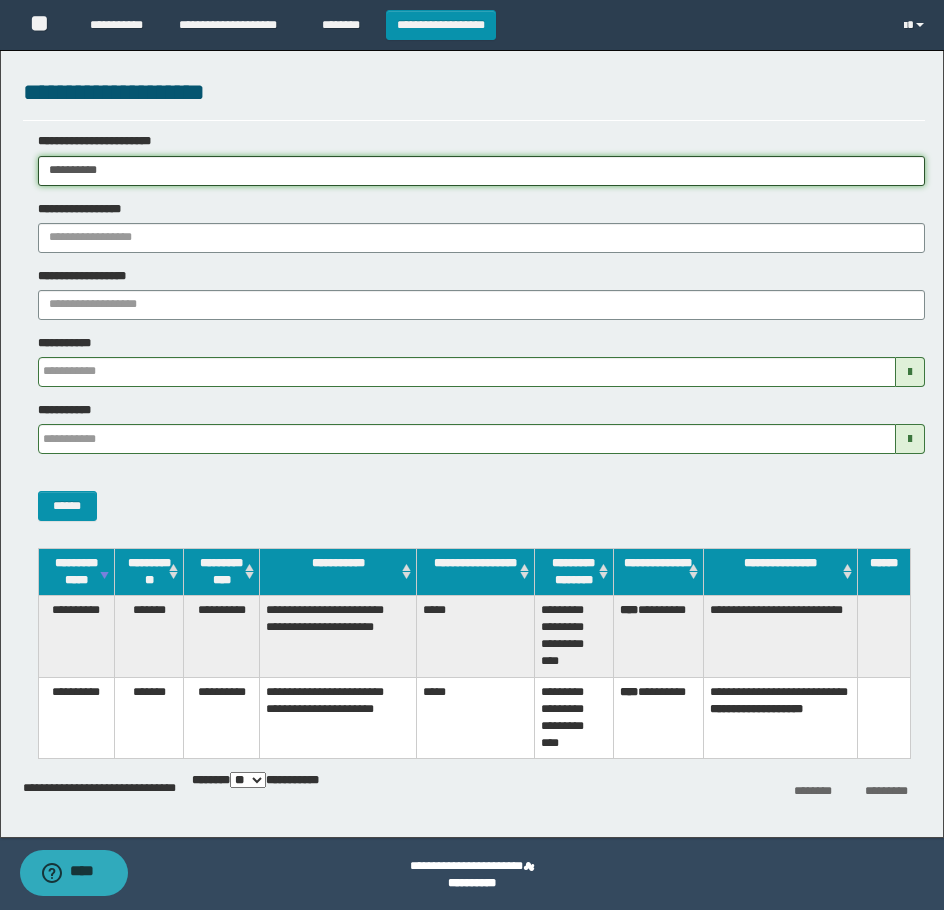 click on "**********" at bounding box center (481, 171) 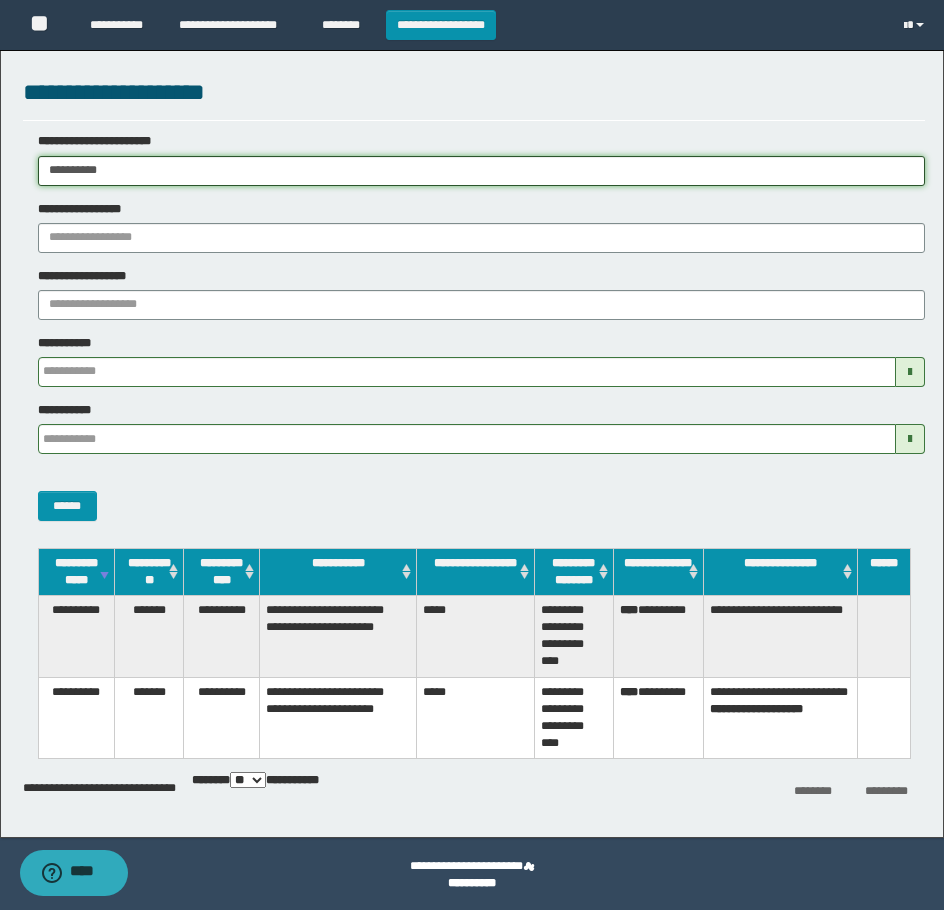 drag, startPoint x: 152, startPoint y: 172, endPoint x: -7, endPoint y: 150, distance: 160.5148 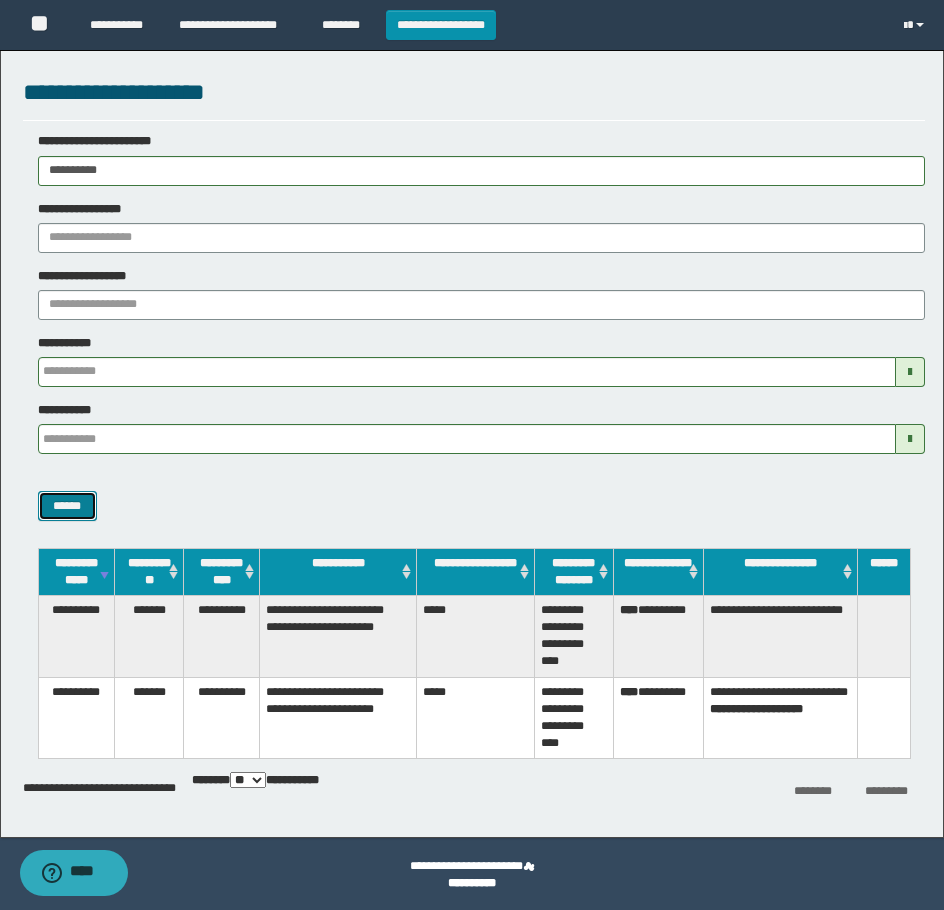click on "******" at bounding box center [67, 506] 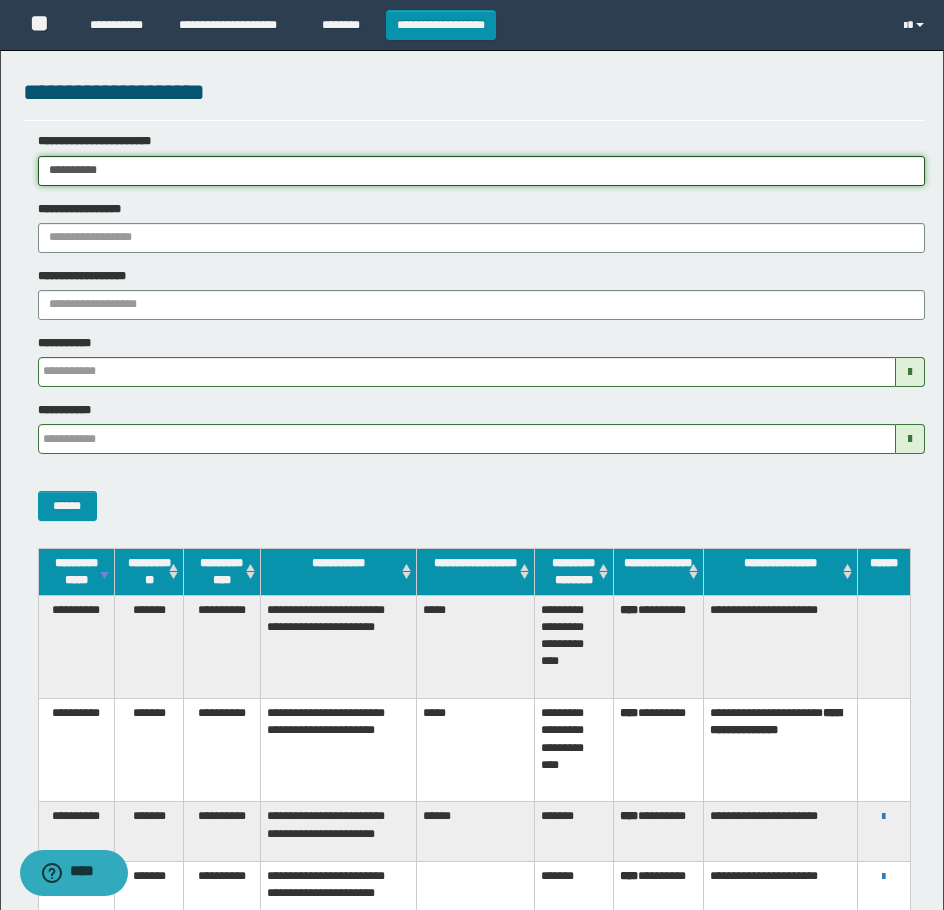 drag, startPoint x: 149, startPoint y: 163, endPoint x: 4, endPoint y: 219, distance: 155.4381 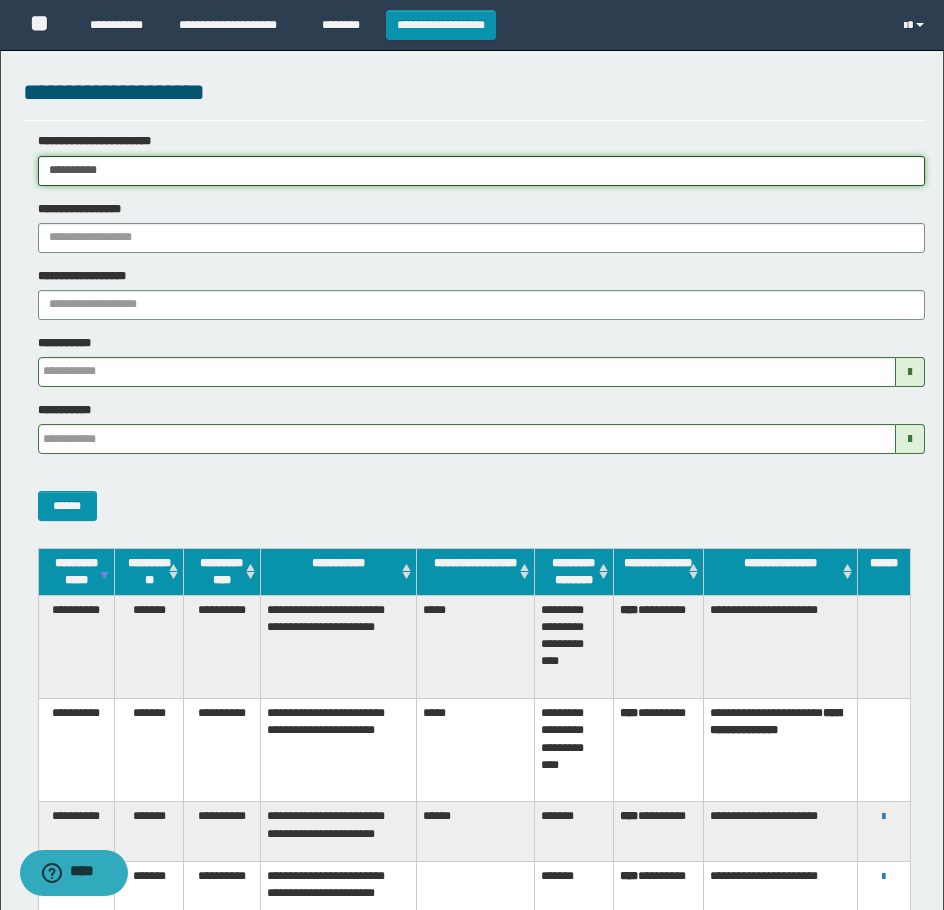 paste 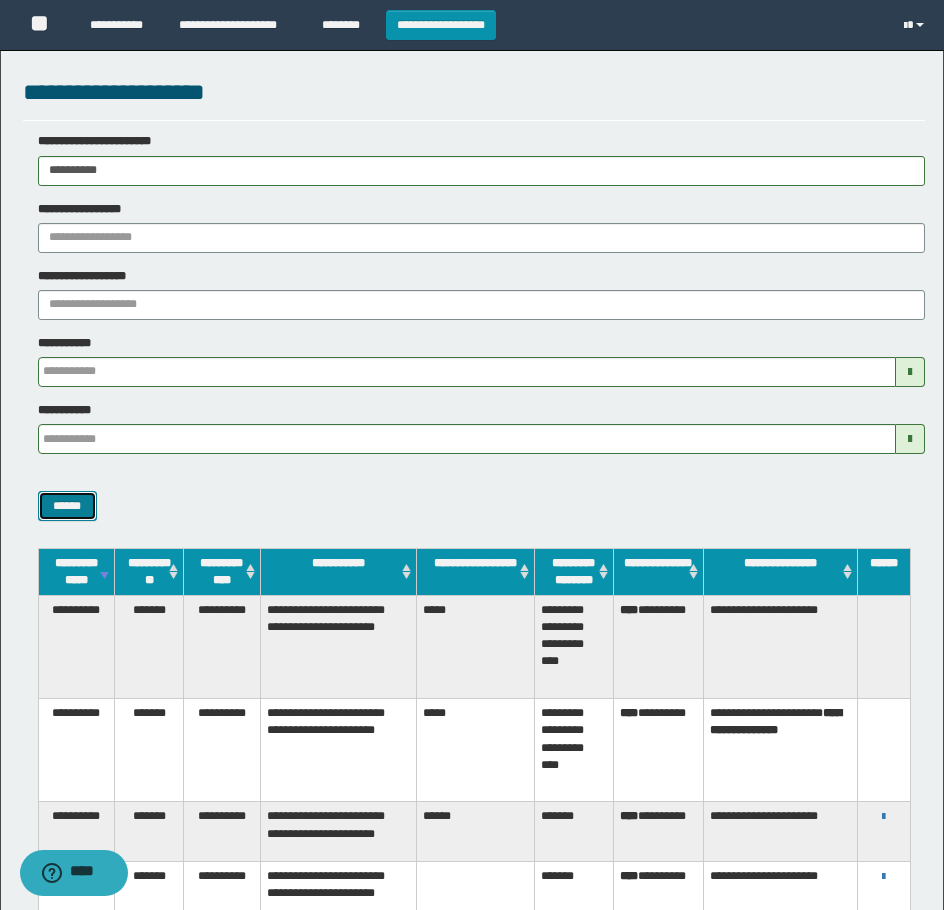 click on "******" at bounding box center (67, 506) 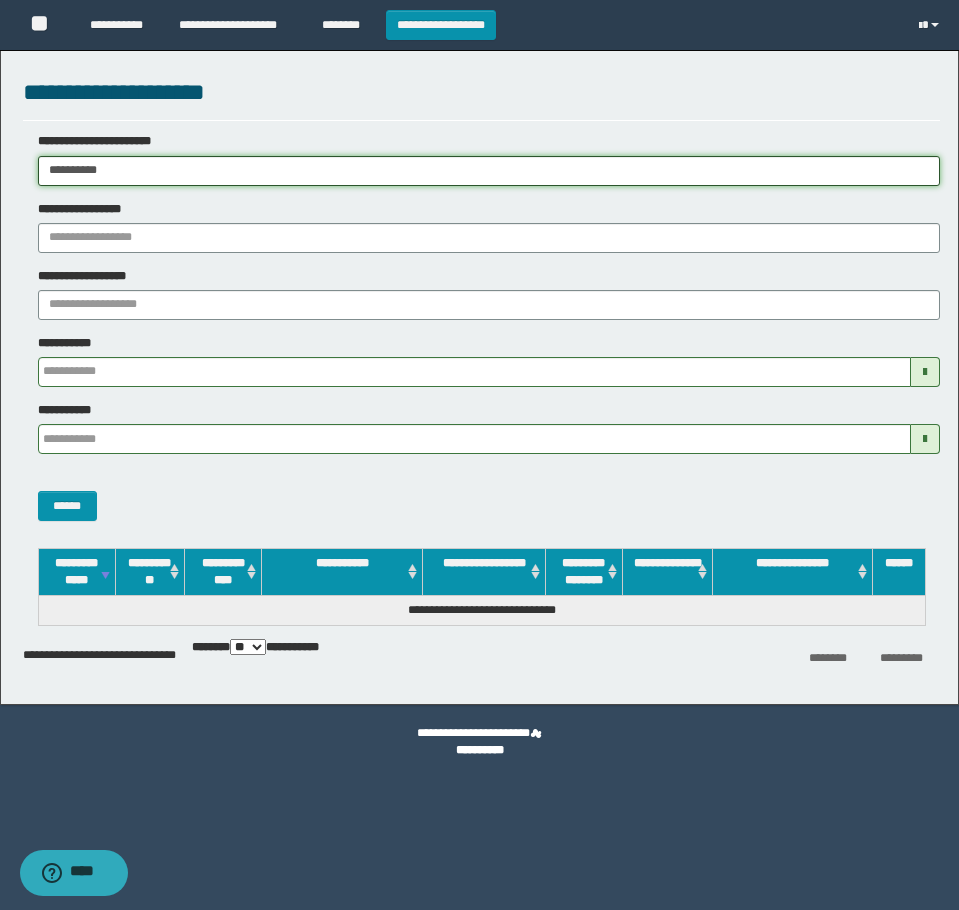 drag, startPoint x: 160, startPoint y: 174, endPoint x: 11, endPoint y: 281, distance: 183.43936 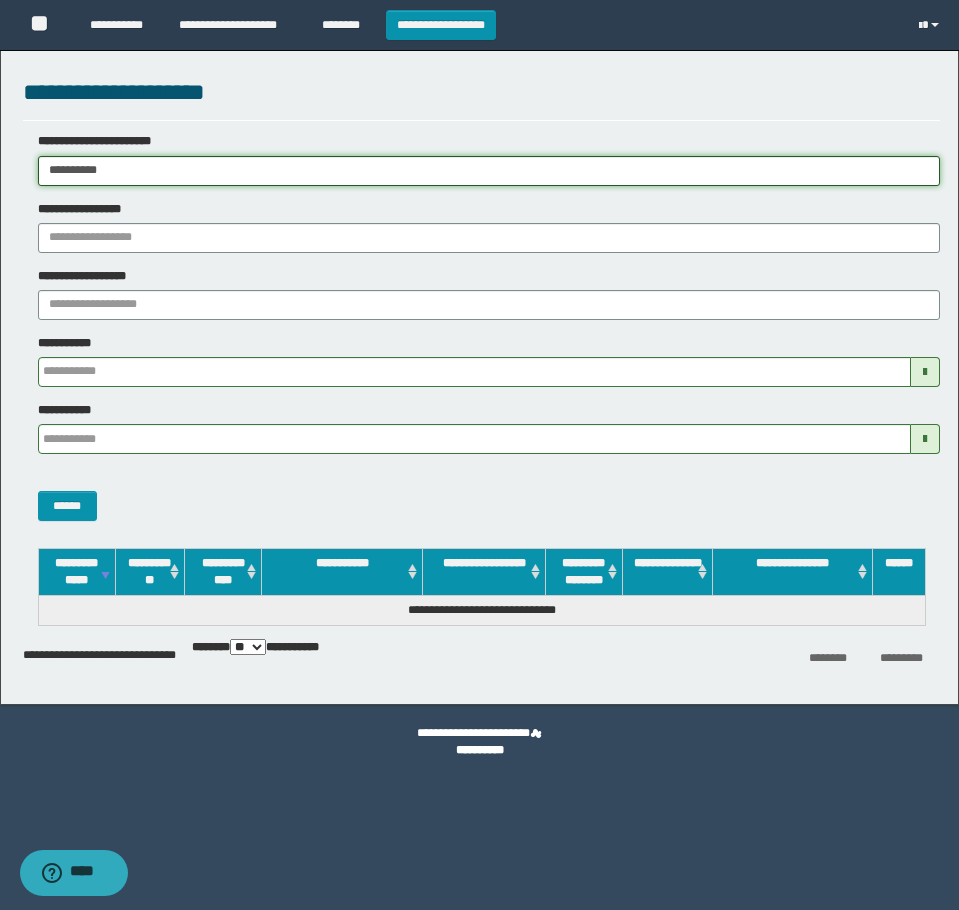 click on "**********" at bounding box center [479, 455] 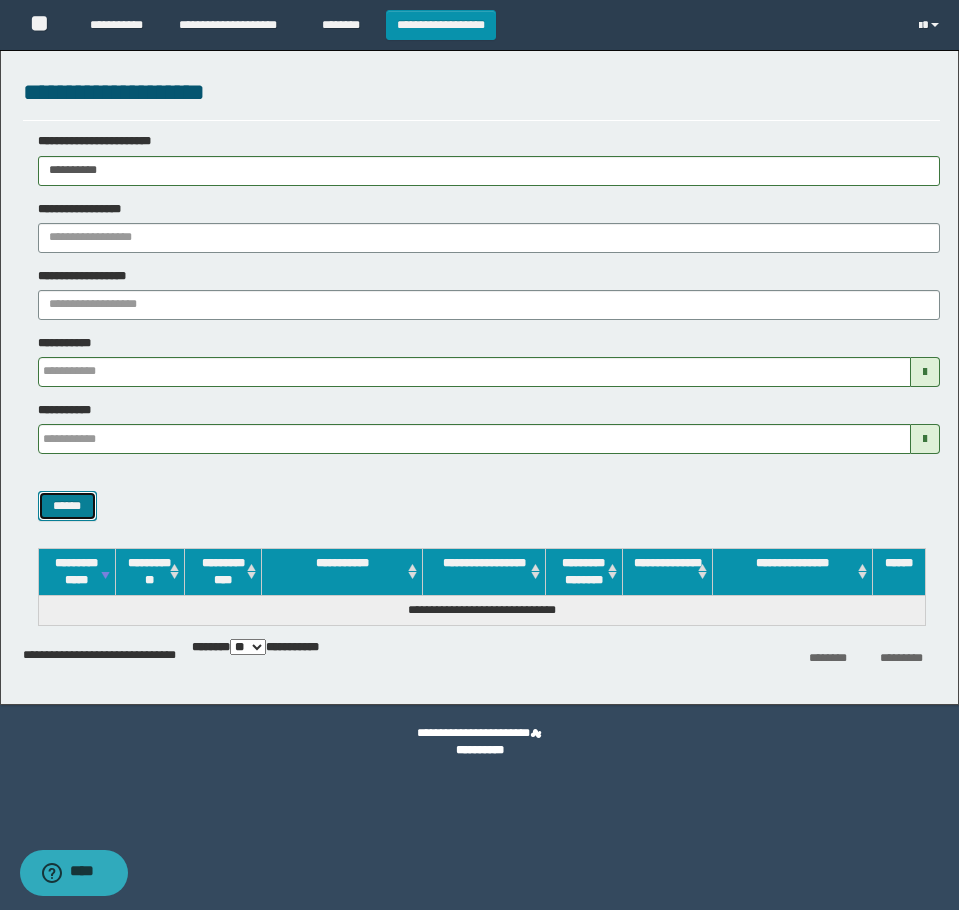 click on "******" at bounding box center (67, 506) 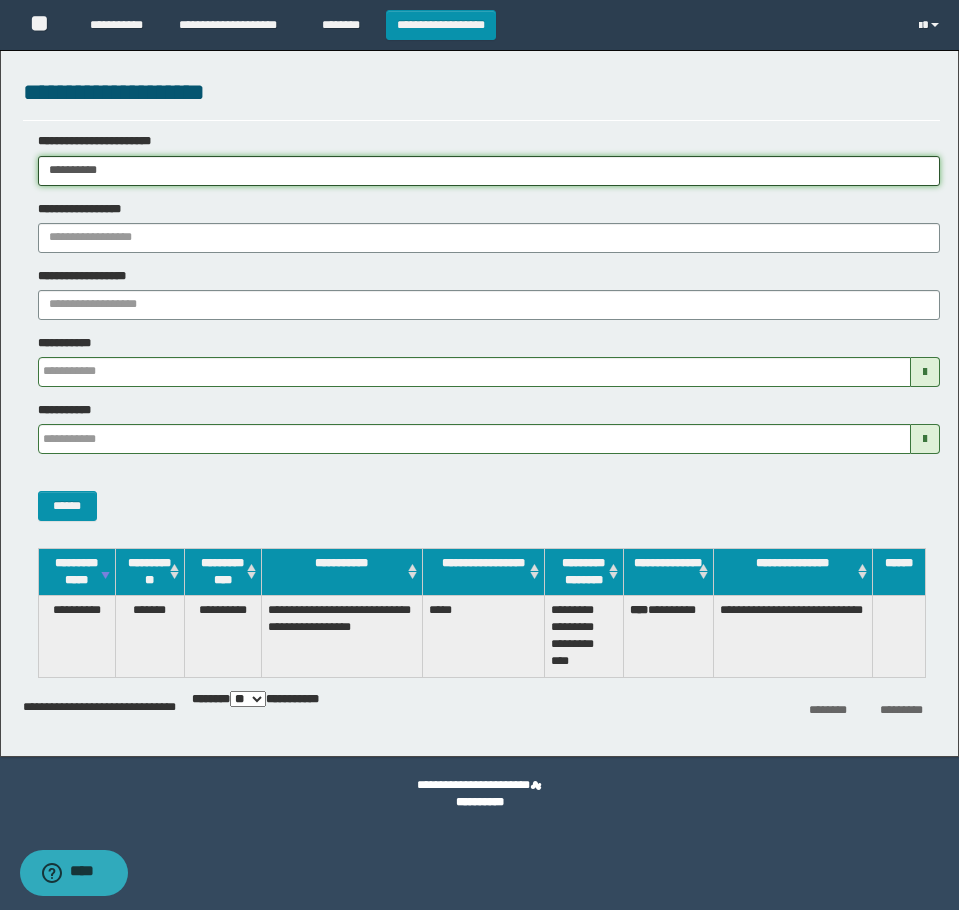 drag, startPoint x: 165, startPoint y: 170, endPoint x: 3, endPoint y: 297, distance: 205.84703 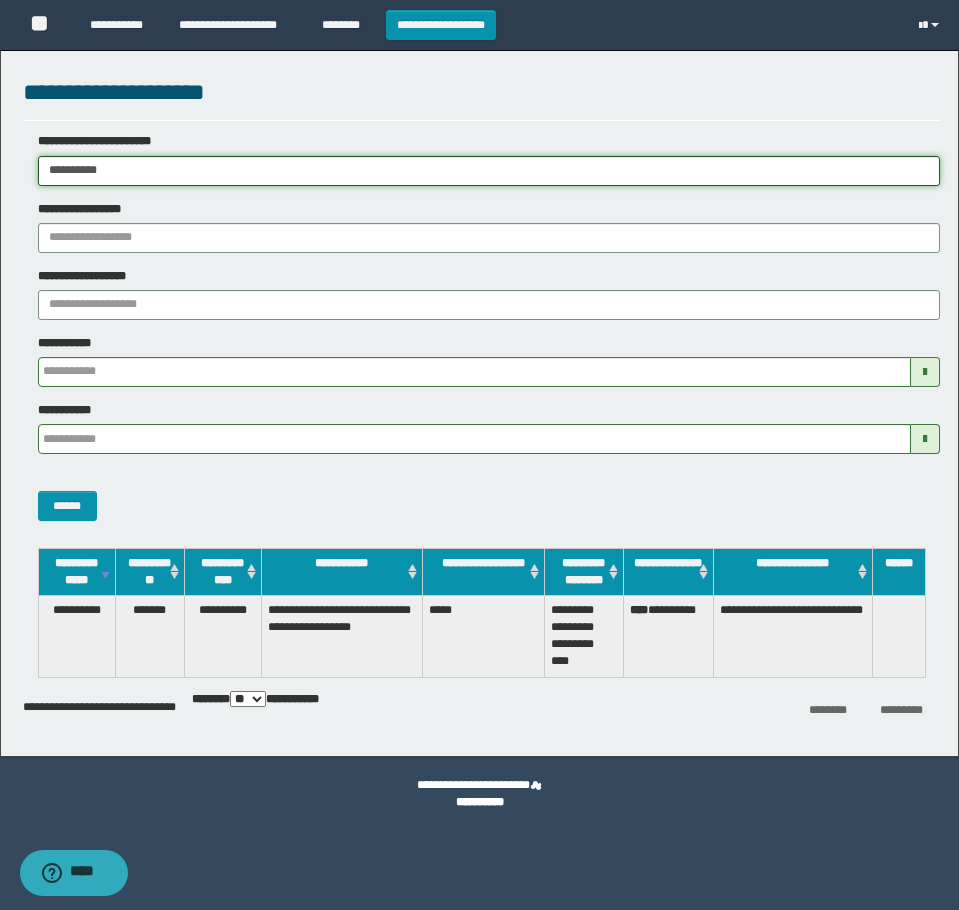 click on "**********" at bounding box center [479, 455] 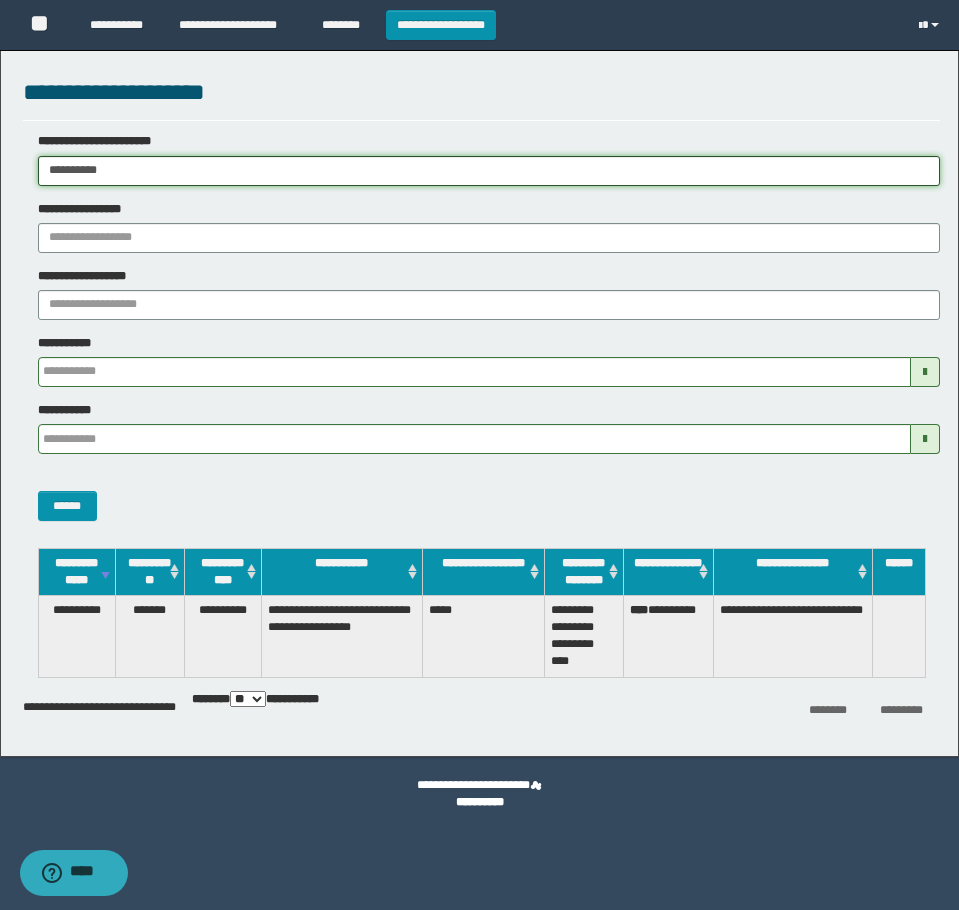 paste 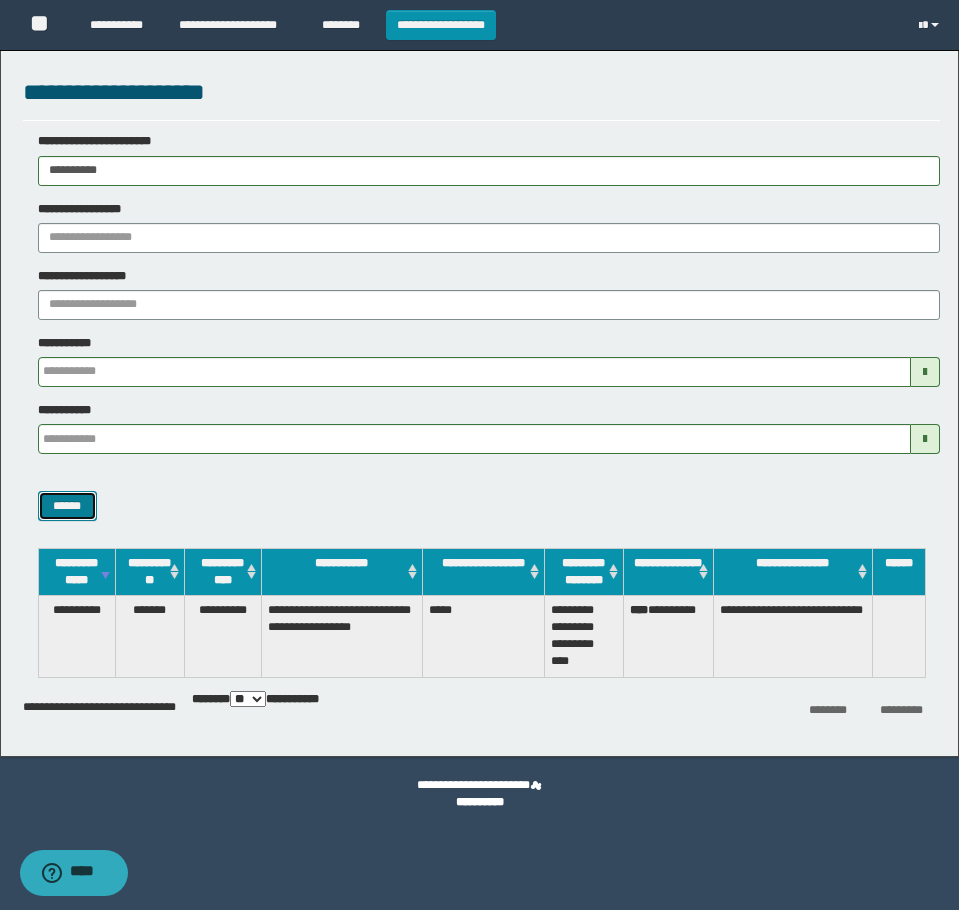 click on "******" at bounding box center [67, 506] 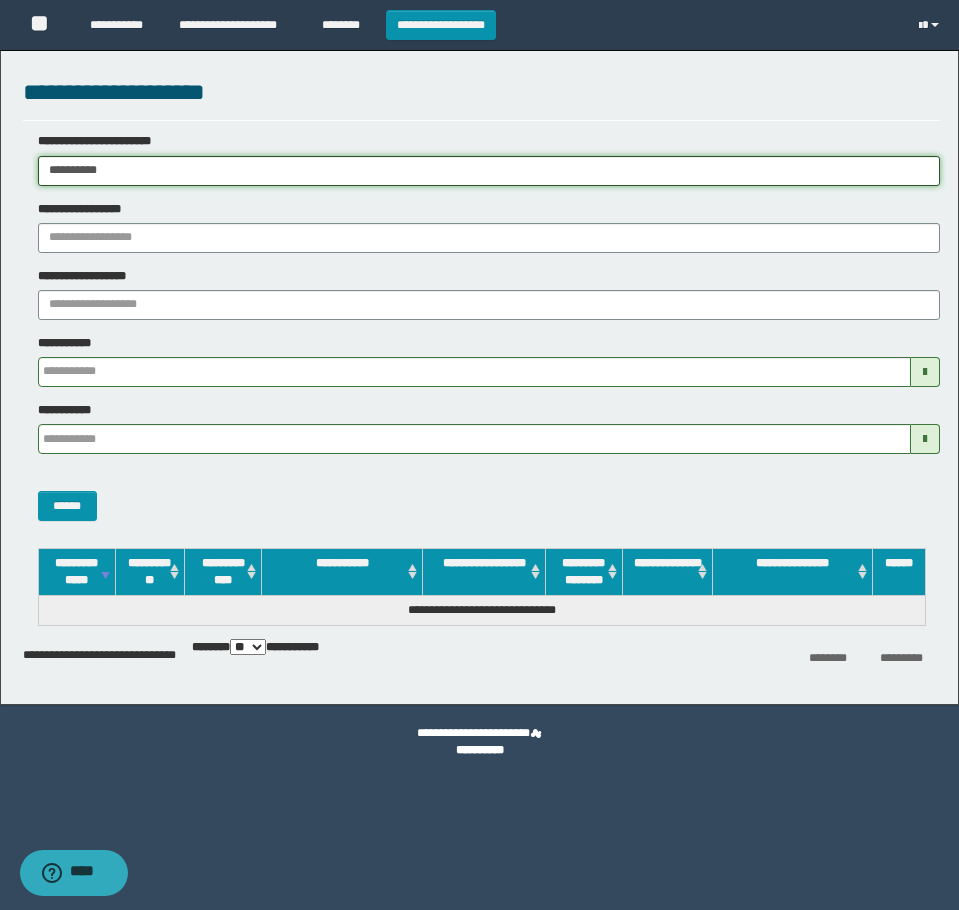drag, startPoint x: 165, startPoint y: 161, endPoint x: -7, endPoint y: 217, distance: 180.8867 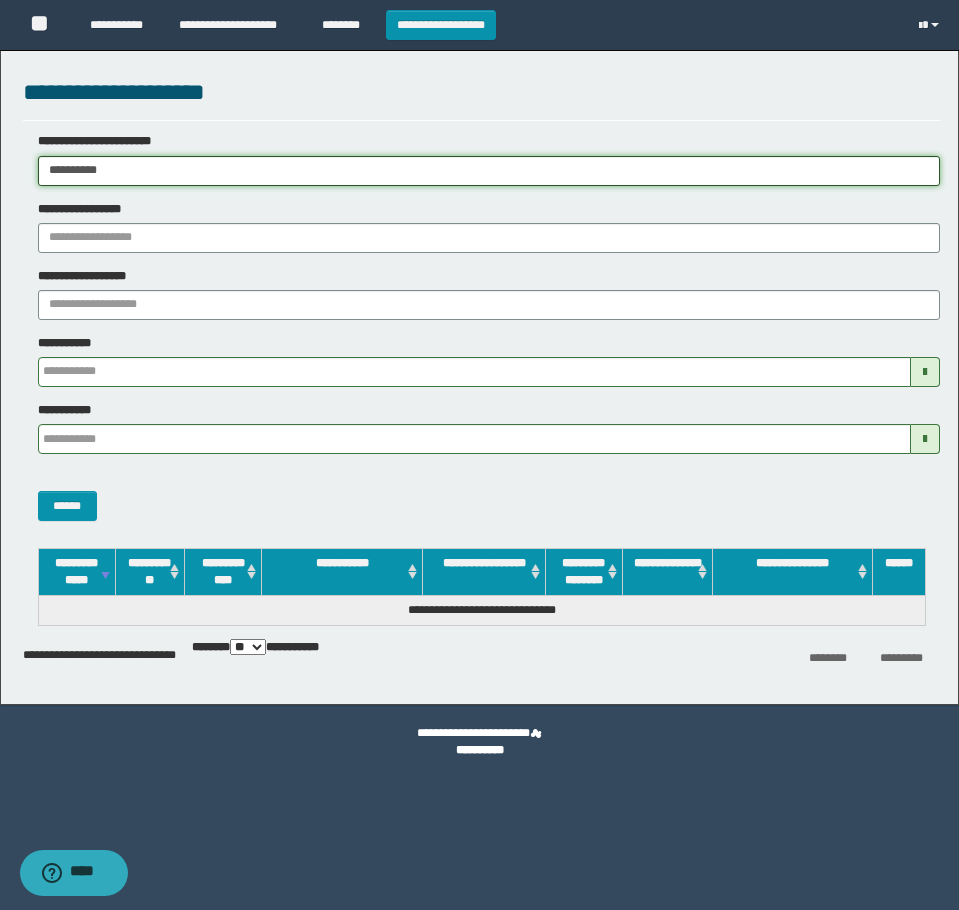 click on "**********" at bounding box center [479, 455] 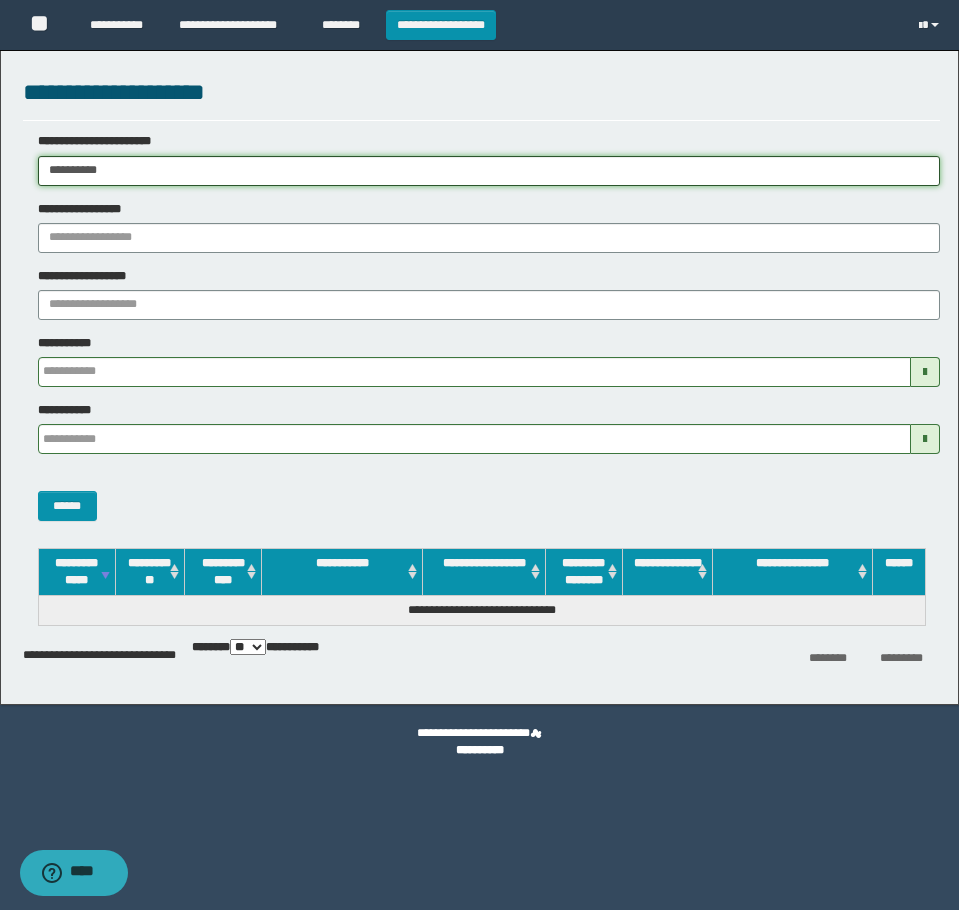 paste 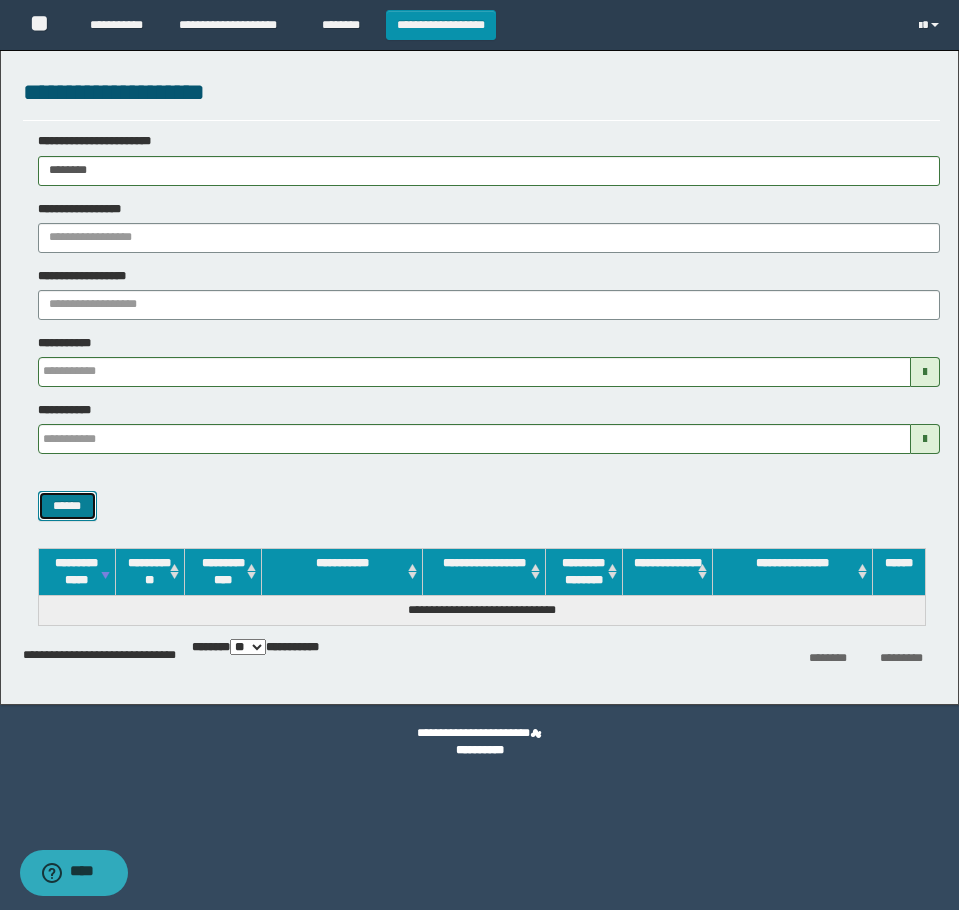 click on "******" at bounding box center [67, 506] 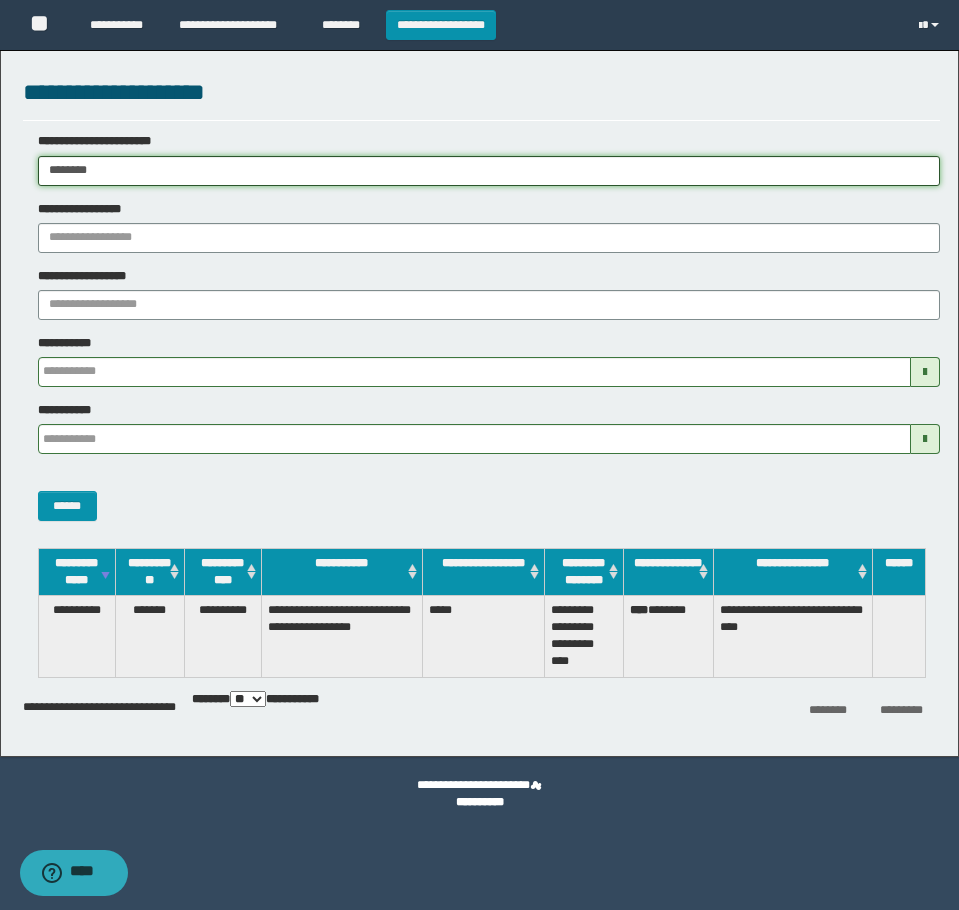 drag, startPoint x: 164, startPoint y: 172, endPoint x: -7, endPoint y: 208, distance: 174.7484 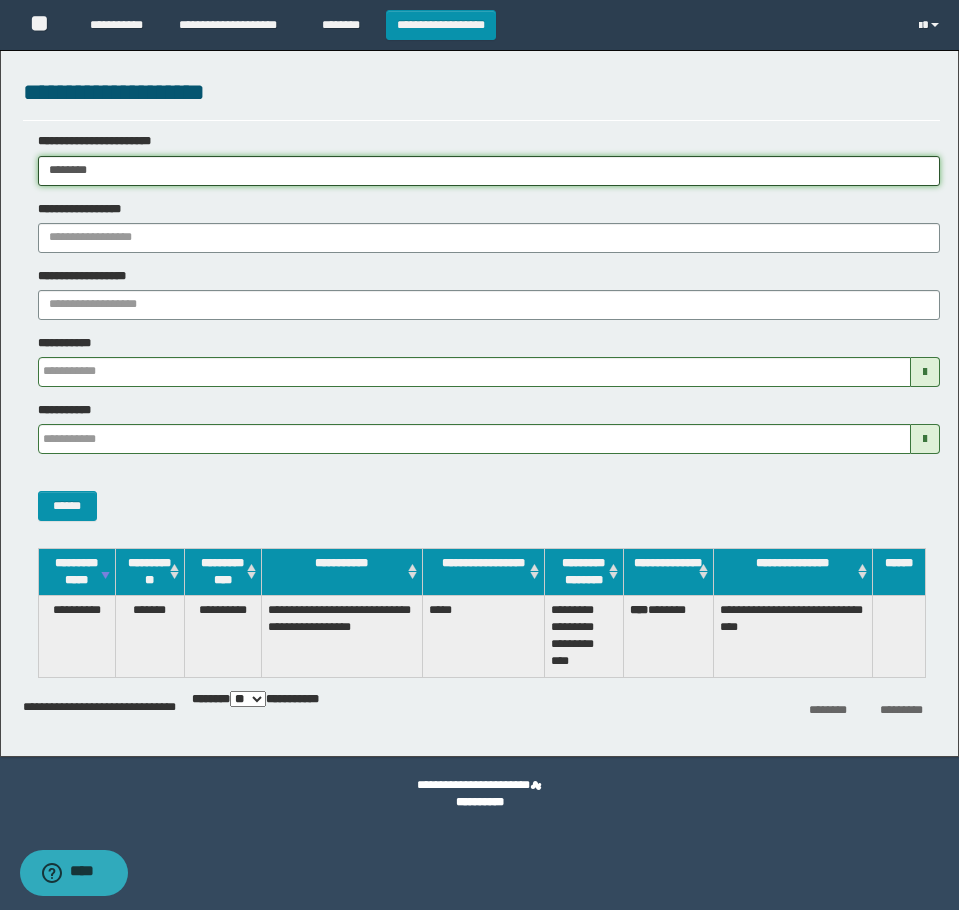 click on "**********" at bounding box center (479, 455) 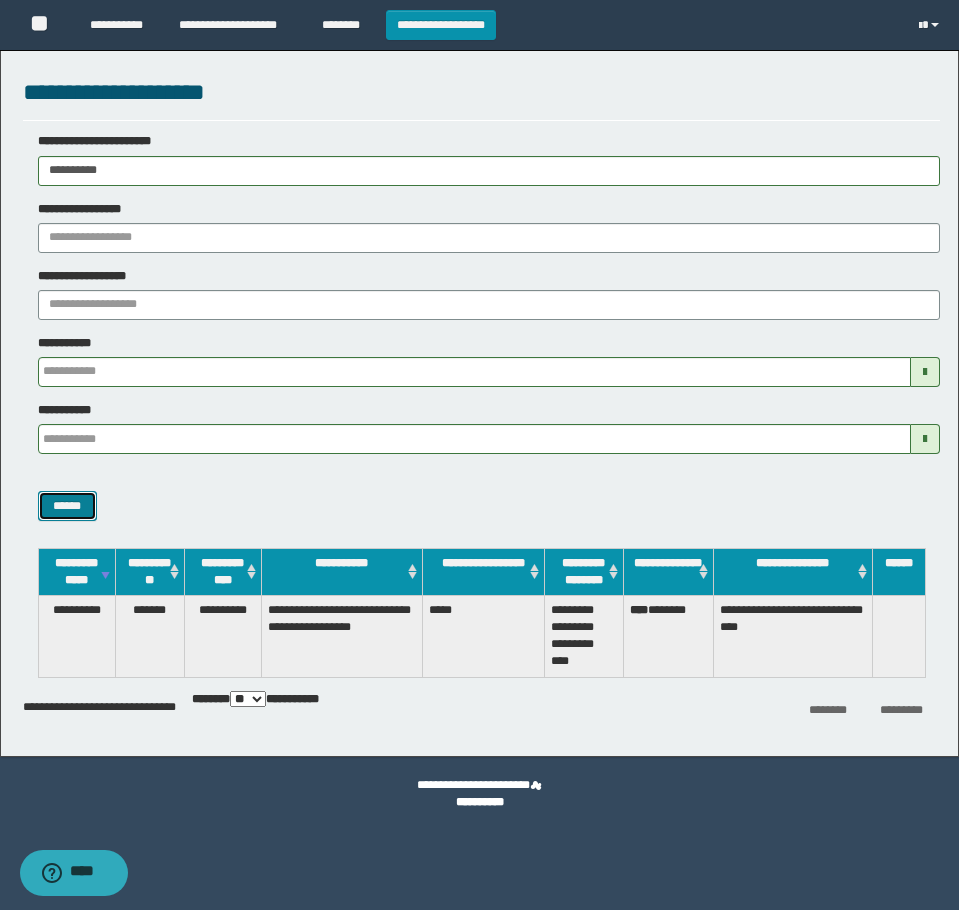 click on "******" at bounding box center (67, 506) 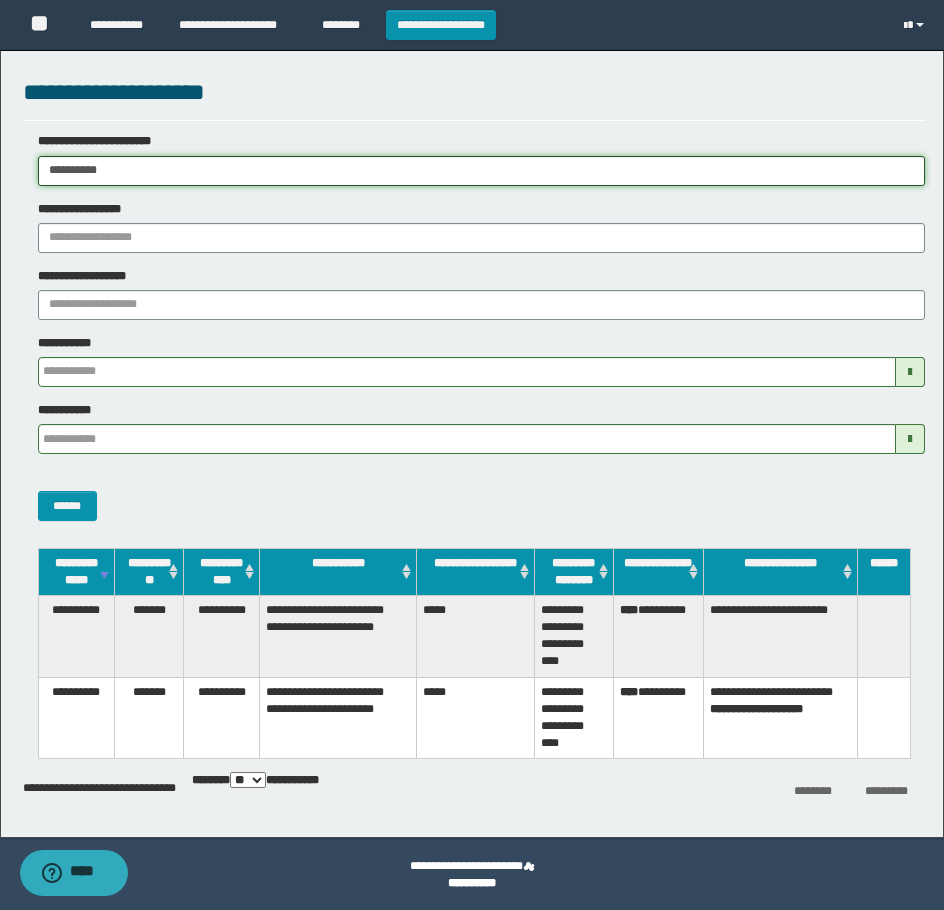 drag, startPoint x: 137, startPoint y: 169, endPoint x: -7, endPoint y: 189, distance: 145.38225 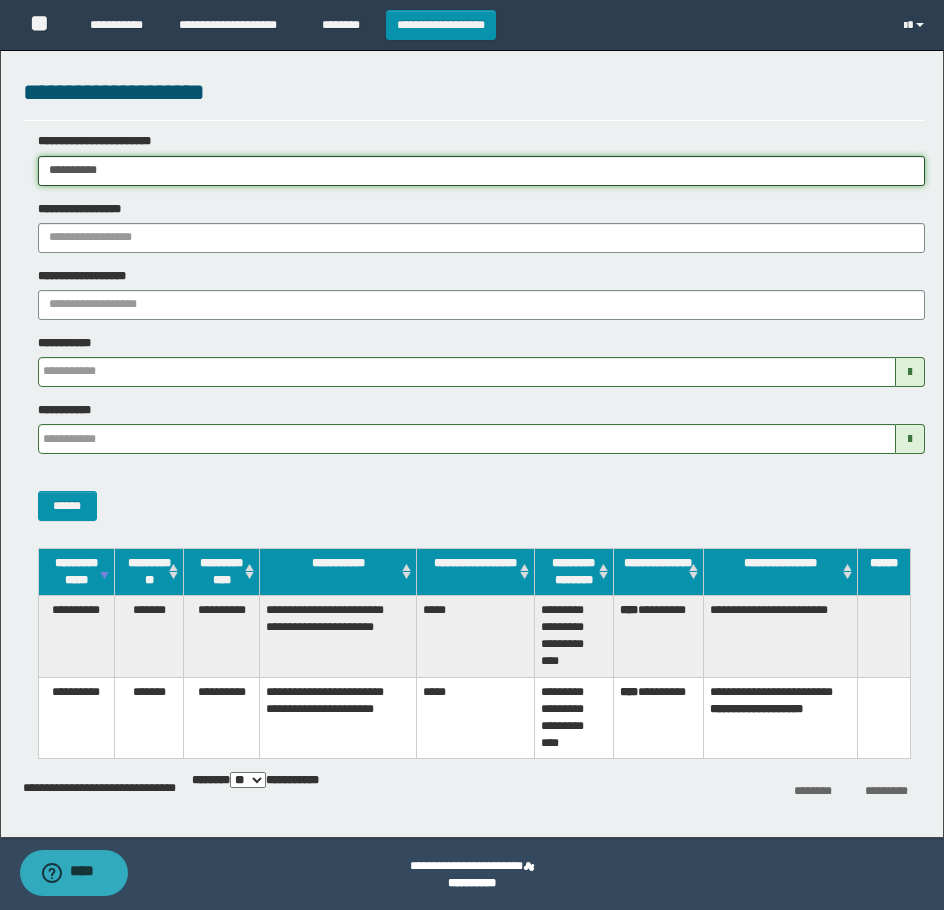 click on "**********" at bounding box center (472, 455) 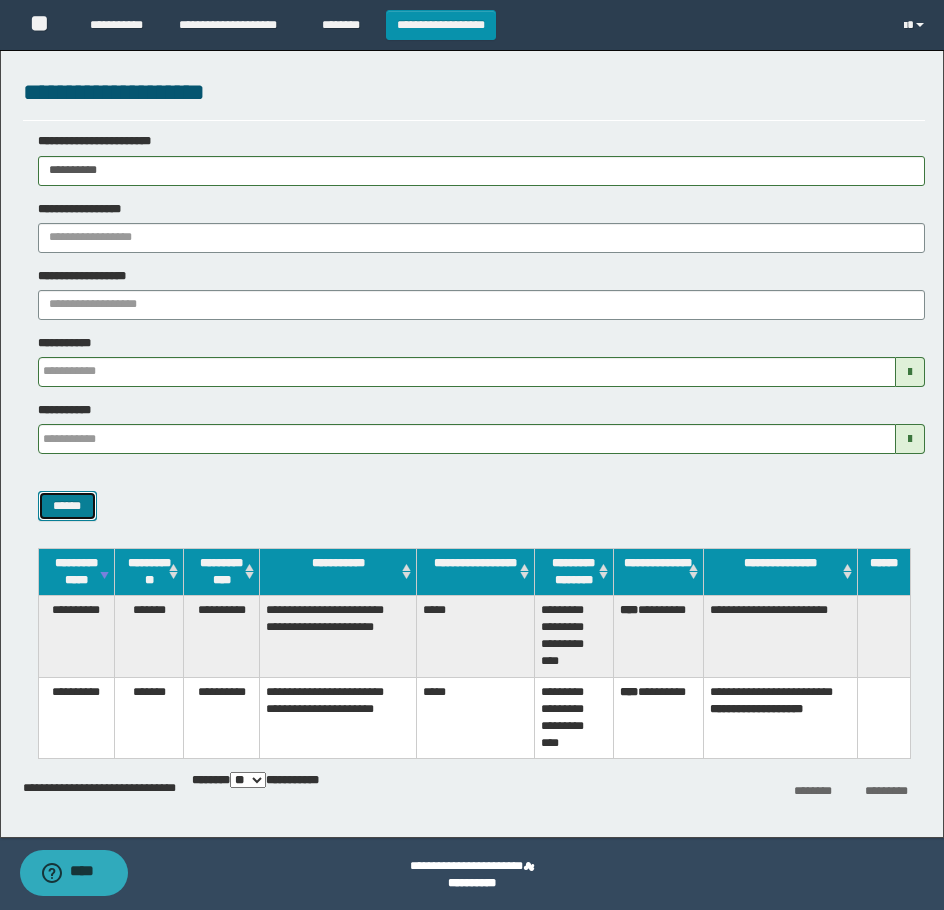 click on "******" at bounding box center (67, 506) 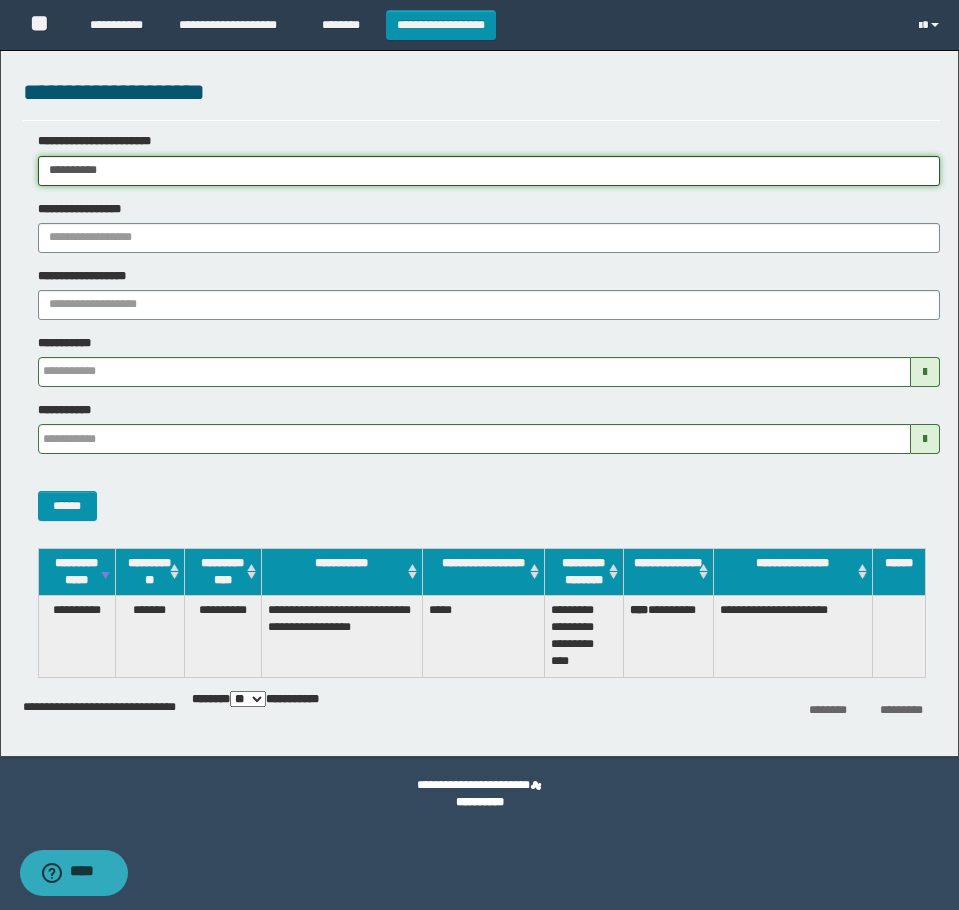 drag, startPoint x: 130, startPoint y: 166, endPoint x: -7, endPoint y: 215, distance: 145.49915 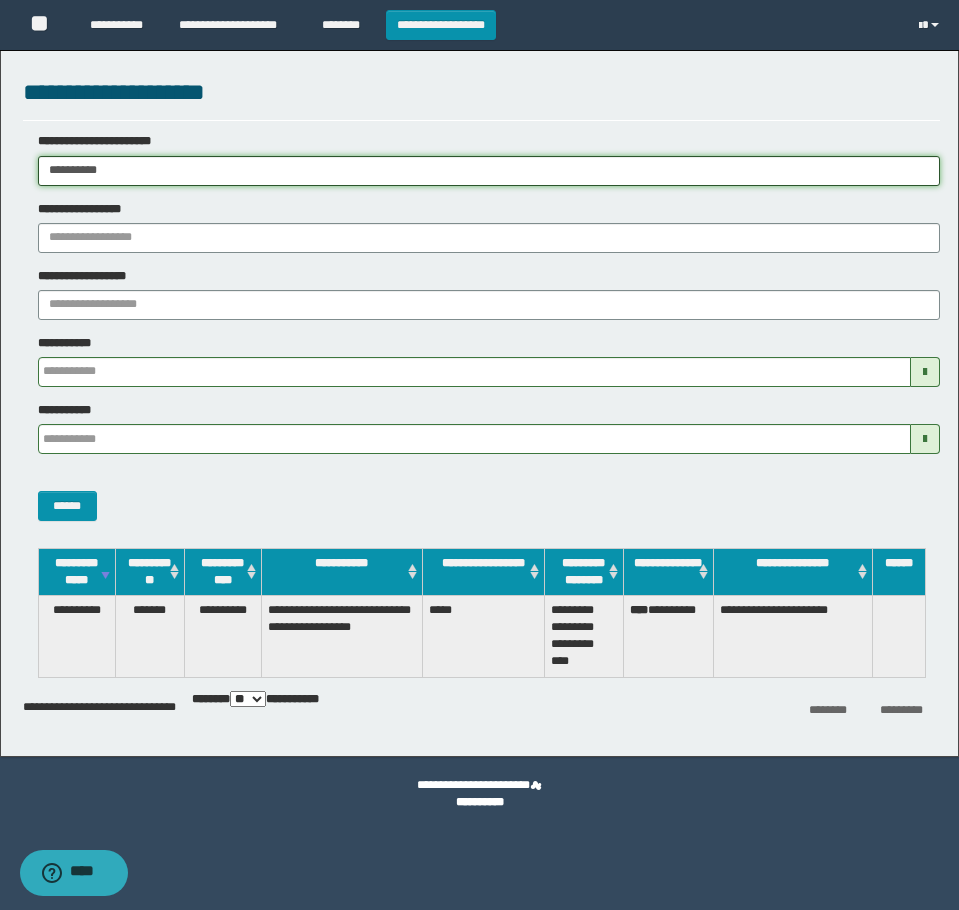 click on "**********" at bounding box center [479, 455] 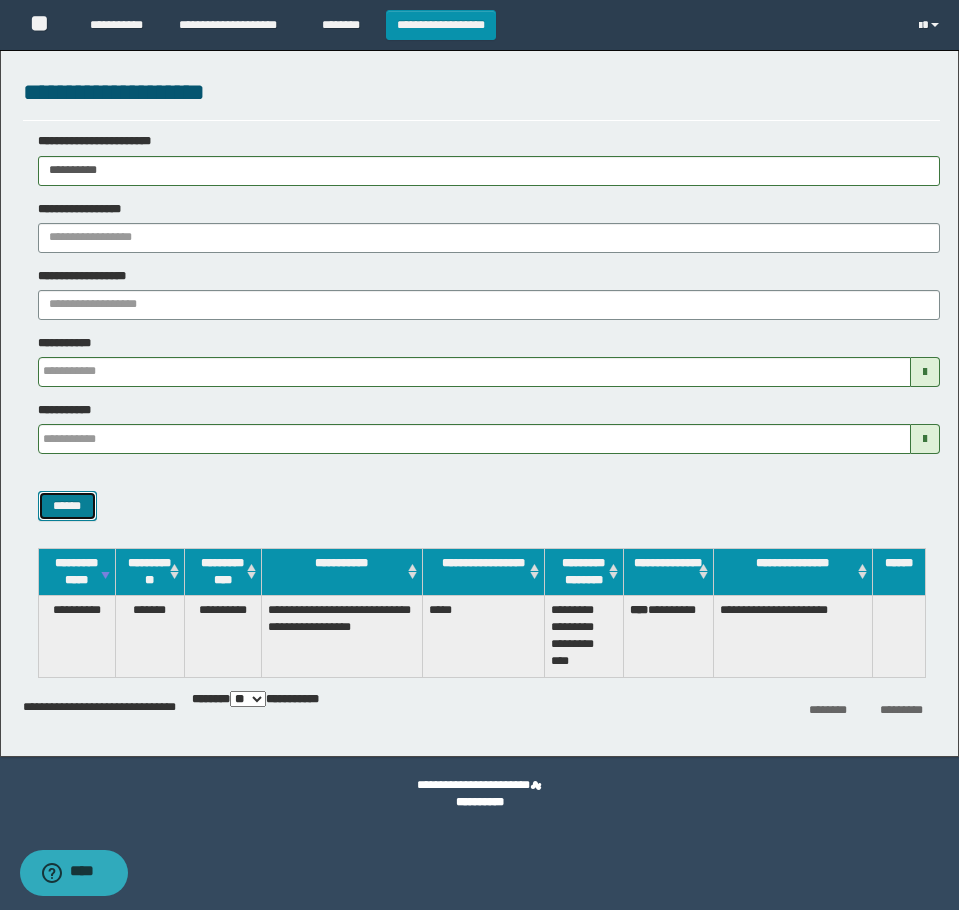 click on "******" at bounding box center (67, 506) 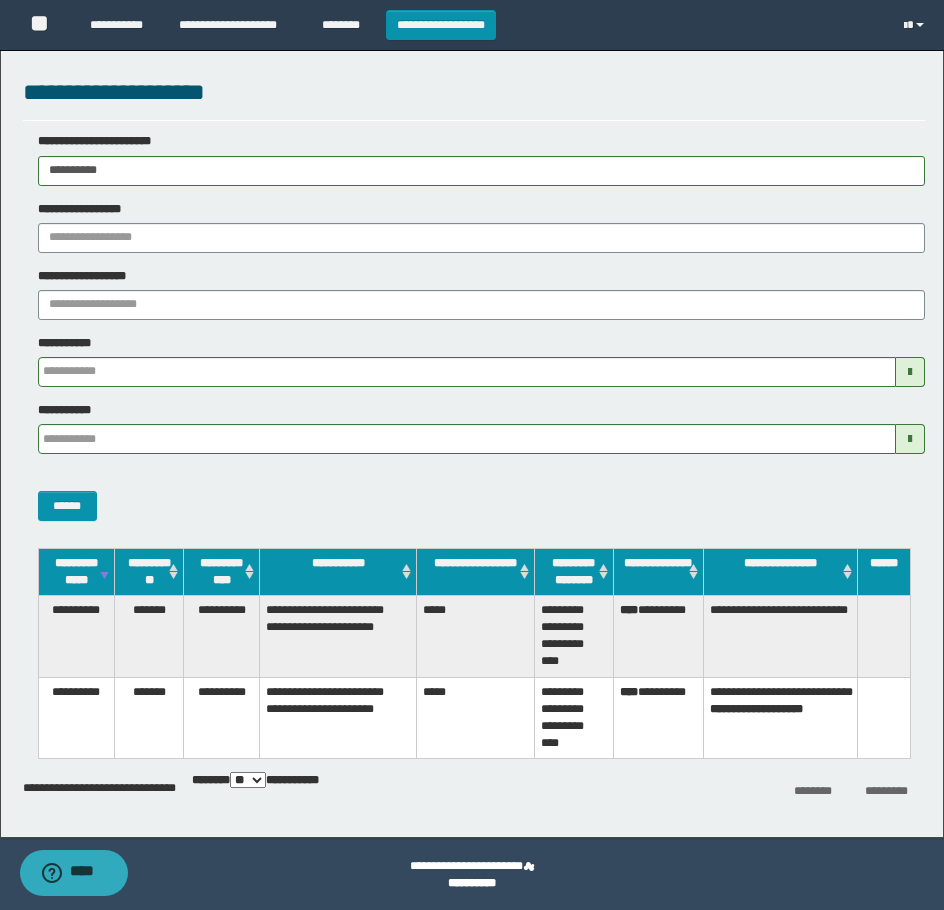 drag, startPoint x: 152, startPoint y: 152, endPoint x: 134, endPoint y: 152, distance: 18 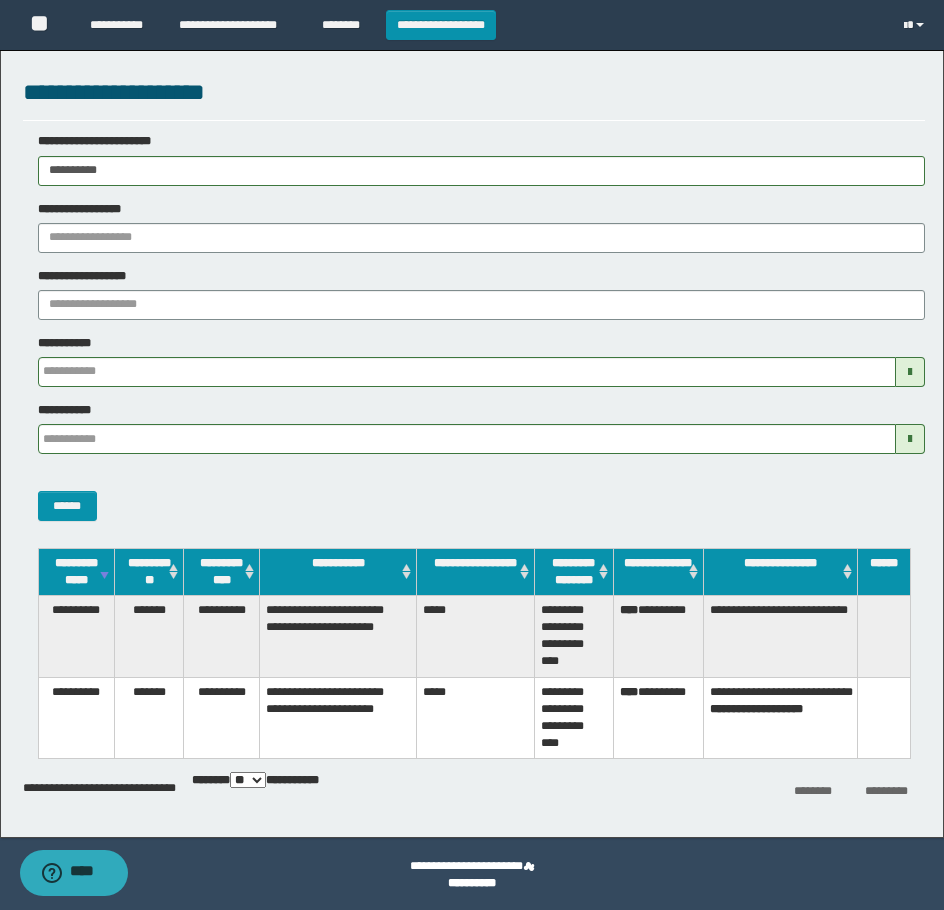click on "**********" at bounding box center (474, 159) 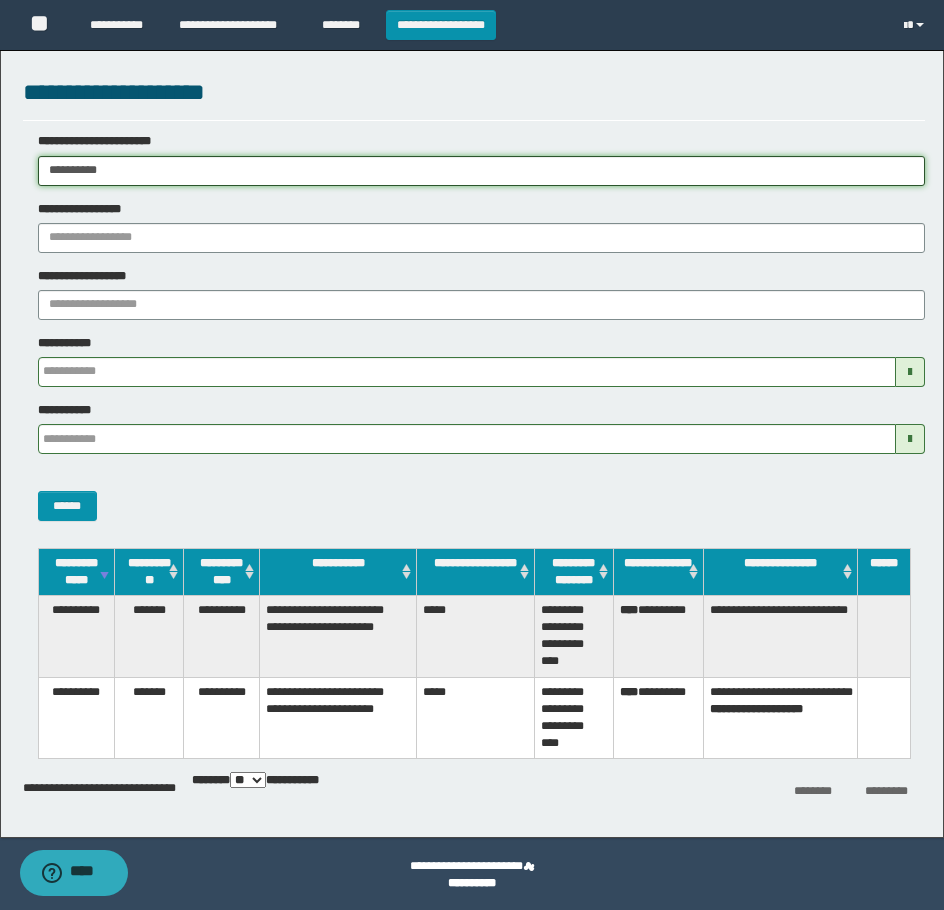 drag, startPoint x: 150, startPoint y: 170, endPoint x: -7, endPoint y: 173, distance: 157.02866 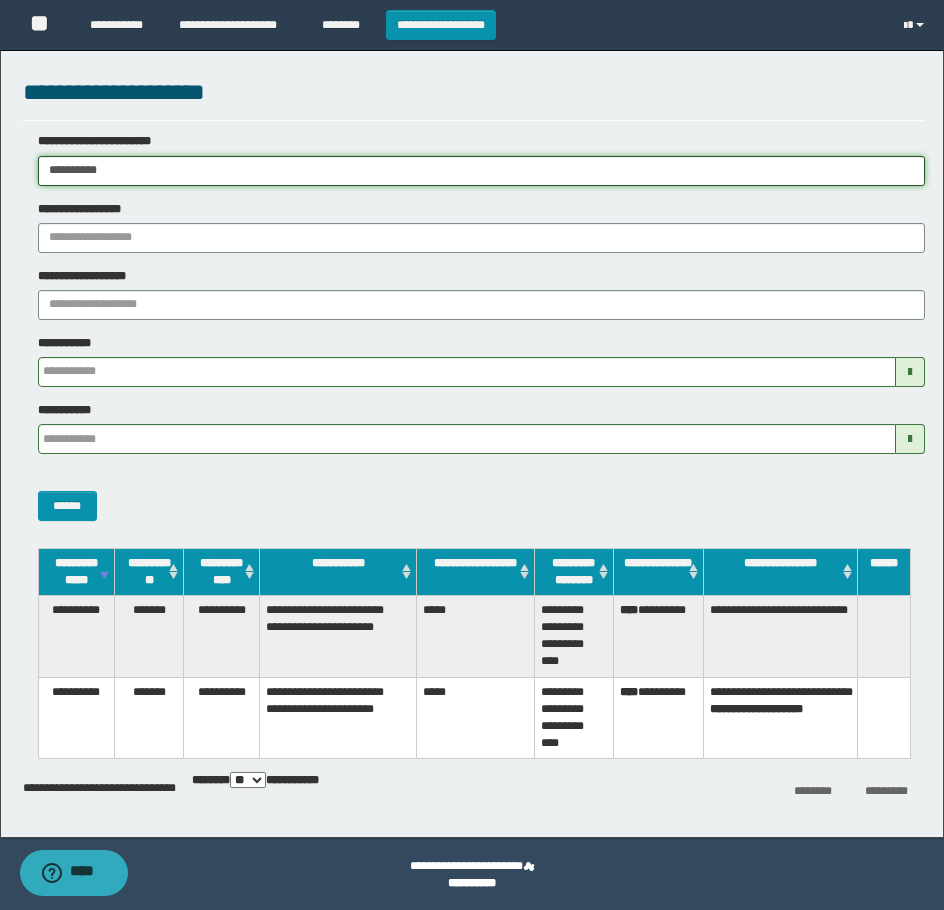 click on "**********" at bounding box center (472, 455) 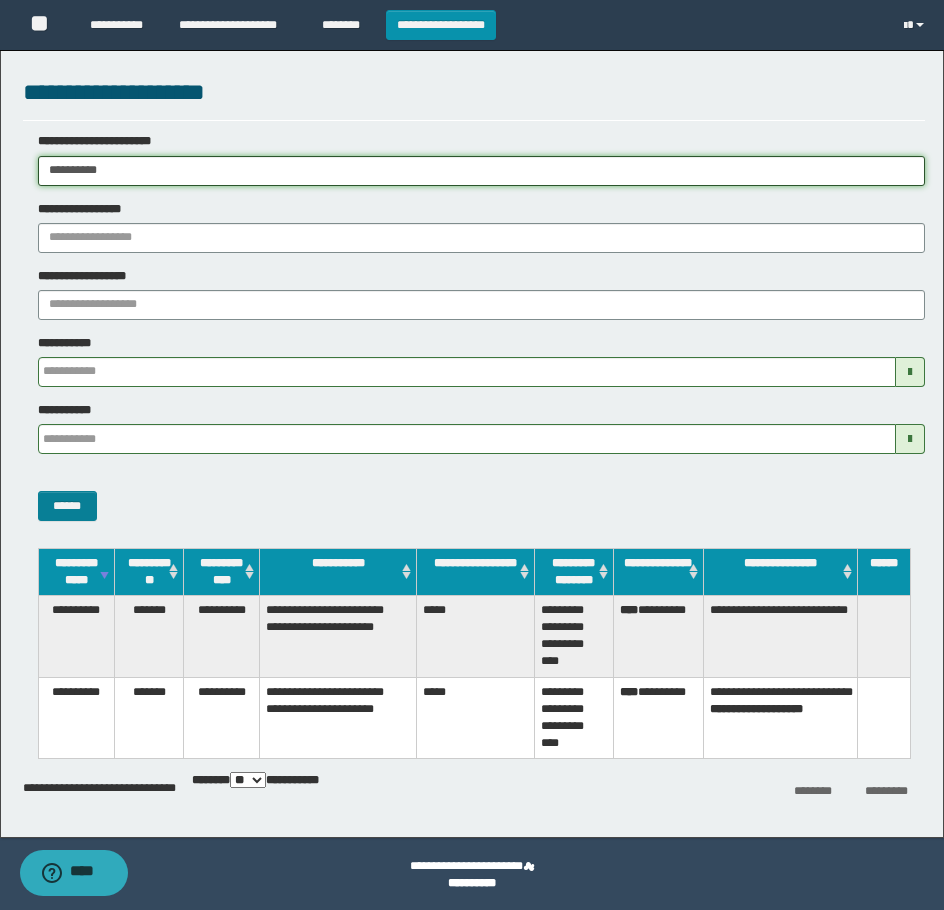 type on "**********" 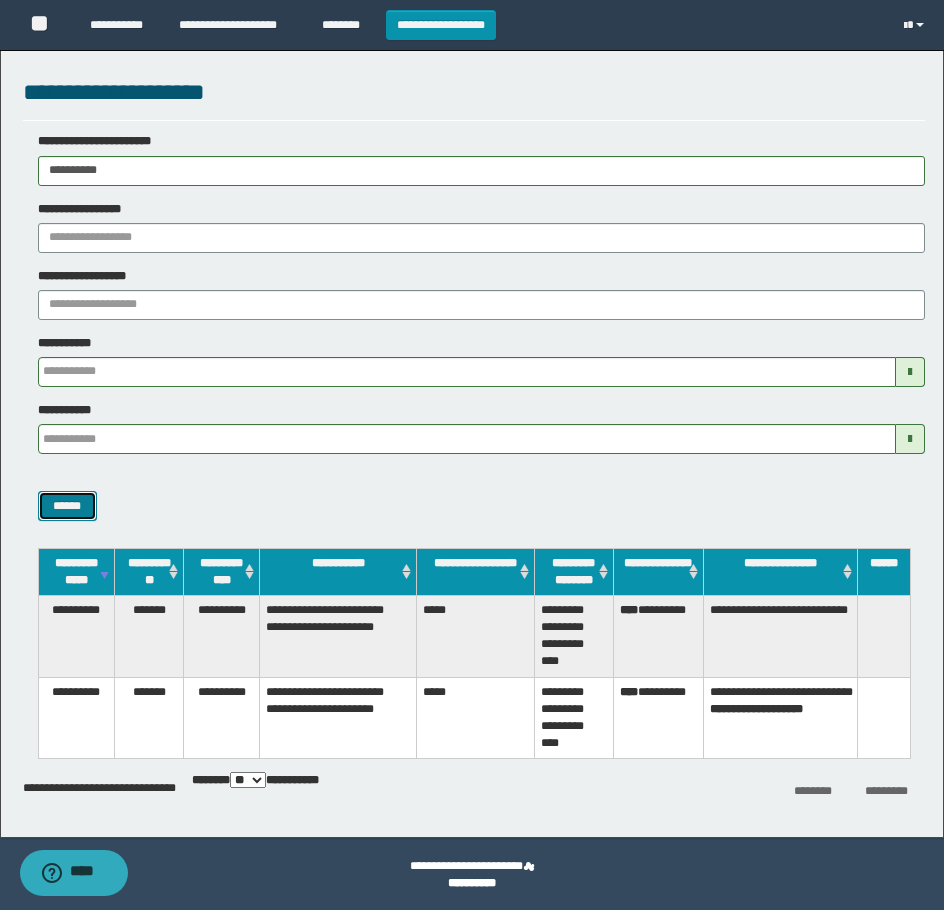 click on "******" at bounding box center [67, 506] 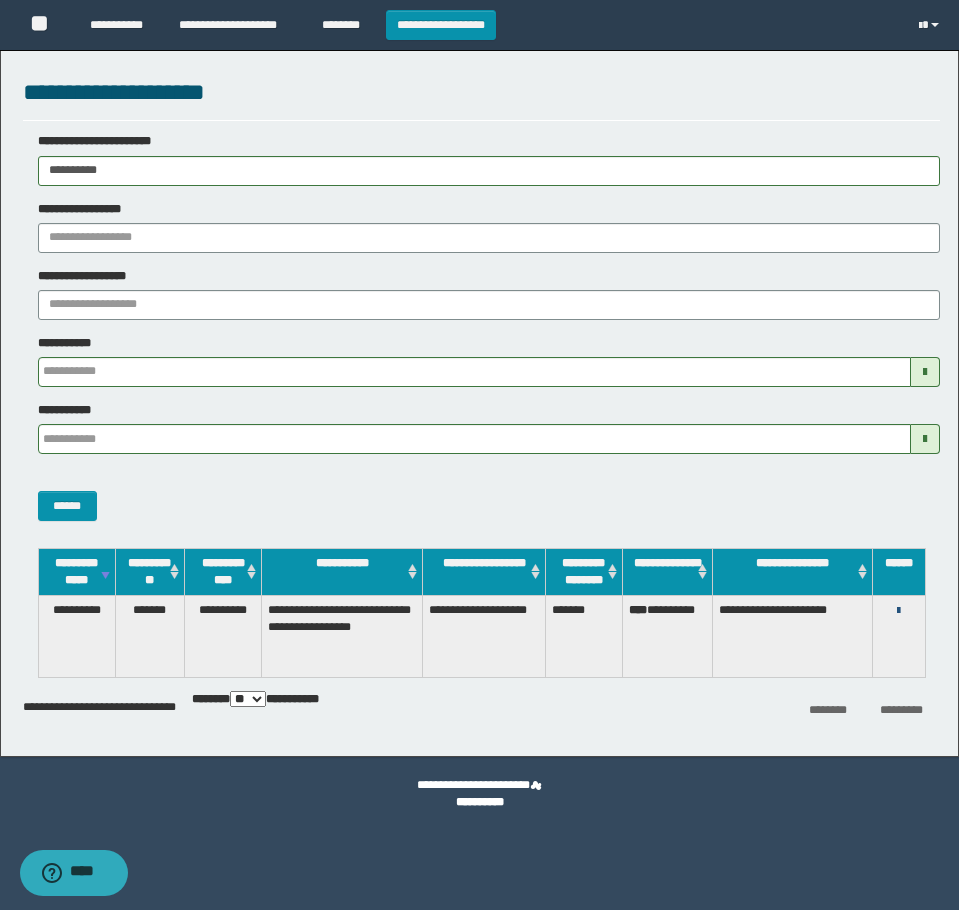click at bounding box center (898, 611) 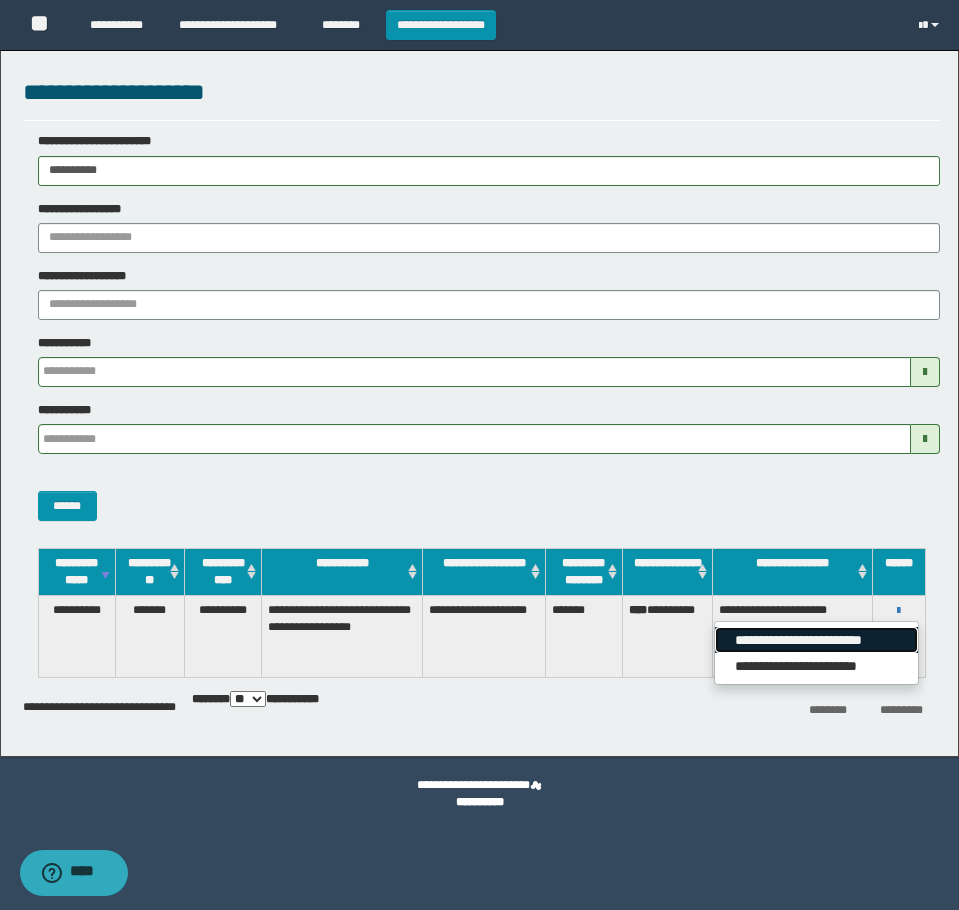 click on "**********" at bounding box center (816, 640) 